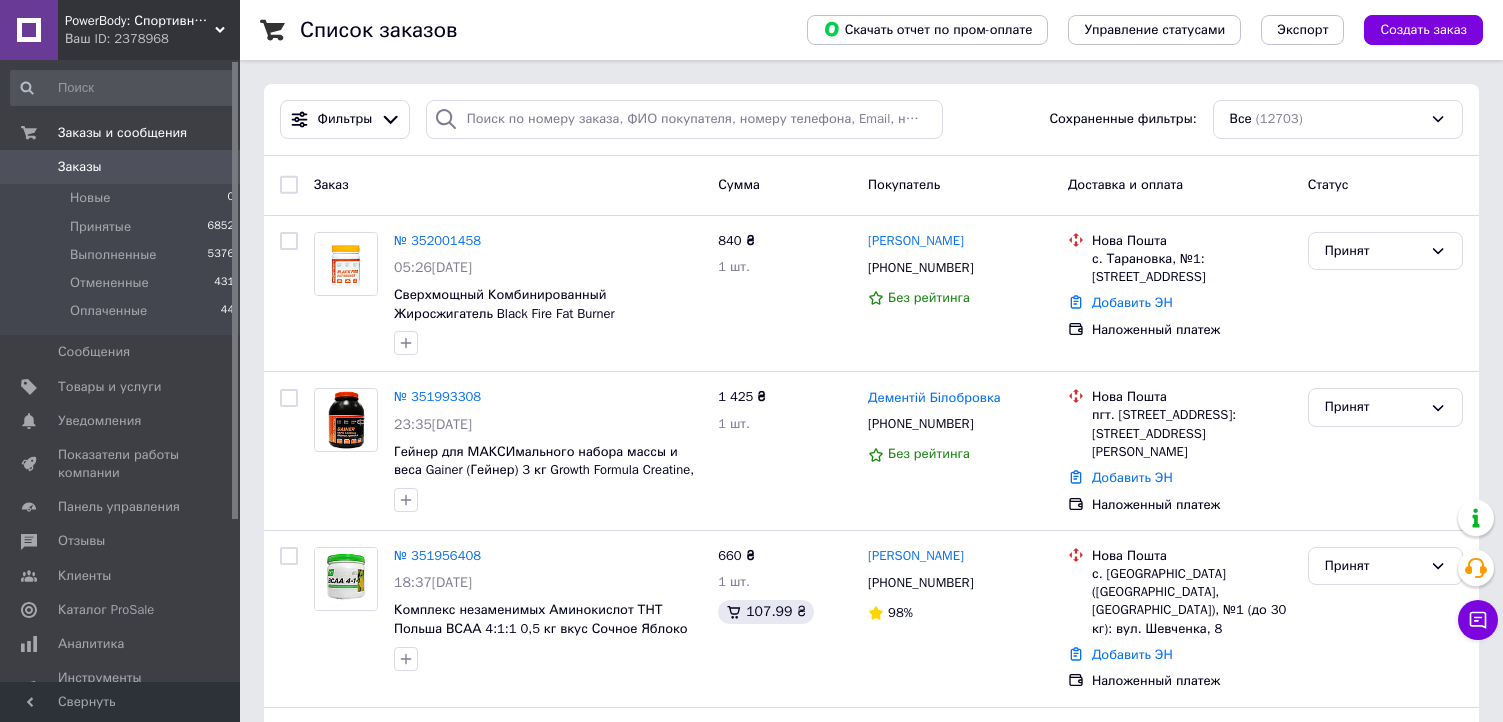 scroll, scrollTop: 0, scrollLeft: 0, axis: both 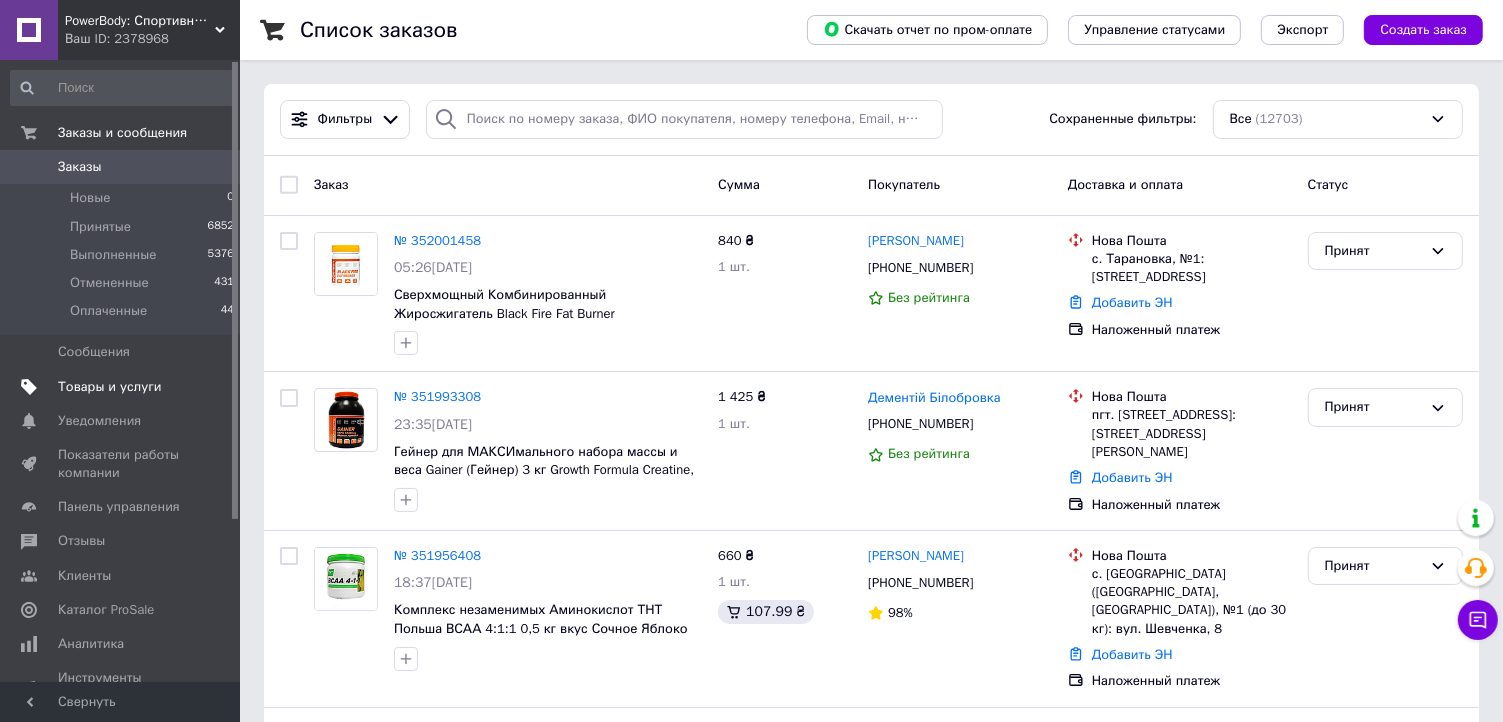 click on "Товары и услуги" at bounding box center [110, 387] 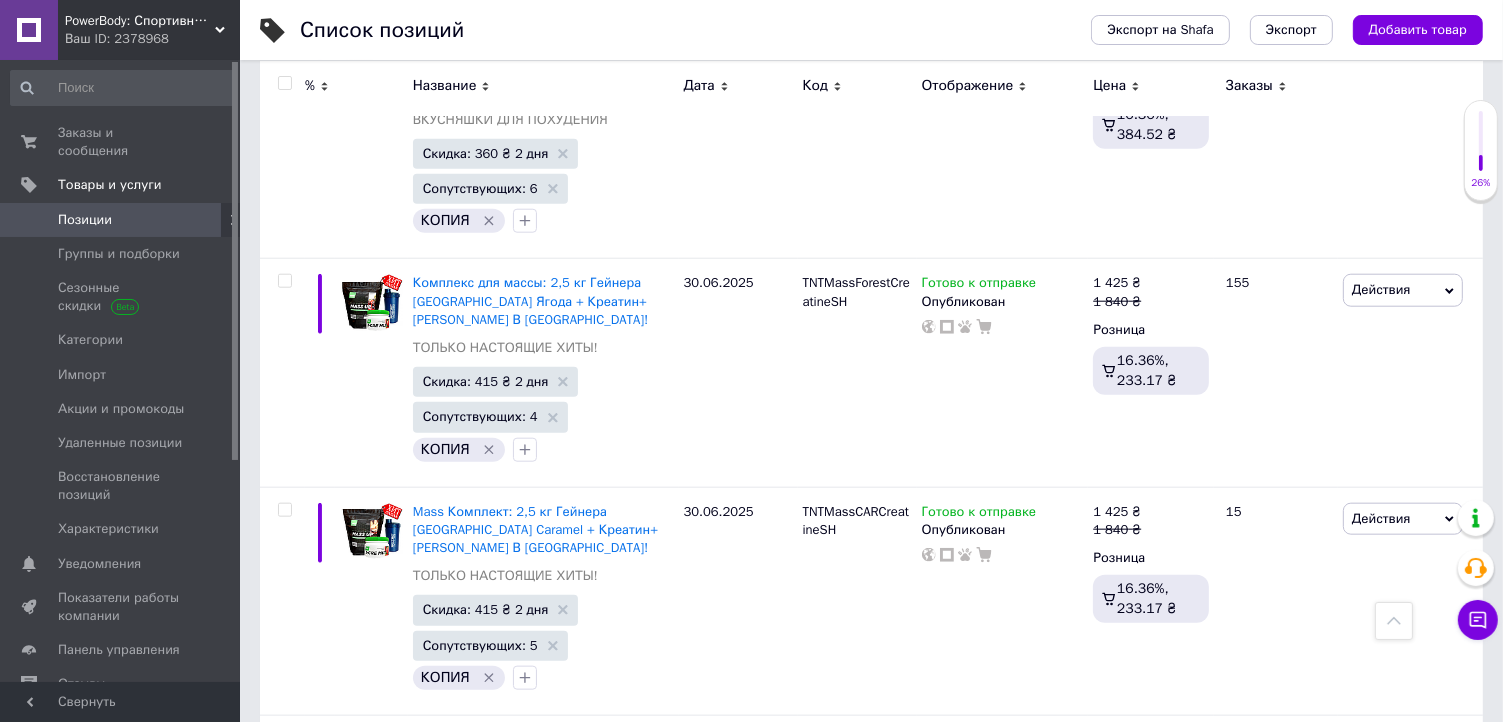 scroll, scrollTop: 9381, scrollLeft: 0, axis: vertical 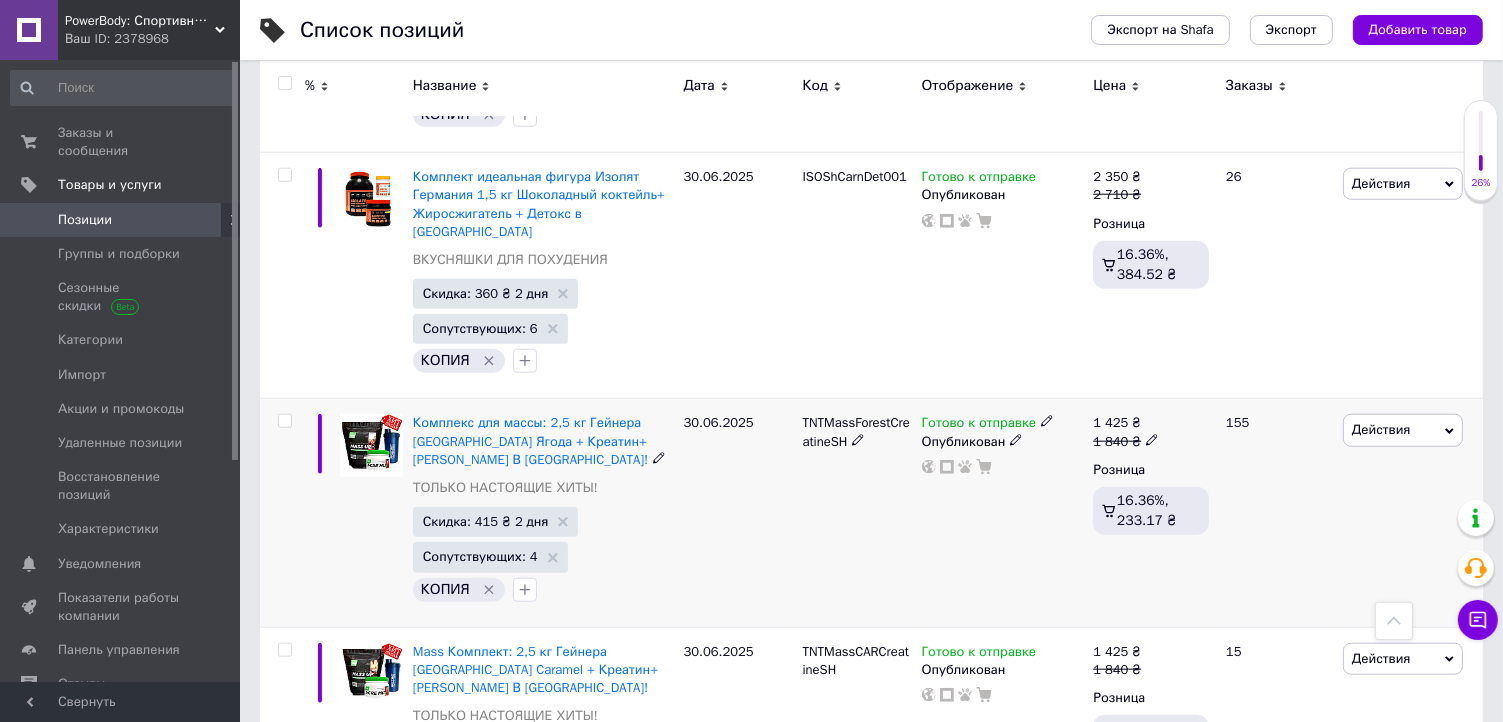 click on "30.06.2025" at bounding box center [738, 513] 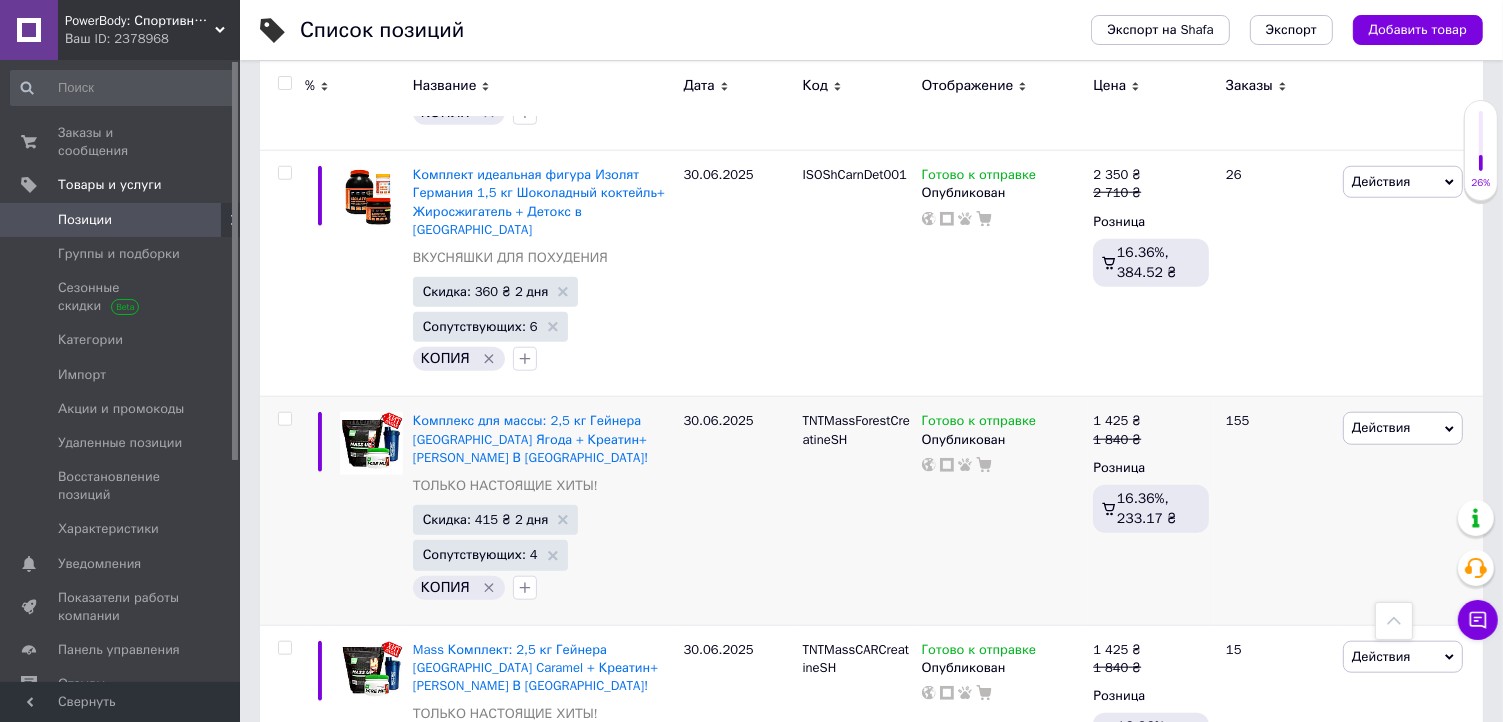 scroll, scrollTop: 9381, scrollLeft: 0, axis: vertical 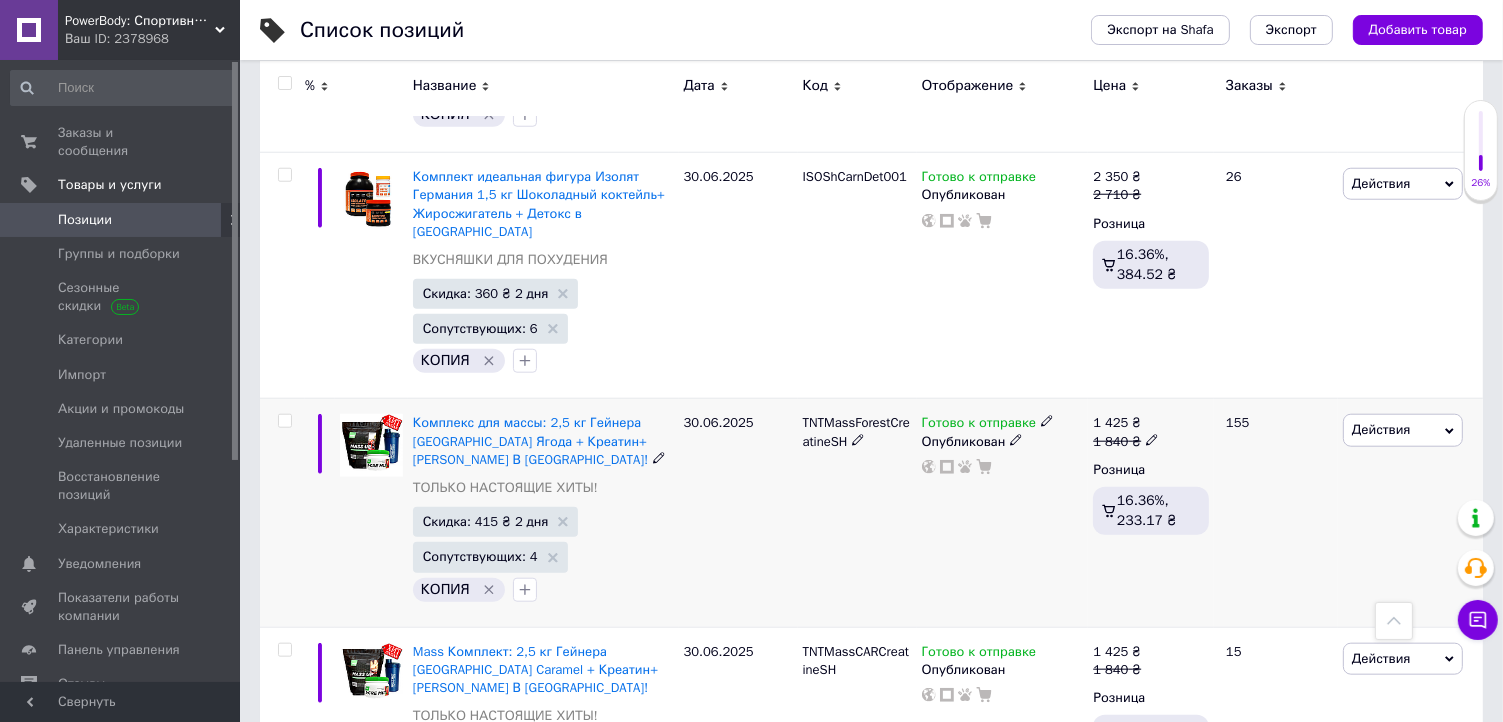 click on "30.06.2025" at bounding box center [738, 513] 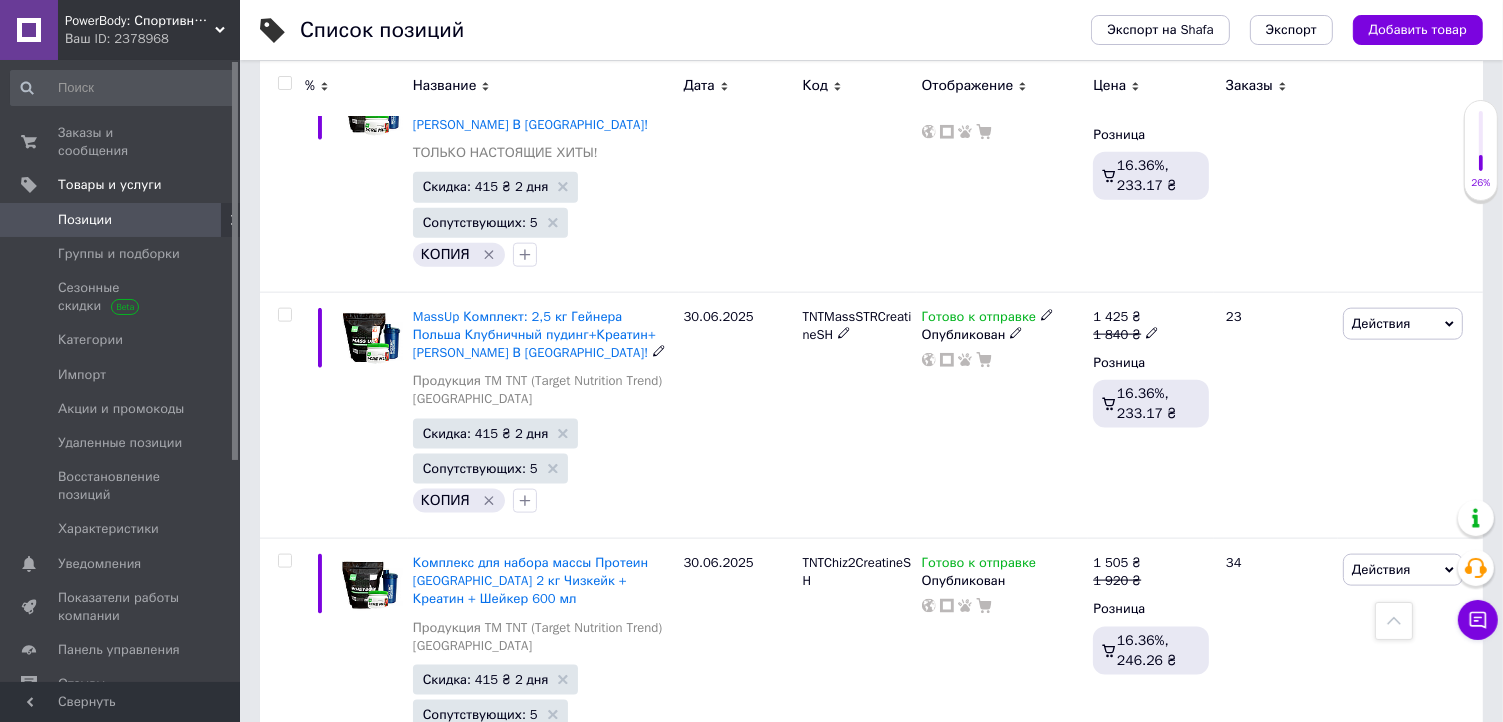 scroll, scrollTop: 9963, scrollLeft: 0, axis: vertical 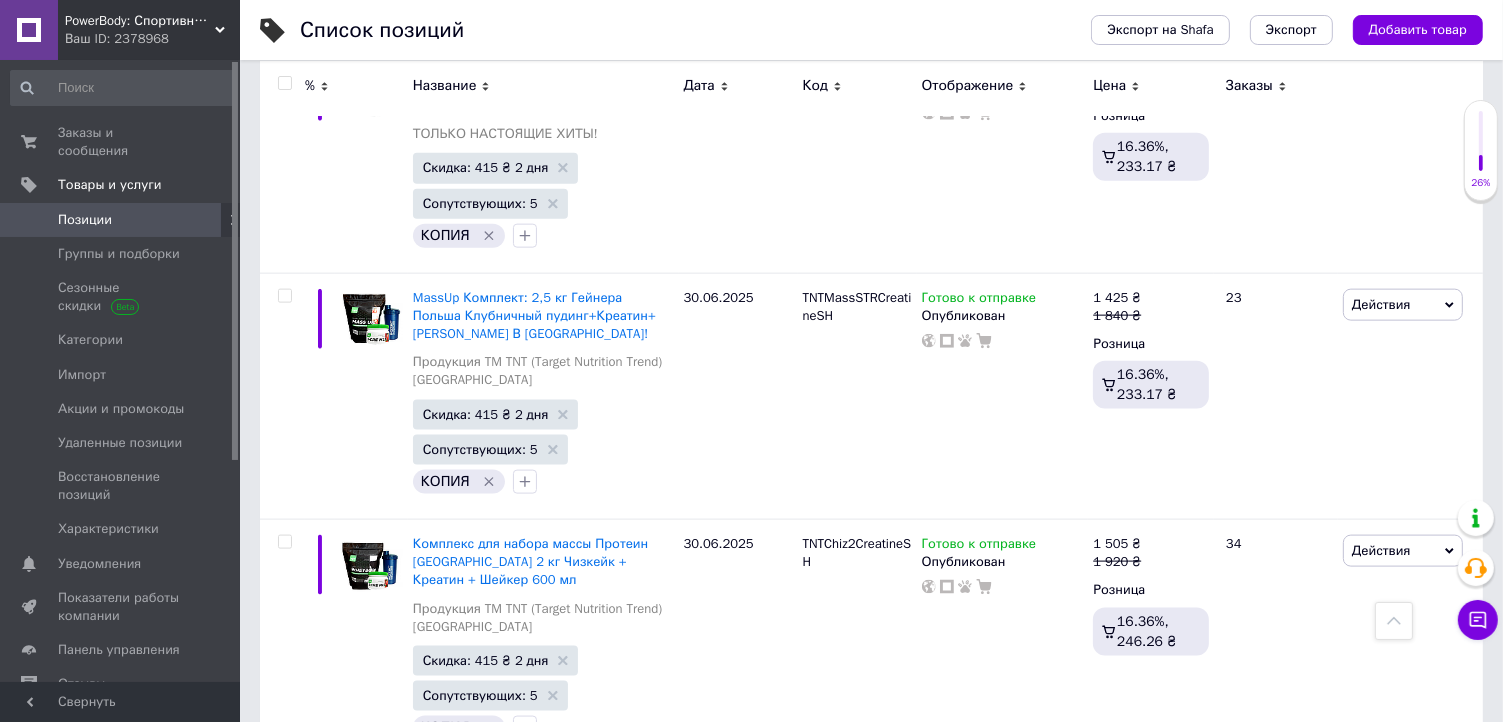 click on "Скидка: 415 ₴ 2 дня" at bounding box center [486, 906] 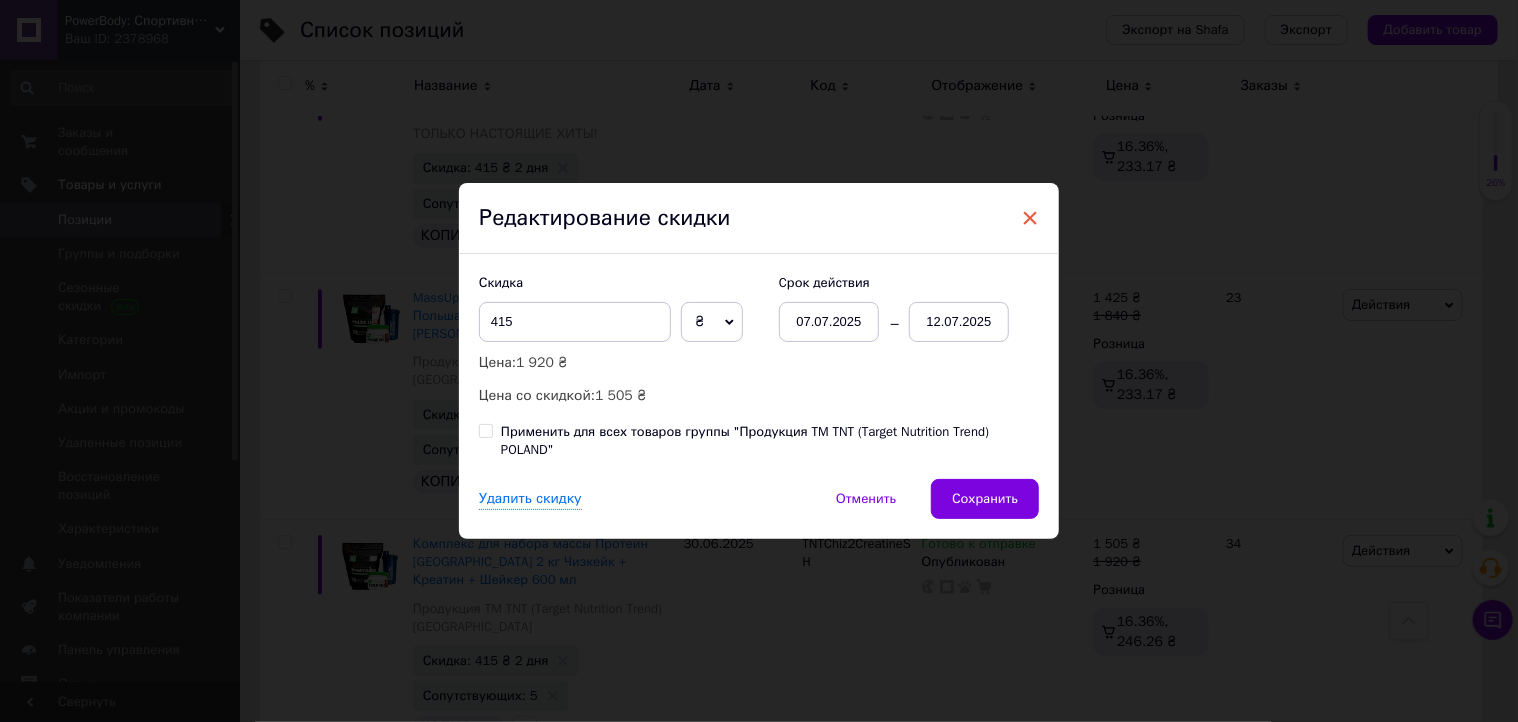 click on "×" at bounding box center [1030, 218] 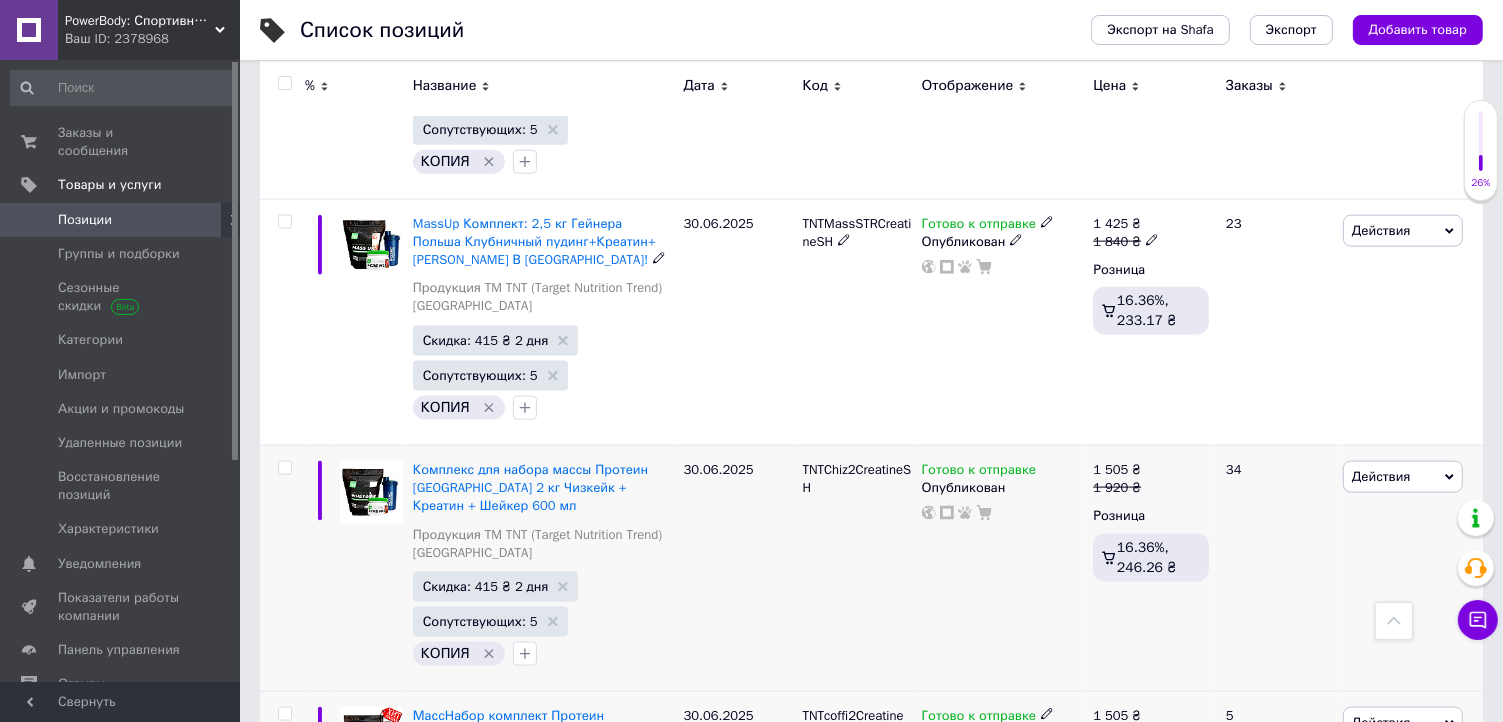 scroll, scrollTop: 10163, scrollLeft: 0, axis: vertical 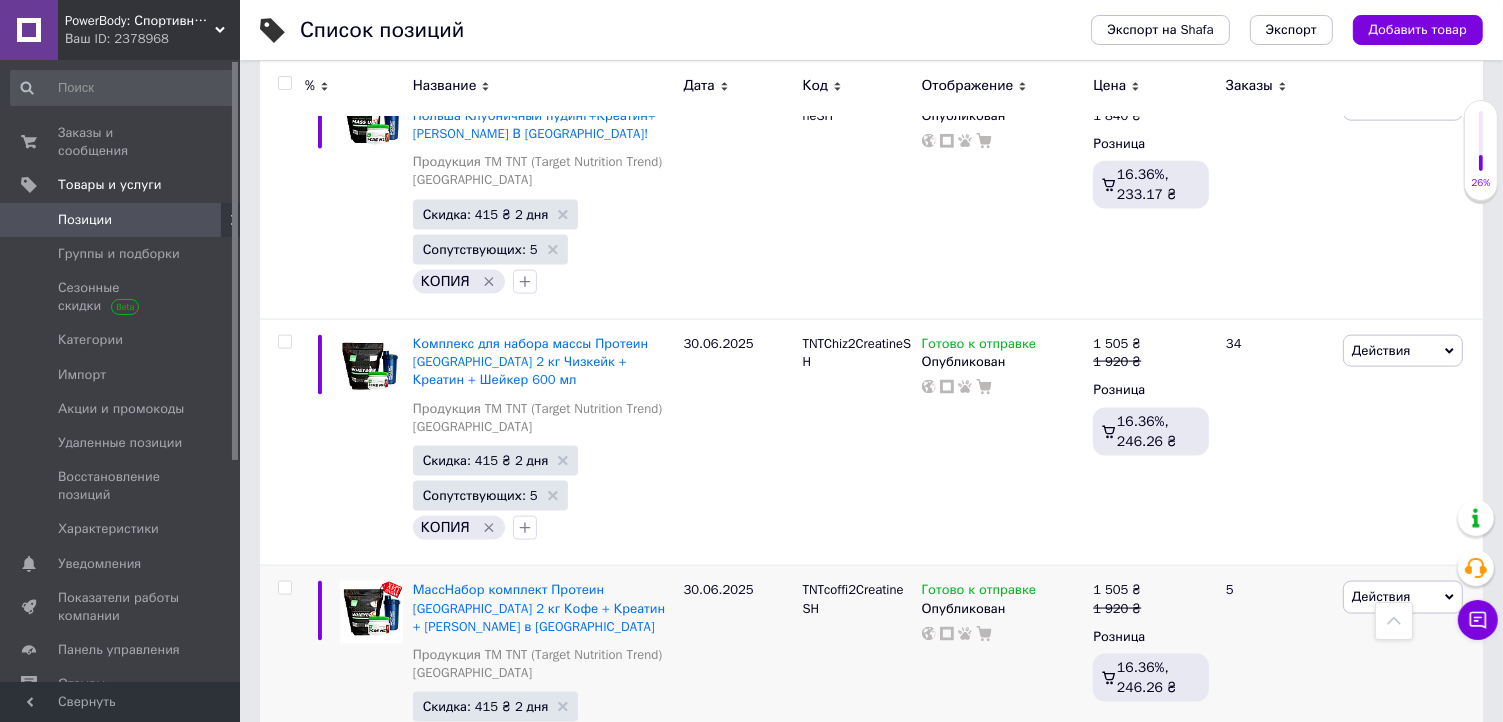 click 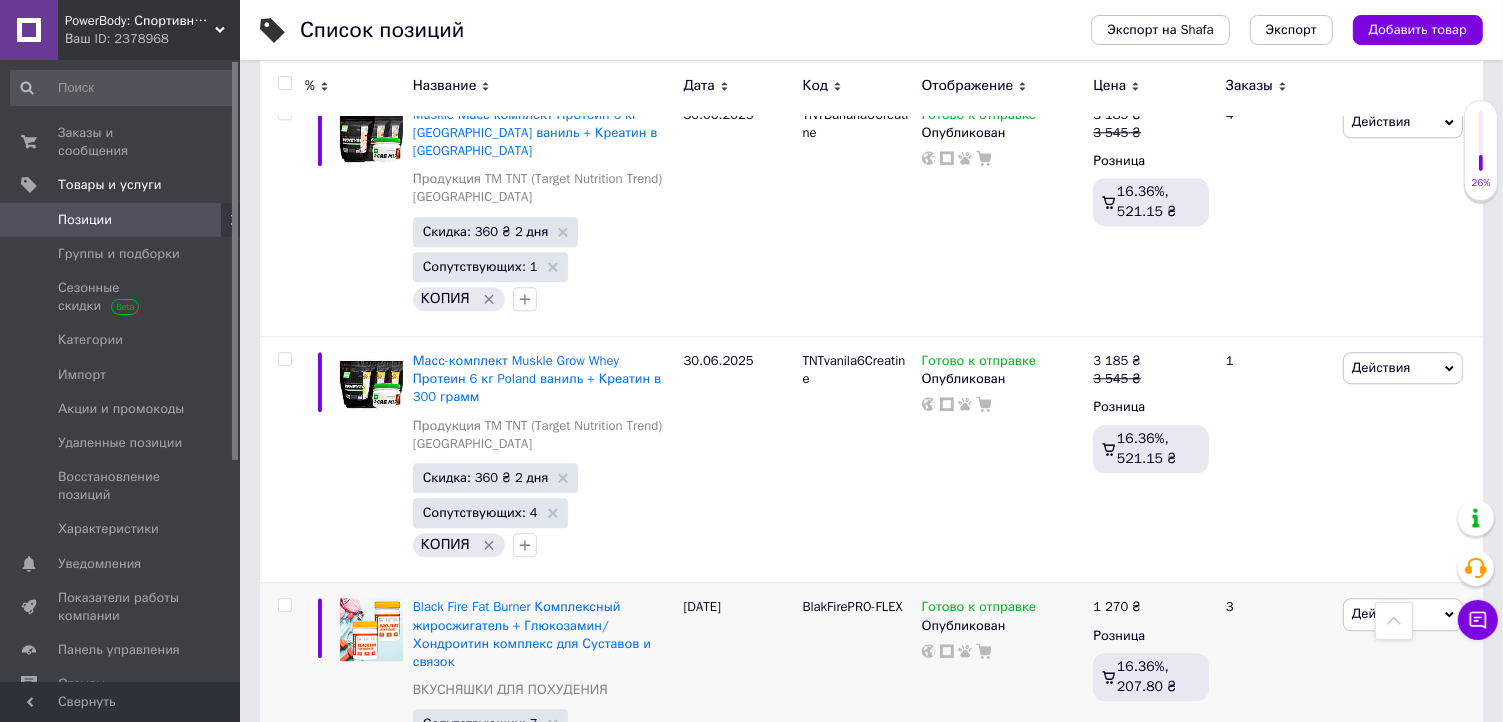 scroll, scrollTop: 12663, scrollLeft: 0, axis: vertical 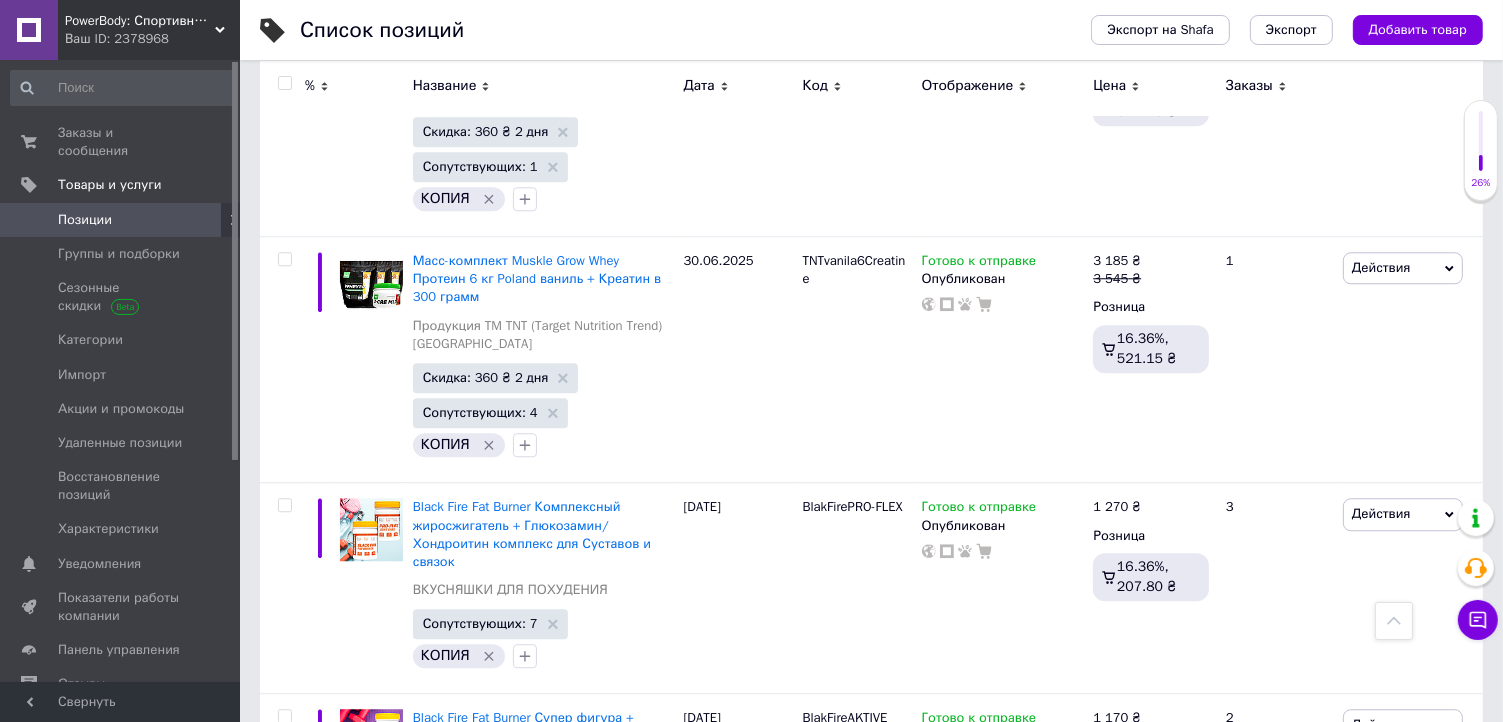 click on "Еще 2 цены" at bounding box center (1129, 921) 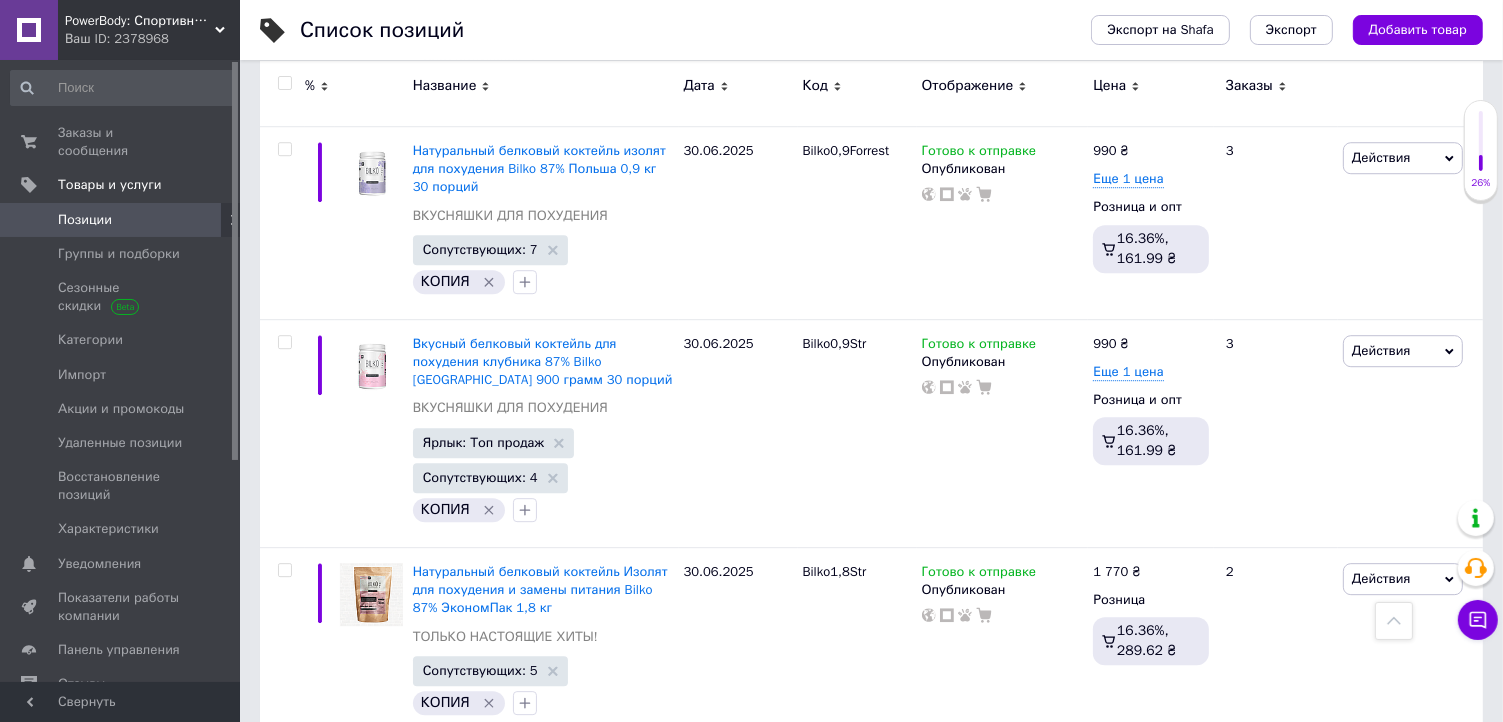 scroll, scrollTop: 20163, scrollLeft: 0, axis: vertical 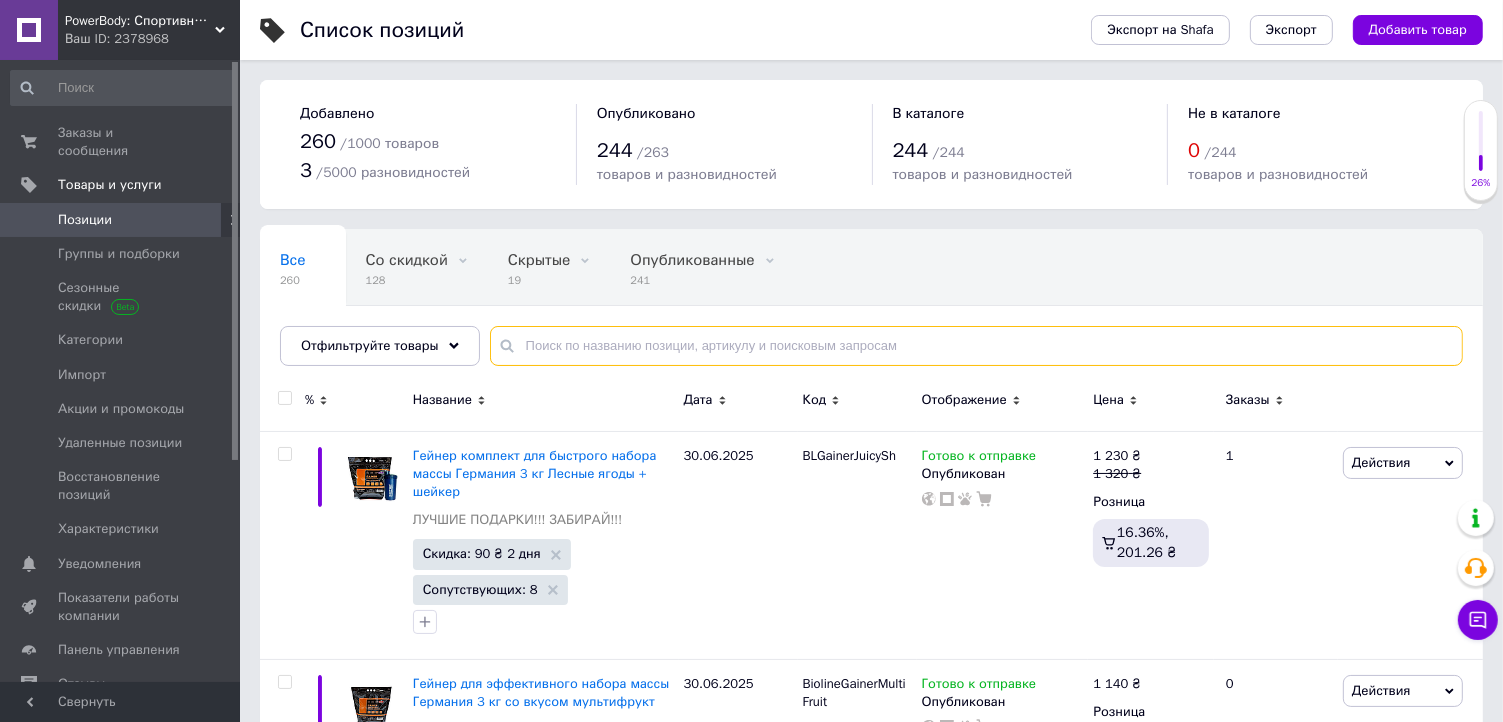 click at bounding box center (976, 346) 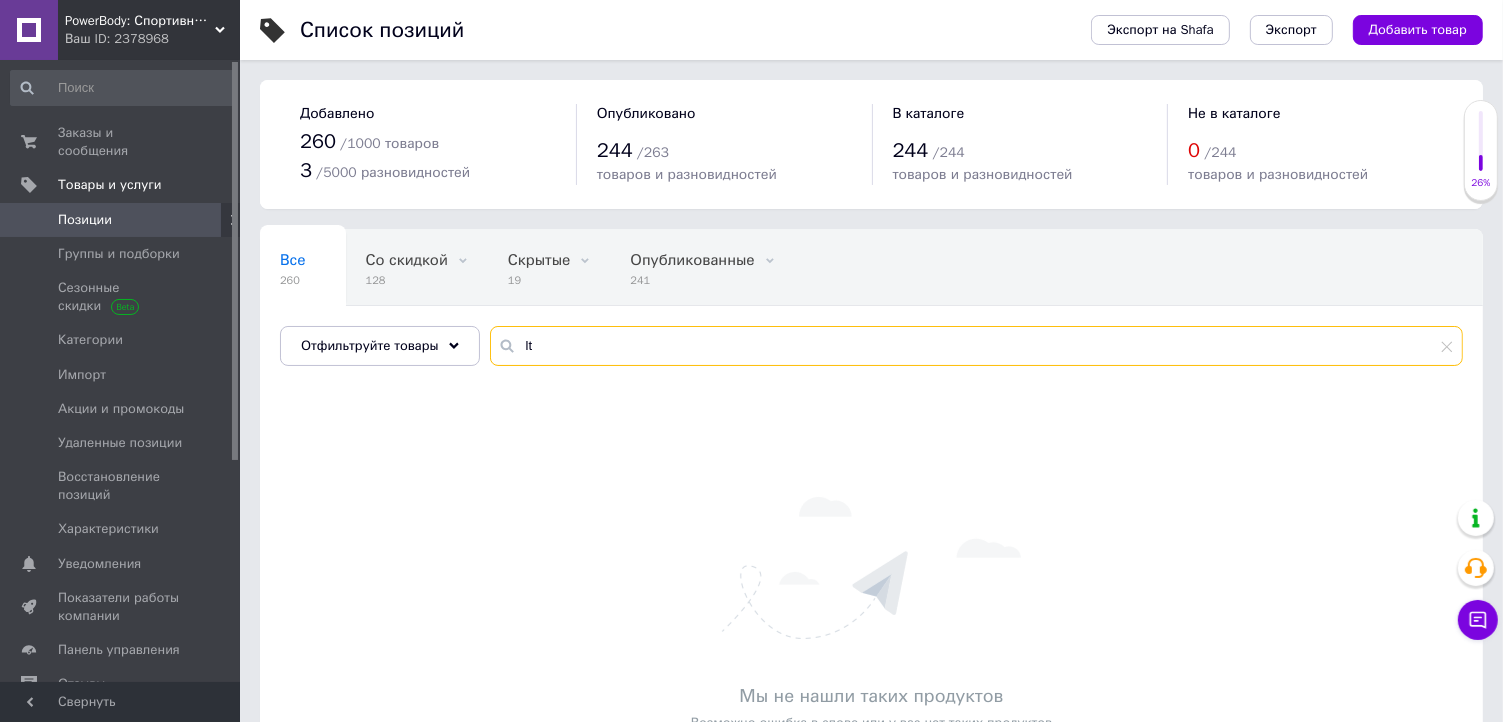type on "l" 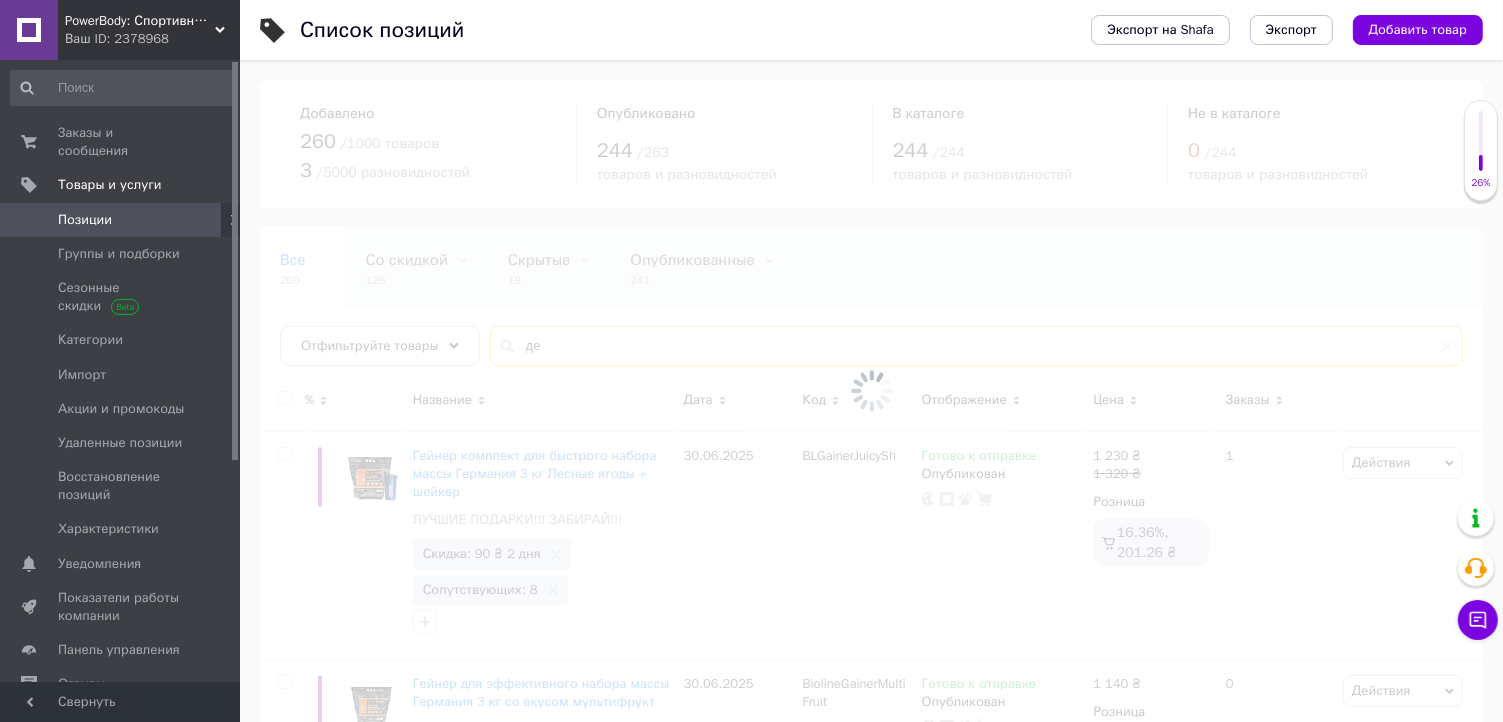 type on "д" 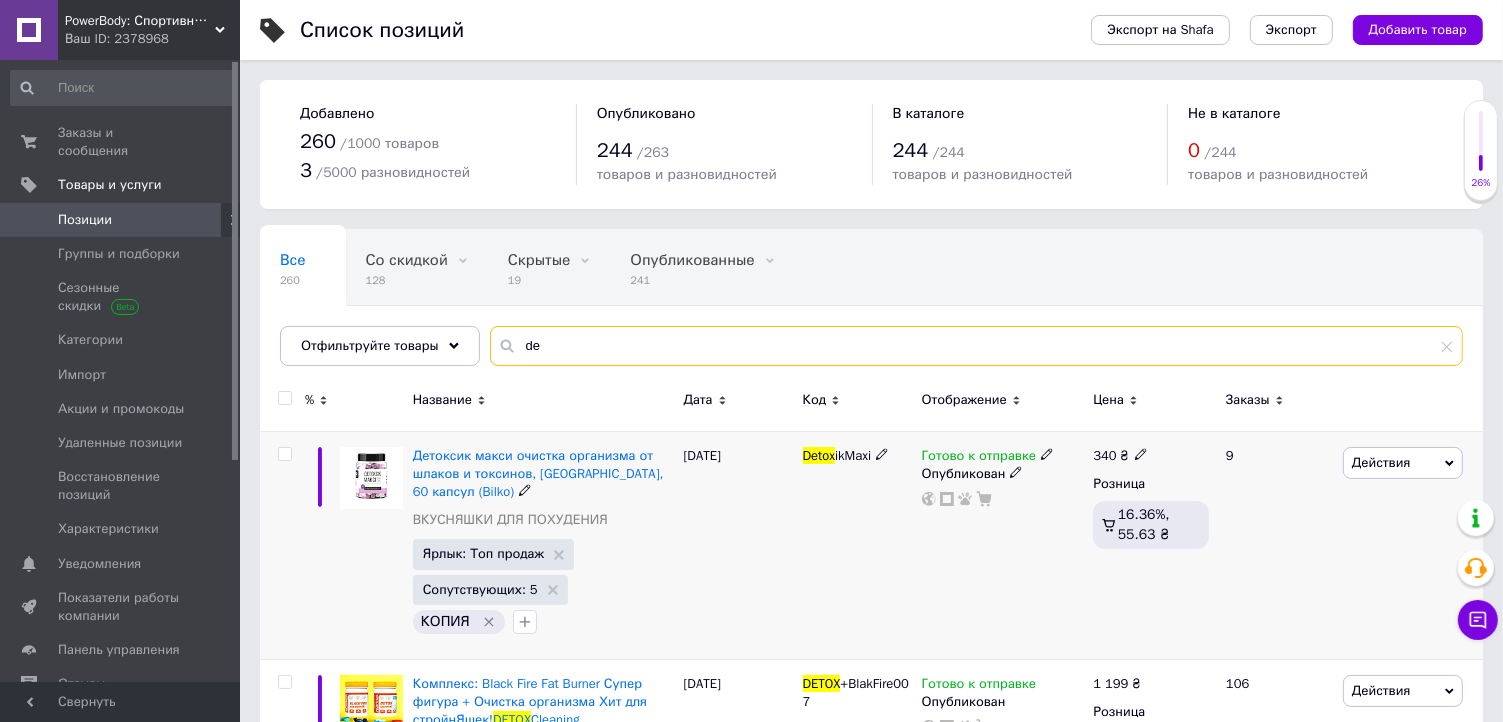 type on "d" 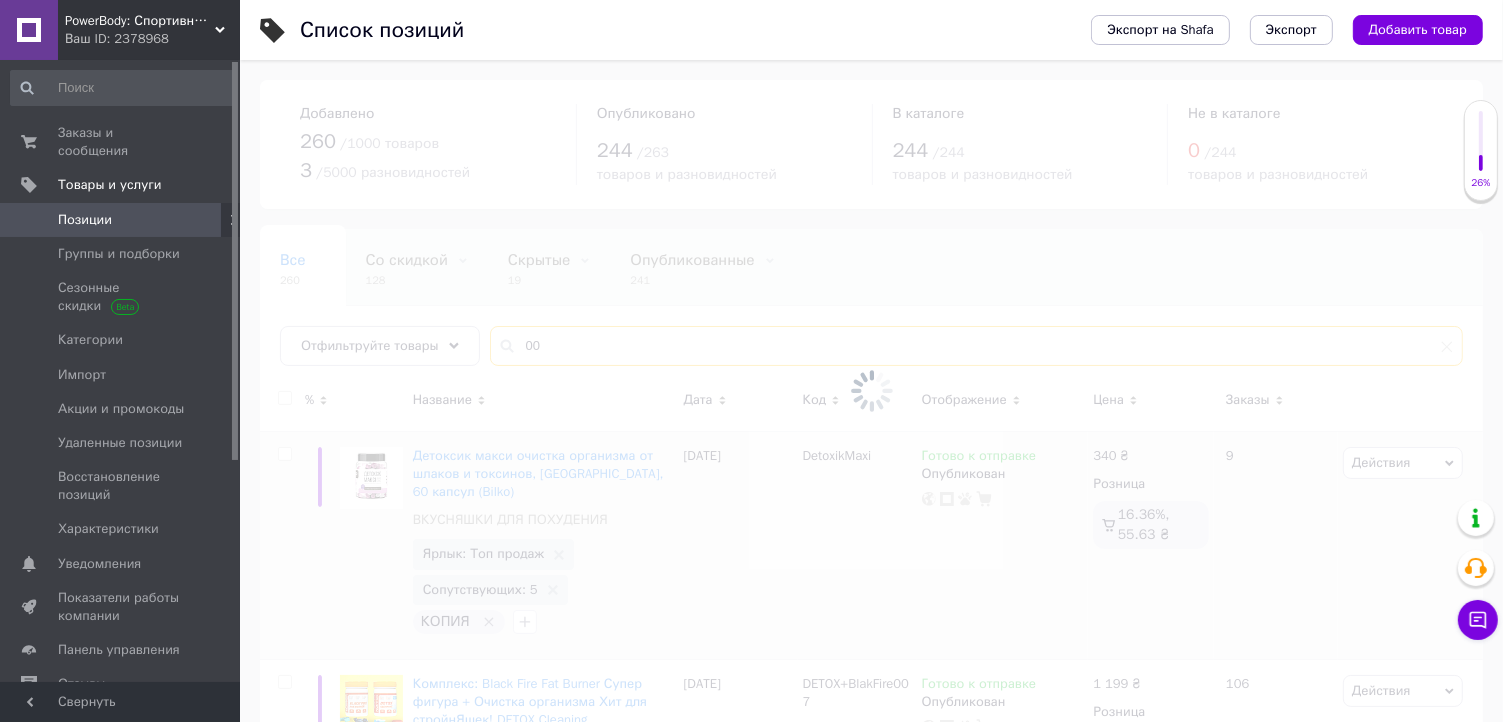 type on "007" 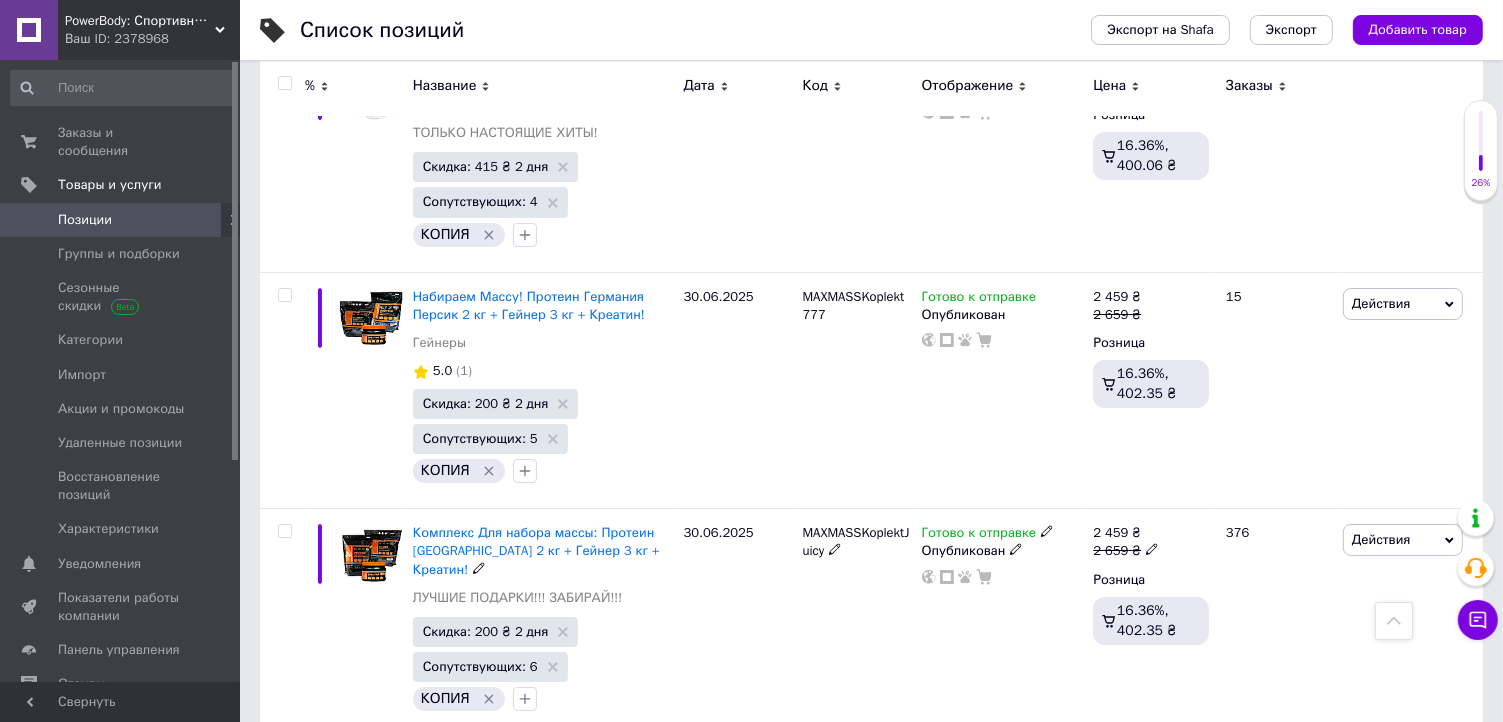 scroll, scrollTop: 6600, scrollLeft: 0, axis: vertical 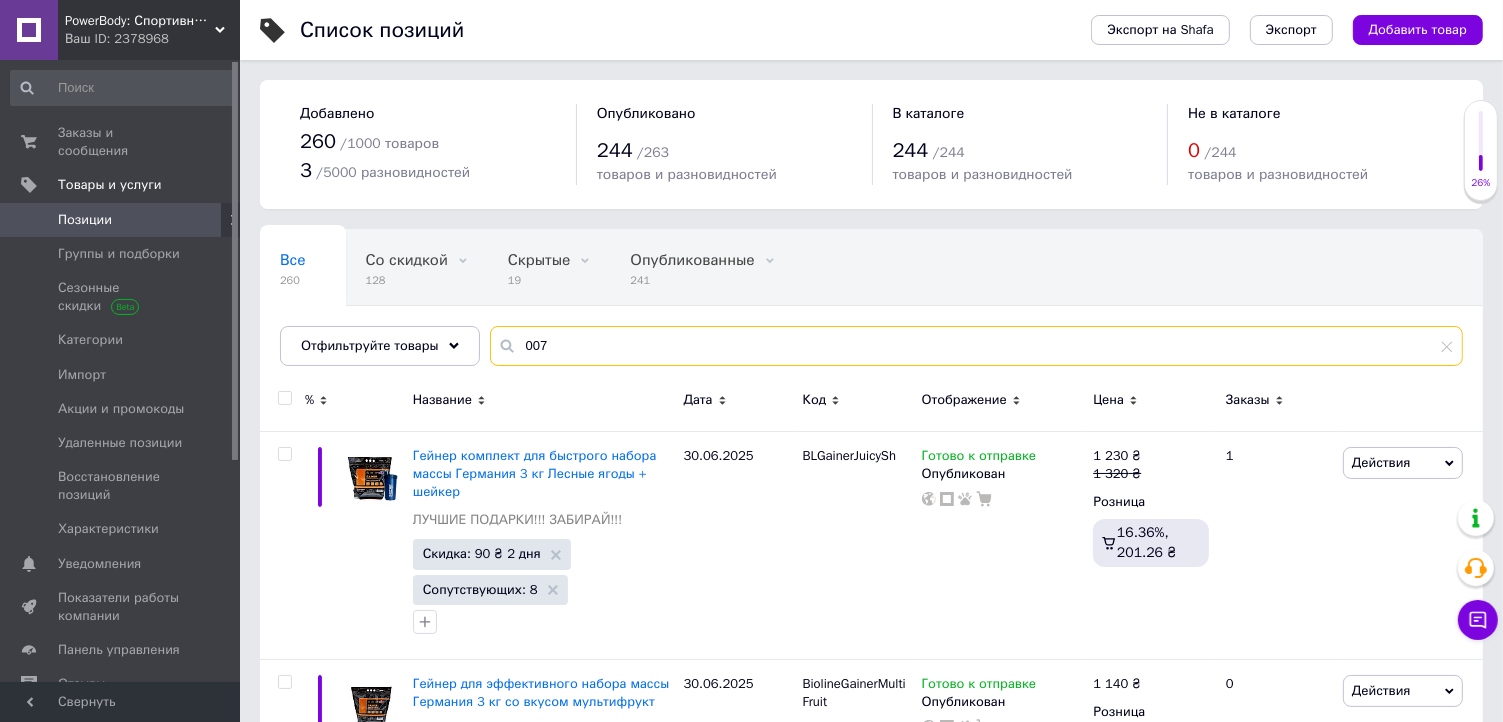 click on "007" at bounding box center [976, 346] 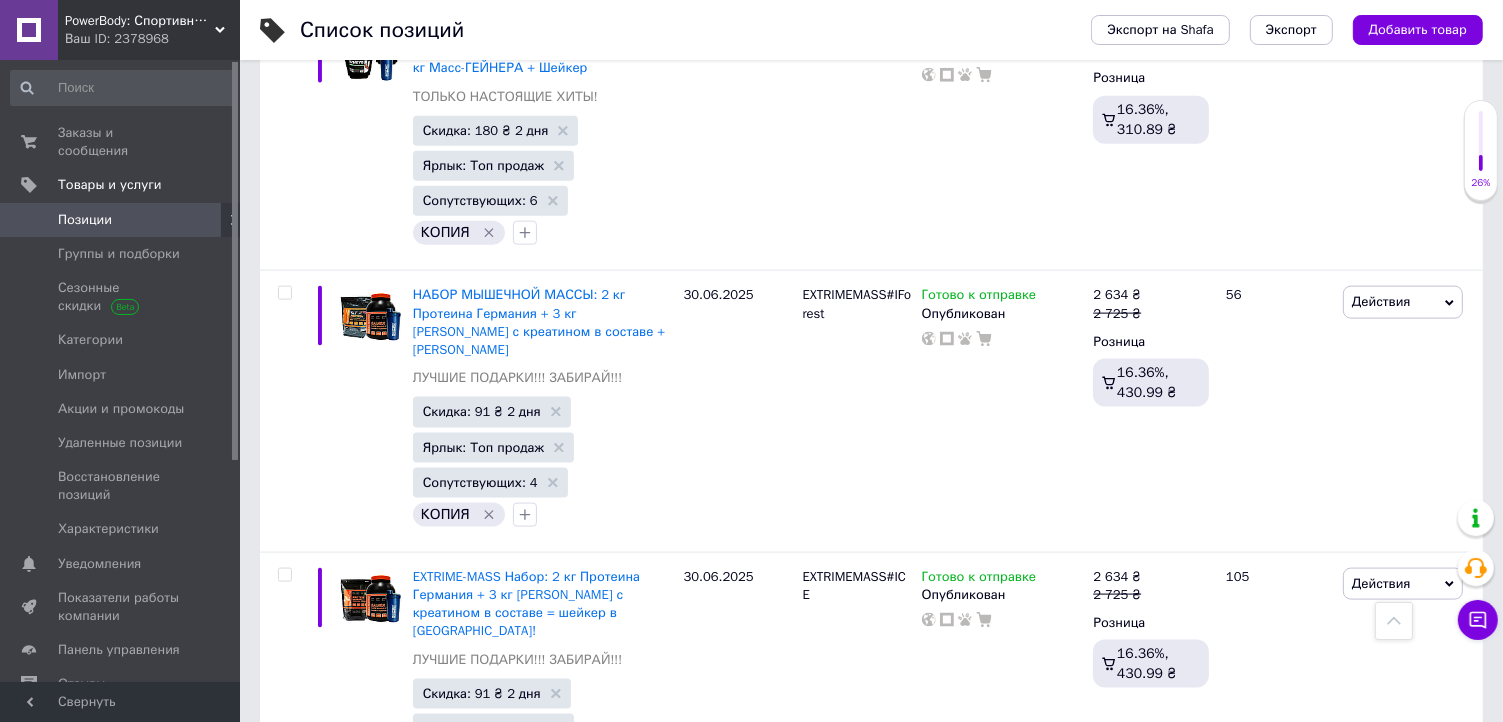 scroll, scrollTop: 18691, scrollLeft: 0, axis: vertical 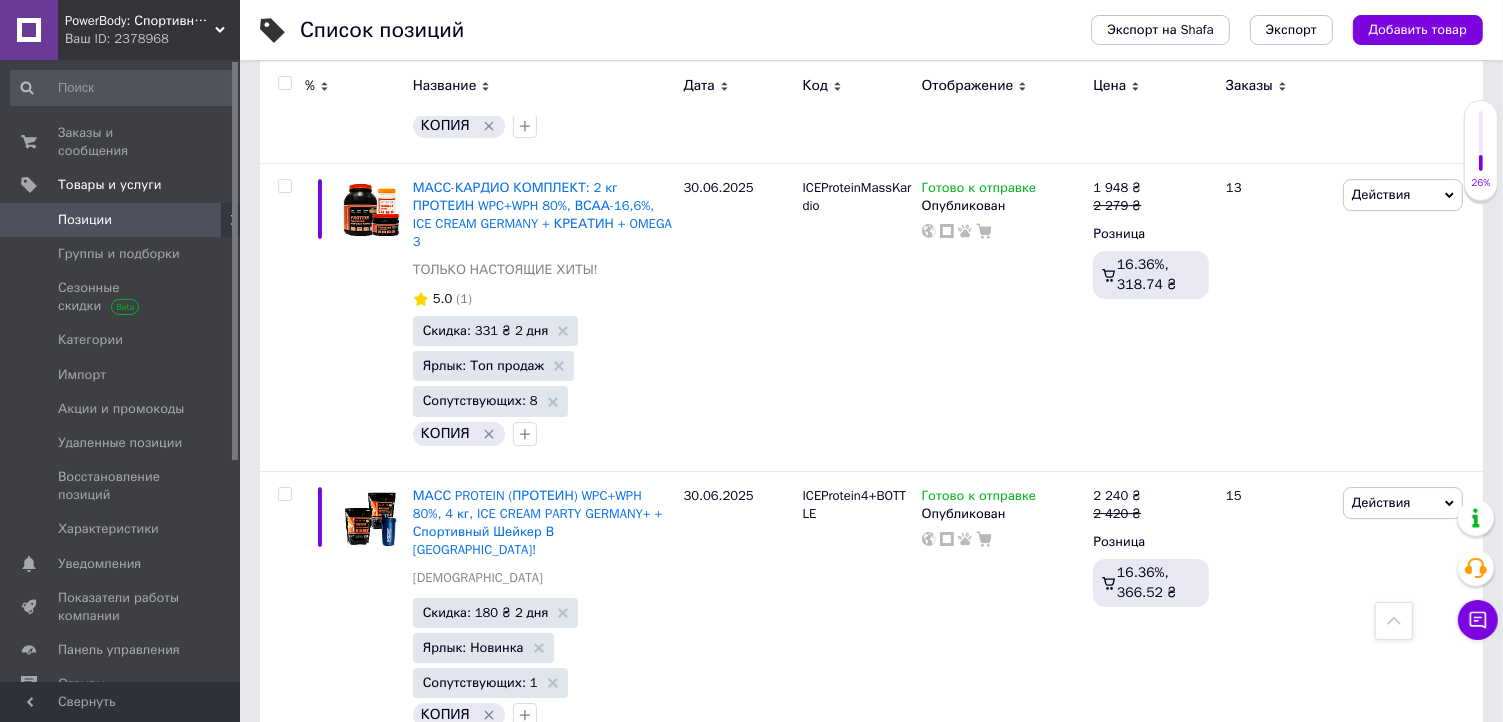 click at bounding box center (284, 775) 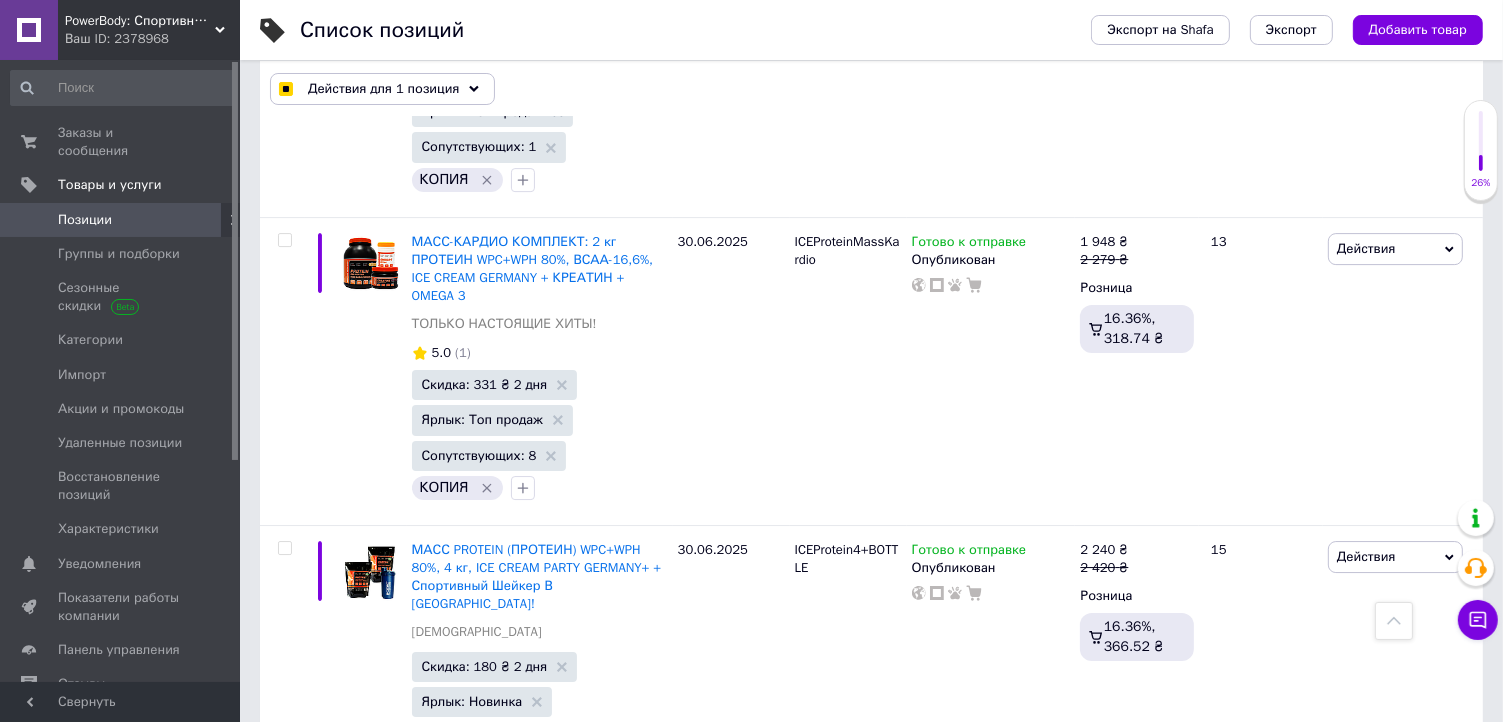 scroll, scrollTop: 14064, scrollLeft: 0, axis: vertical 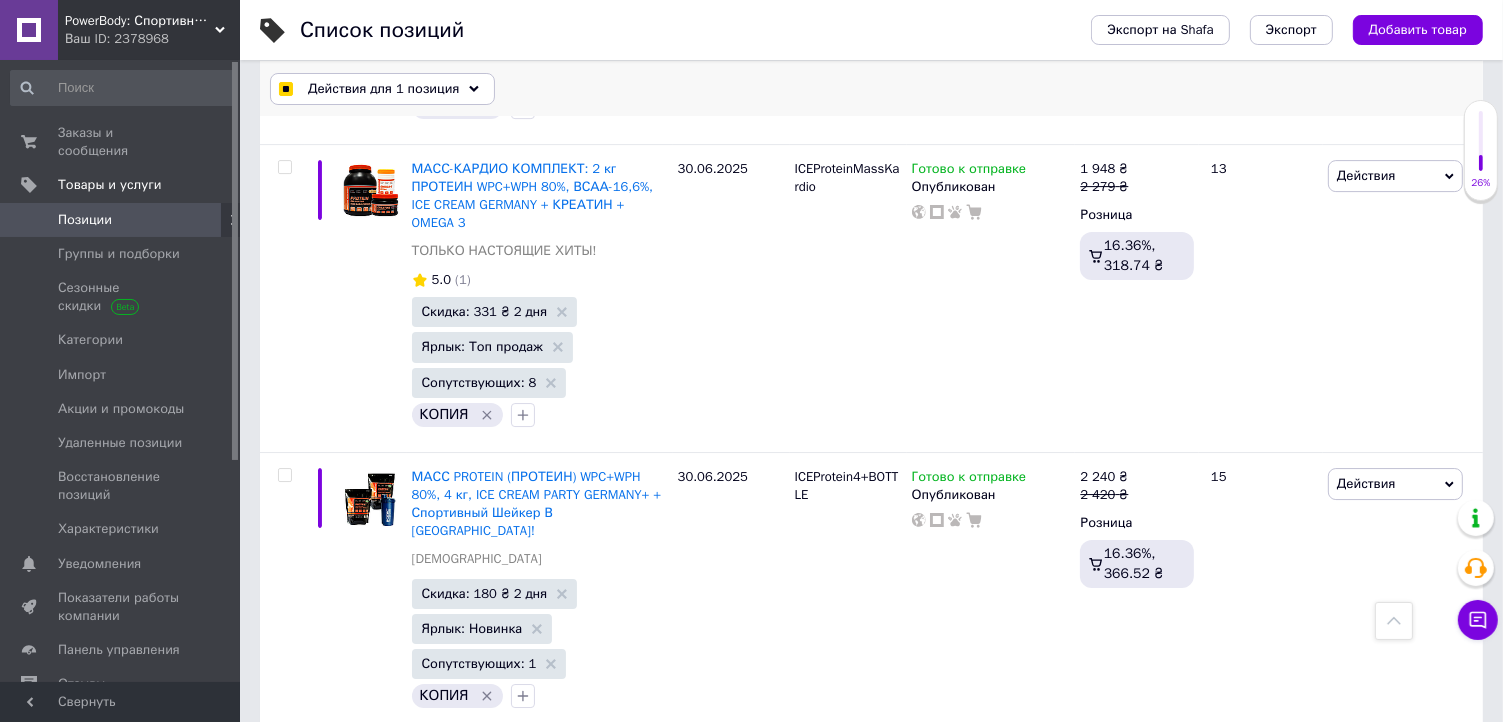 click on "Действия для 1 позиция" at bounding box center [383, 89] 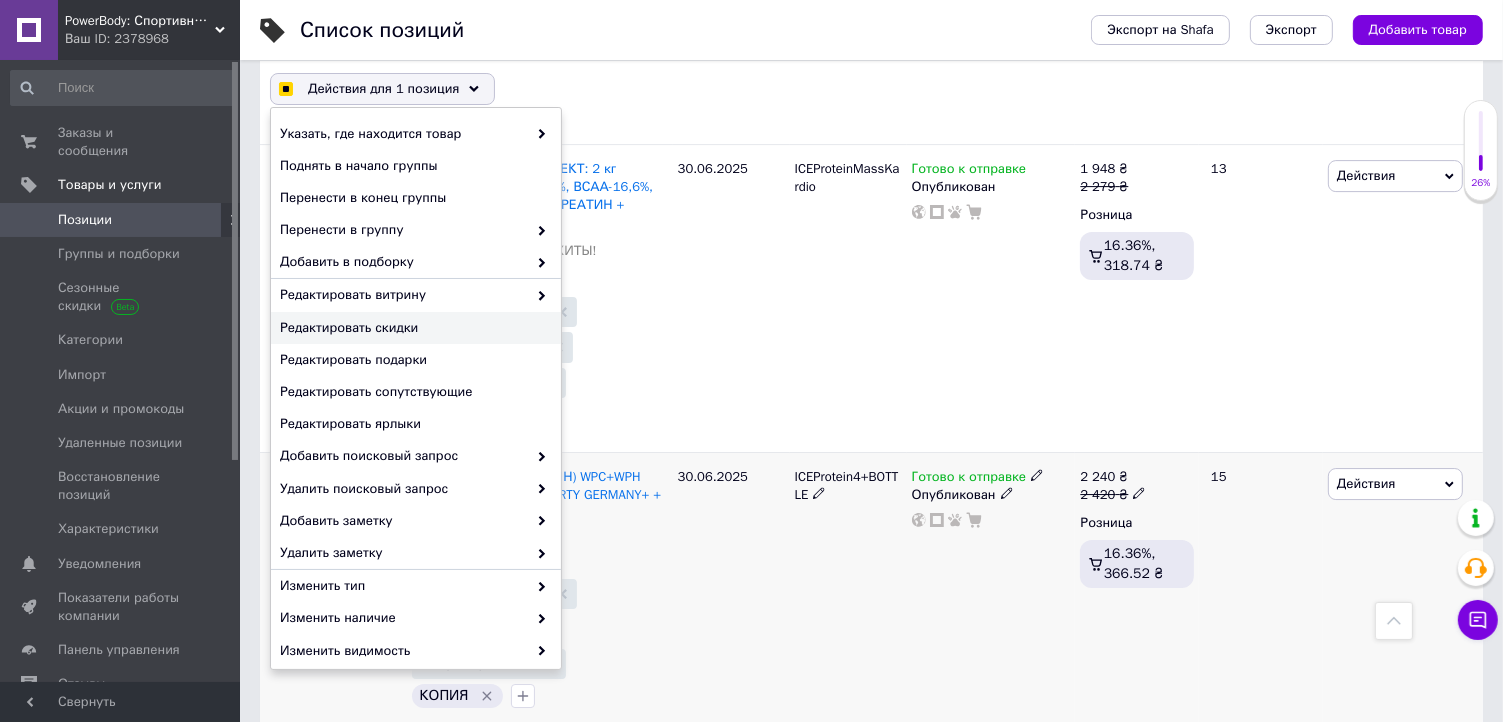 checkbox on "true" 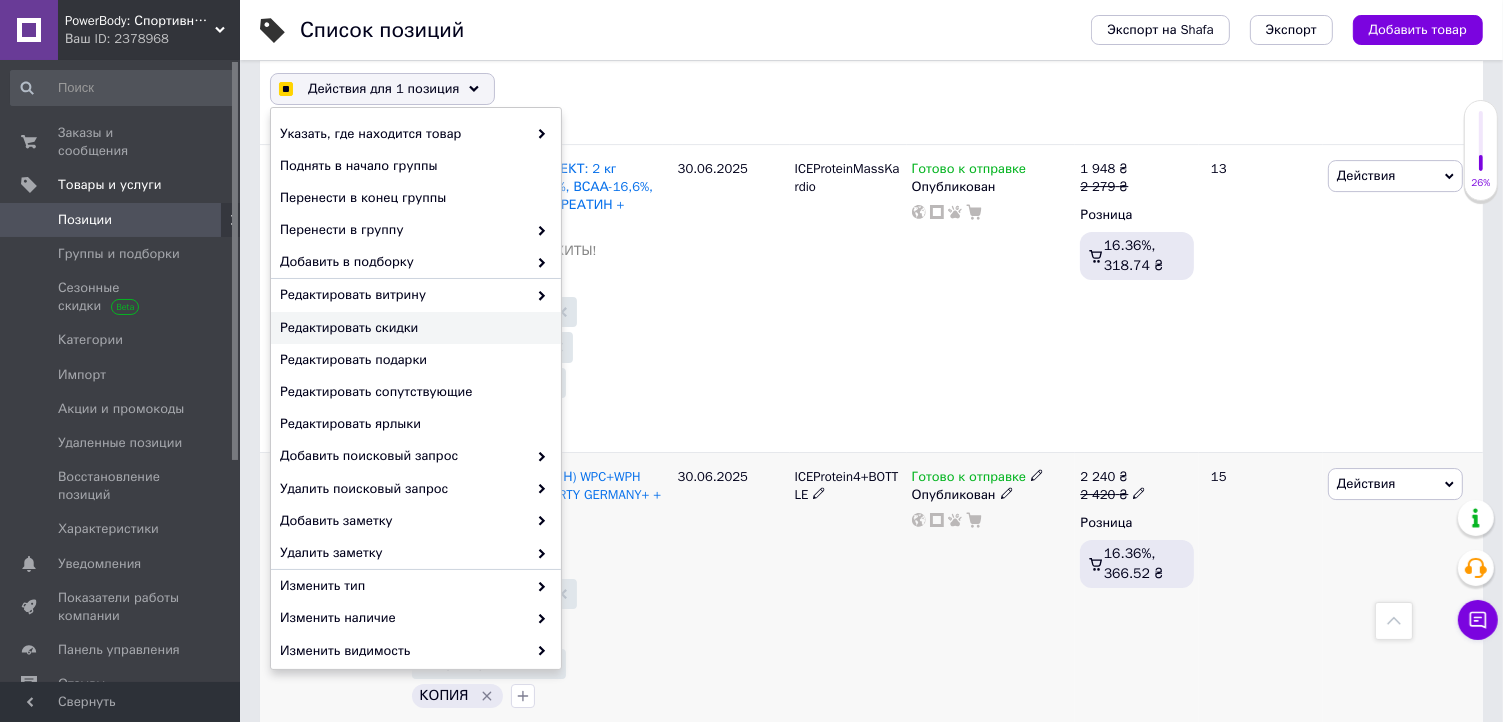 click on "Скидка: 180 ₴ 2 дня Ярлык: Новинка Сопутствующих: 1 КОПИЯ" at bounding box center [540, 646] 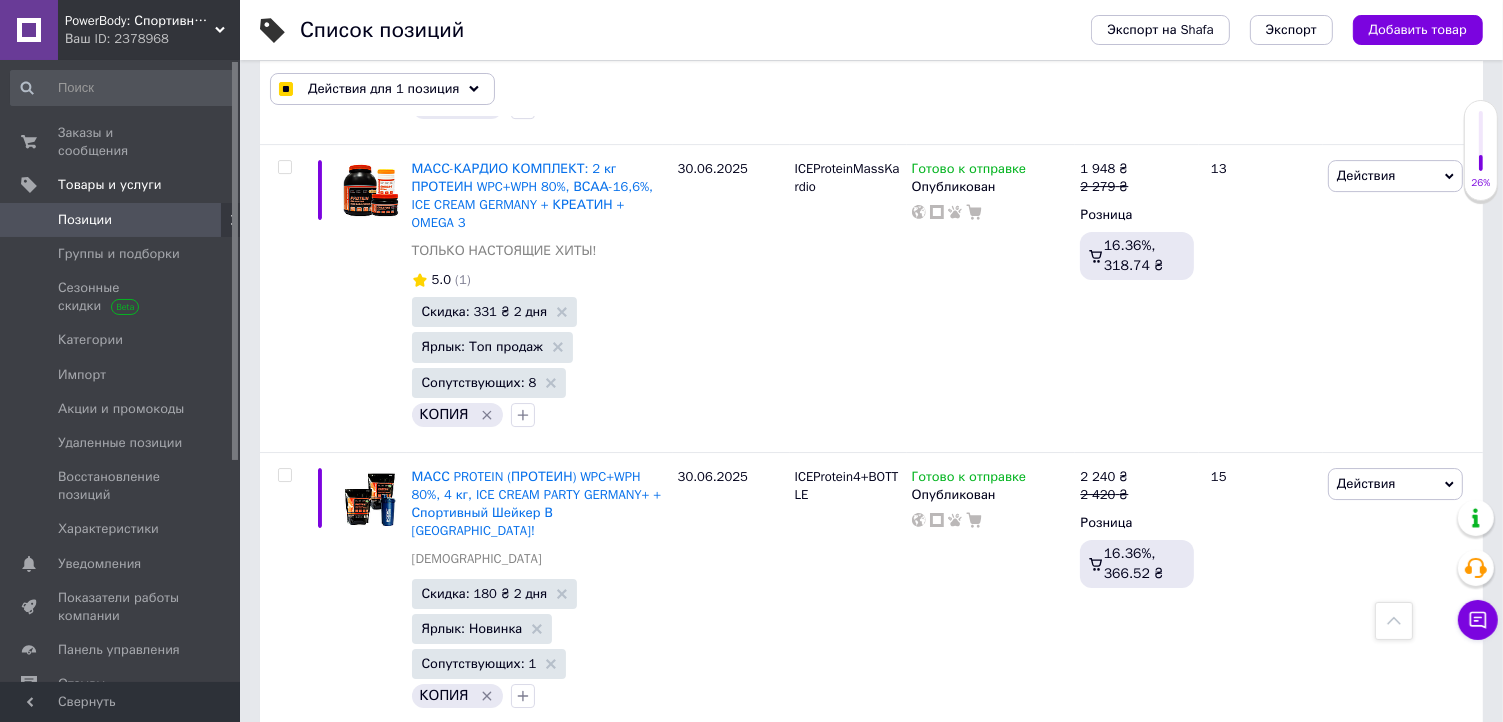 click at bounding box center (284, 756) 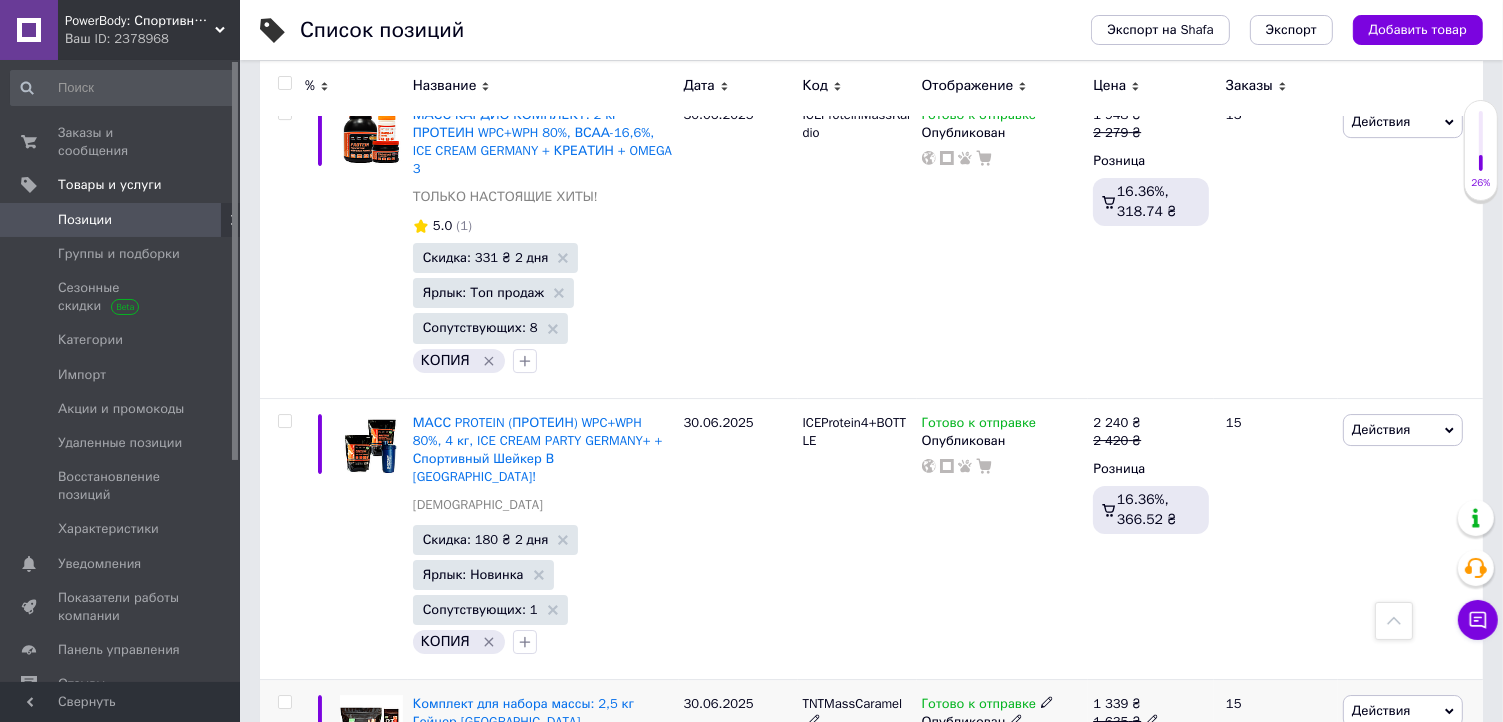 scroll, scrollTop: 13991, scrollLeft: 0, axis: vertical 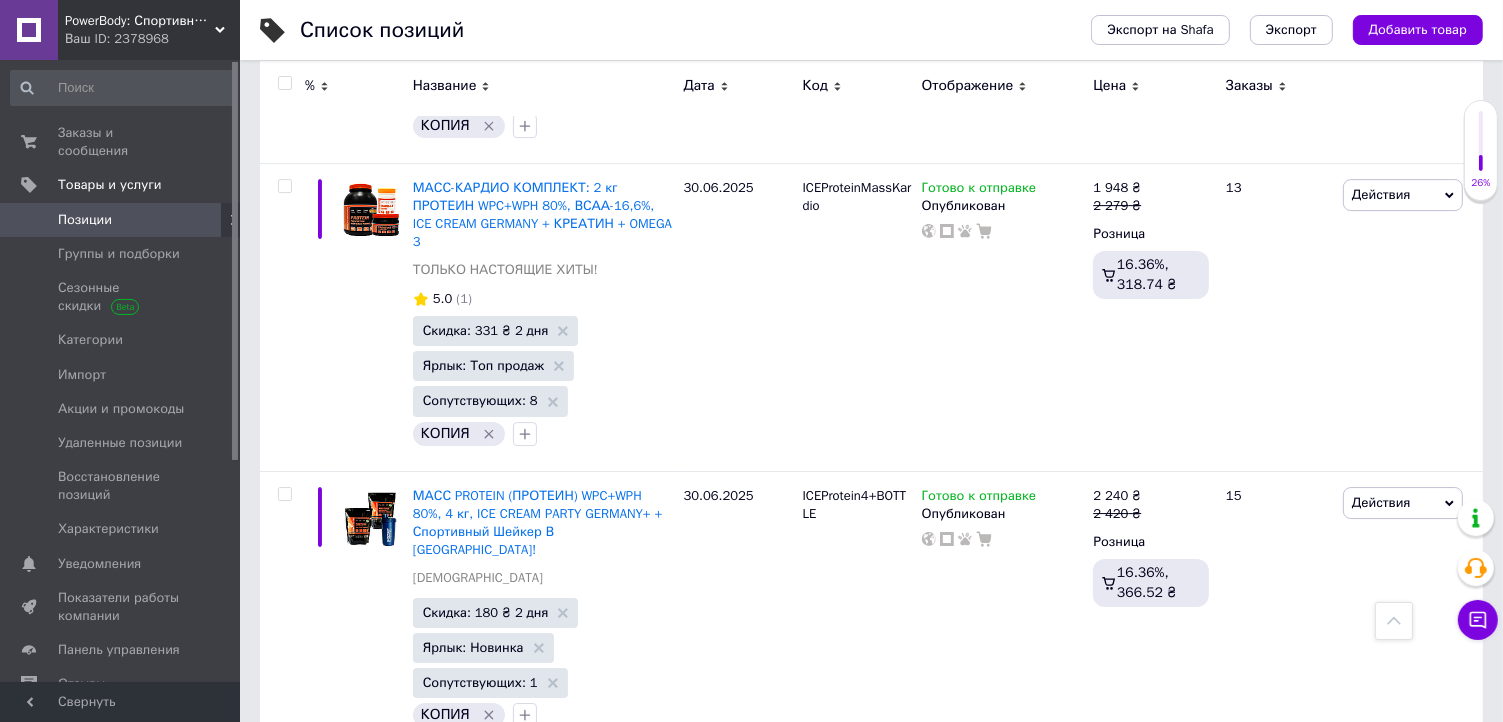click at bounding box center (284, 775) 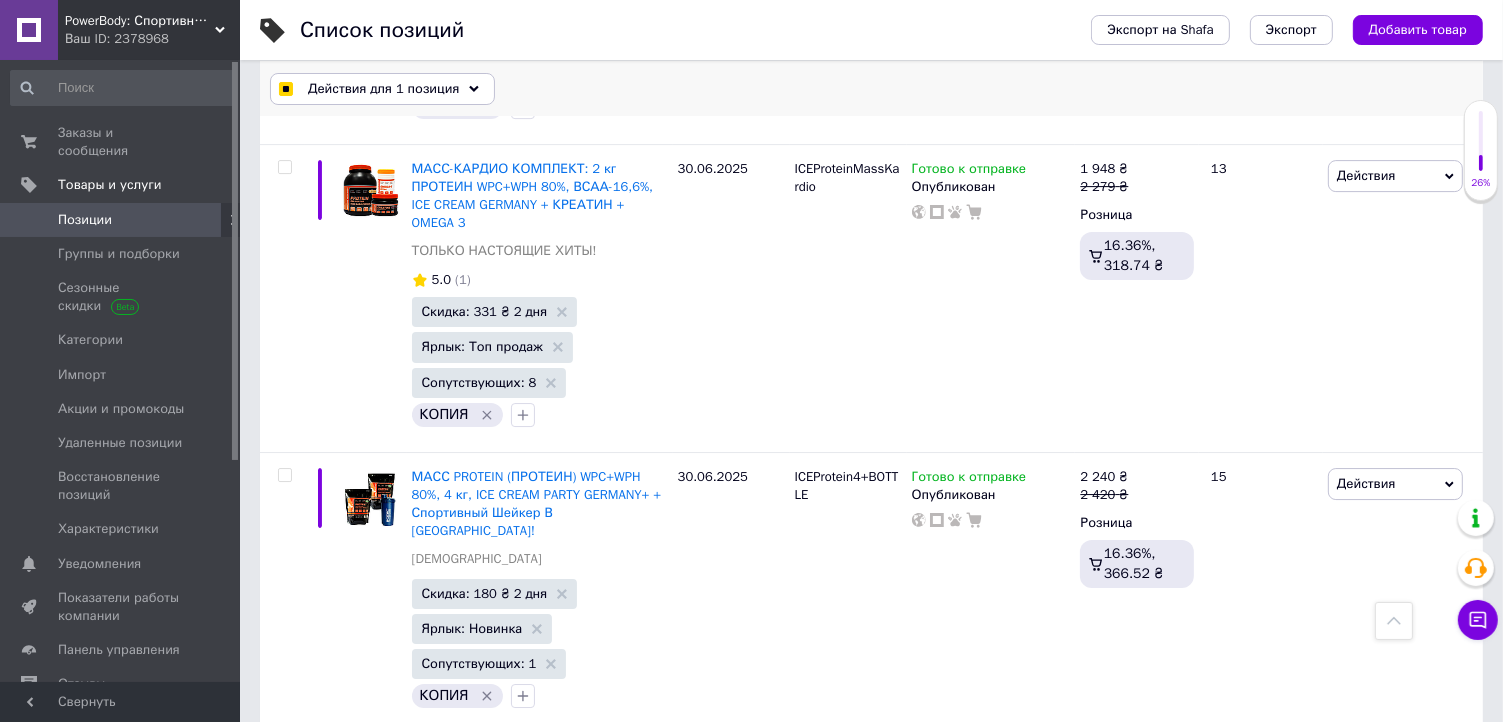 click on "Действия для 1 позиция" at bounding box center (382, 89) 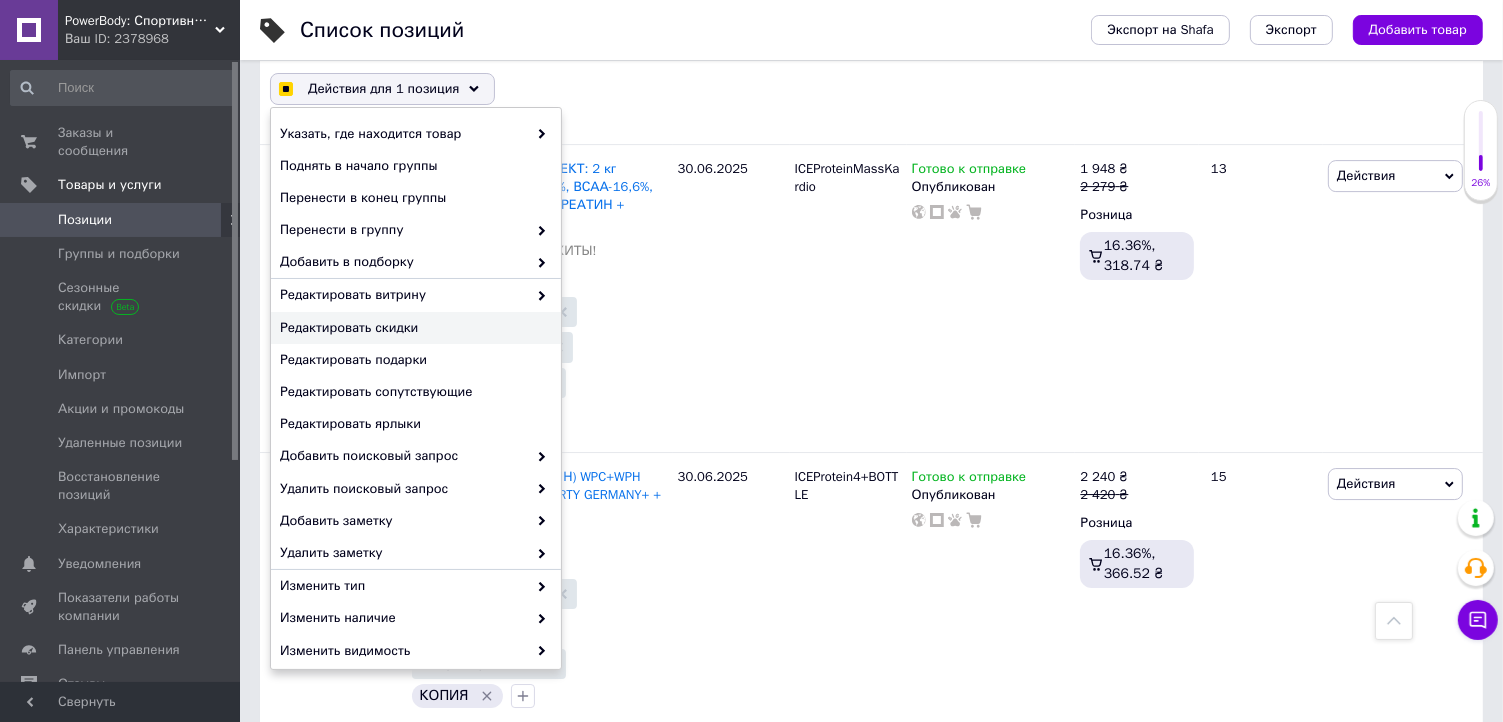 checkbox on "true" 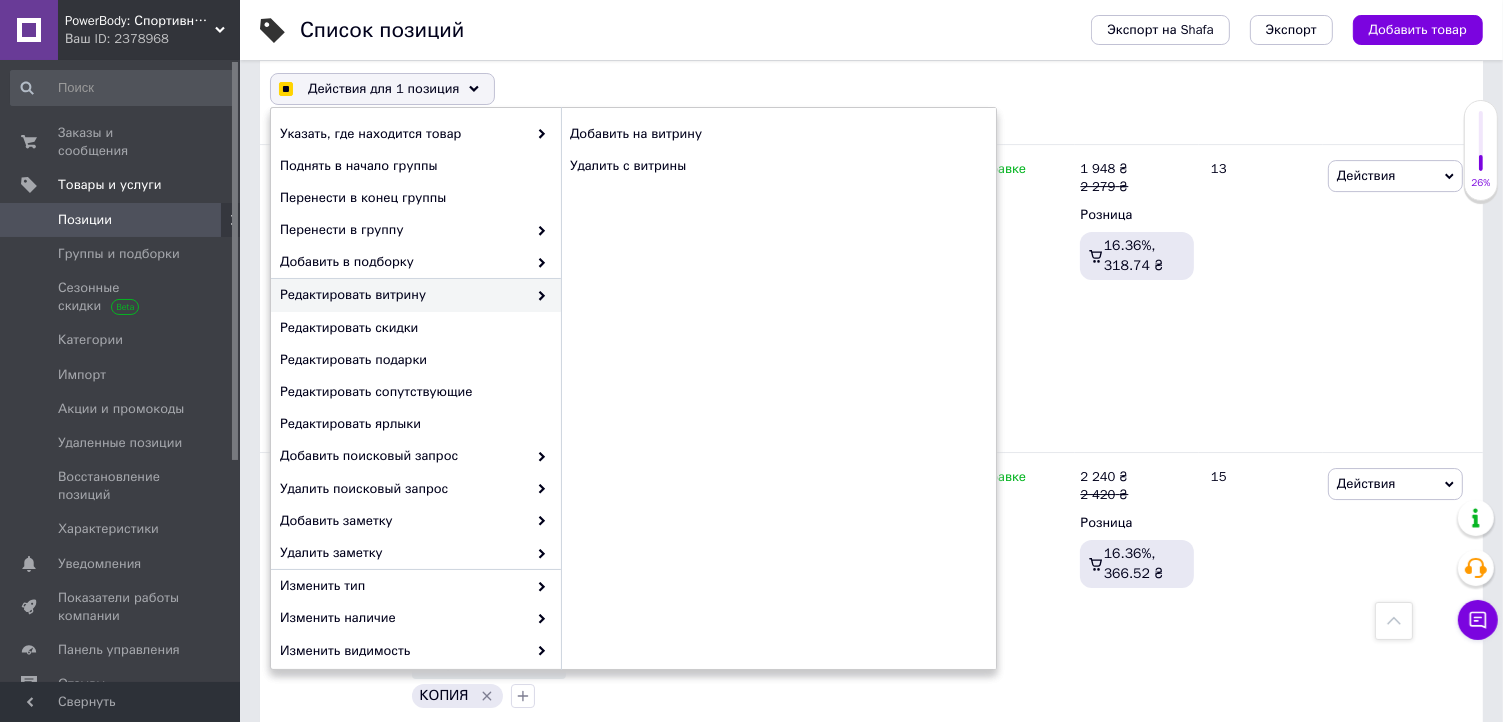 click on "Список позиций" at bounding box center [675, 30] 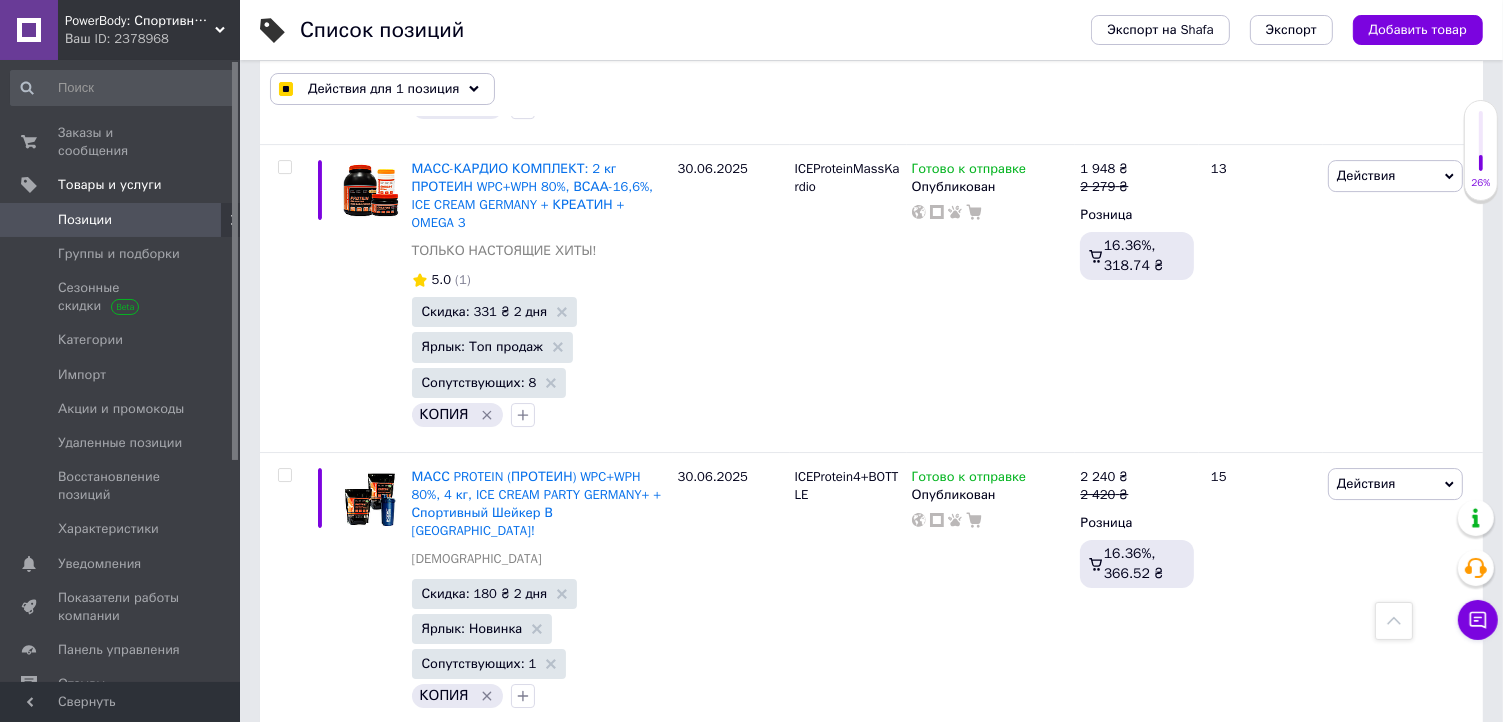 click at bounding box center (284, 756) 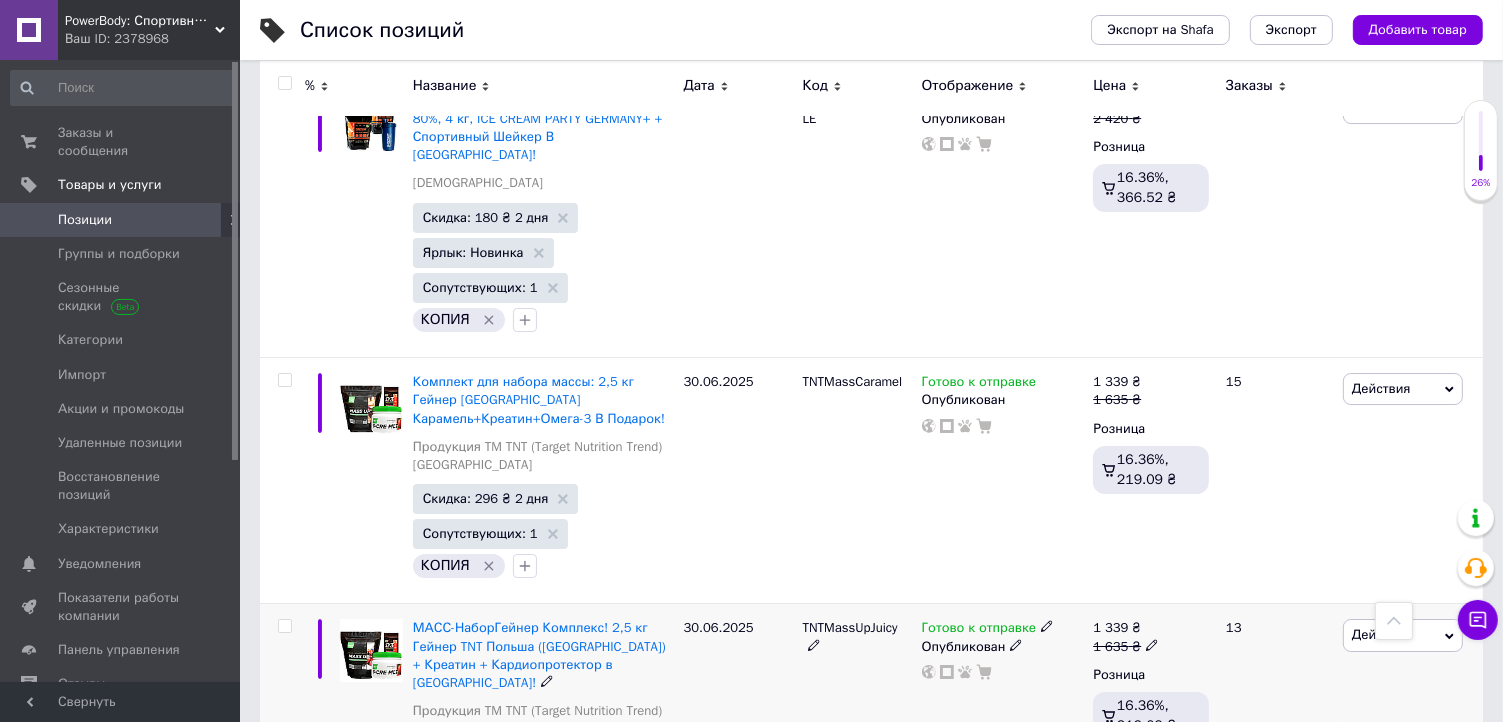 scroll, scrollTop: 14391, scrollLeft: 0, axis: vertical 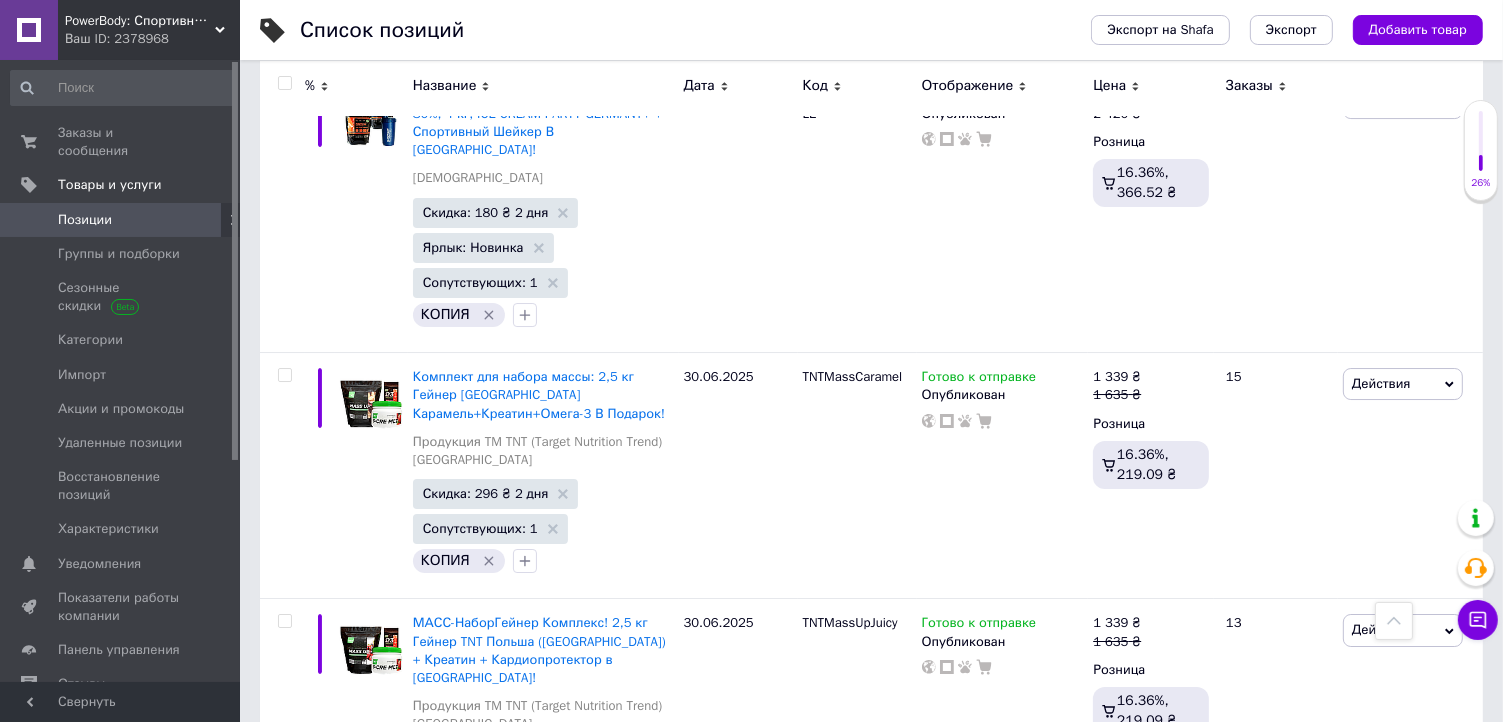 click on "TNTMassSTRAWBERRY" at bounding box center (857, 931) 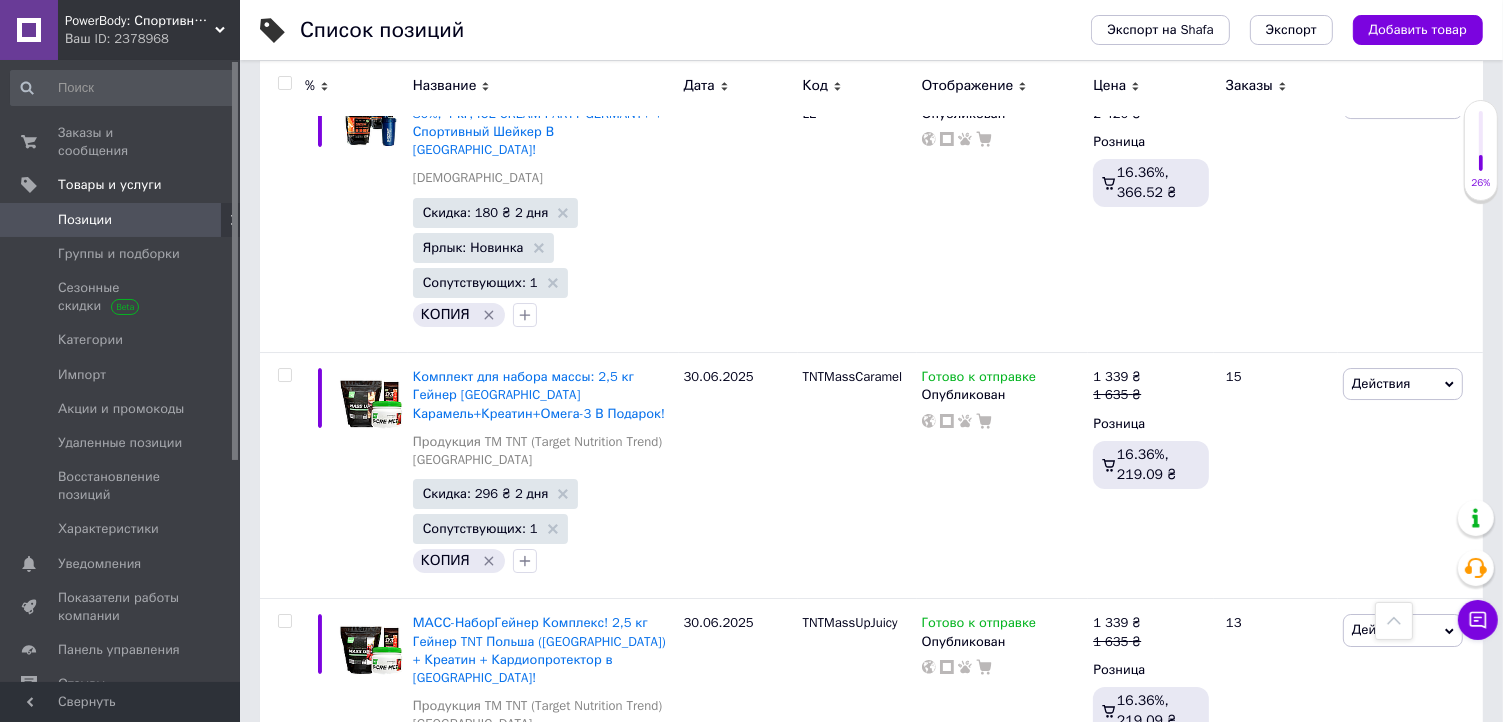 copy on "TNTMassSTRAWBERRY" 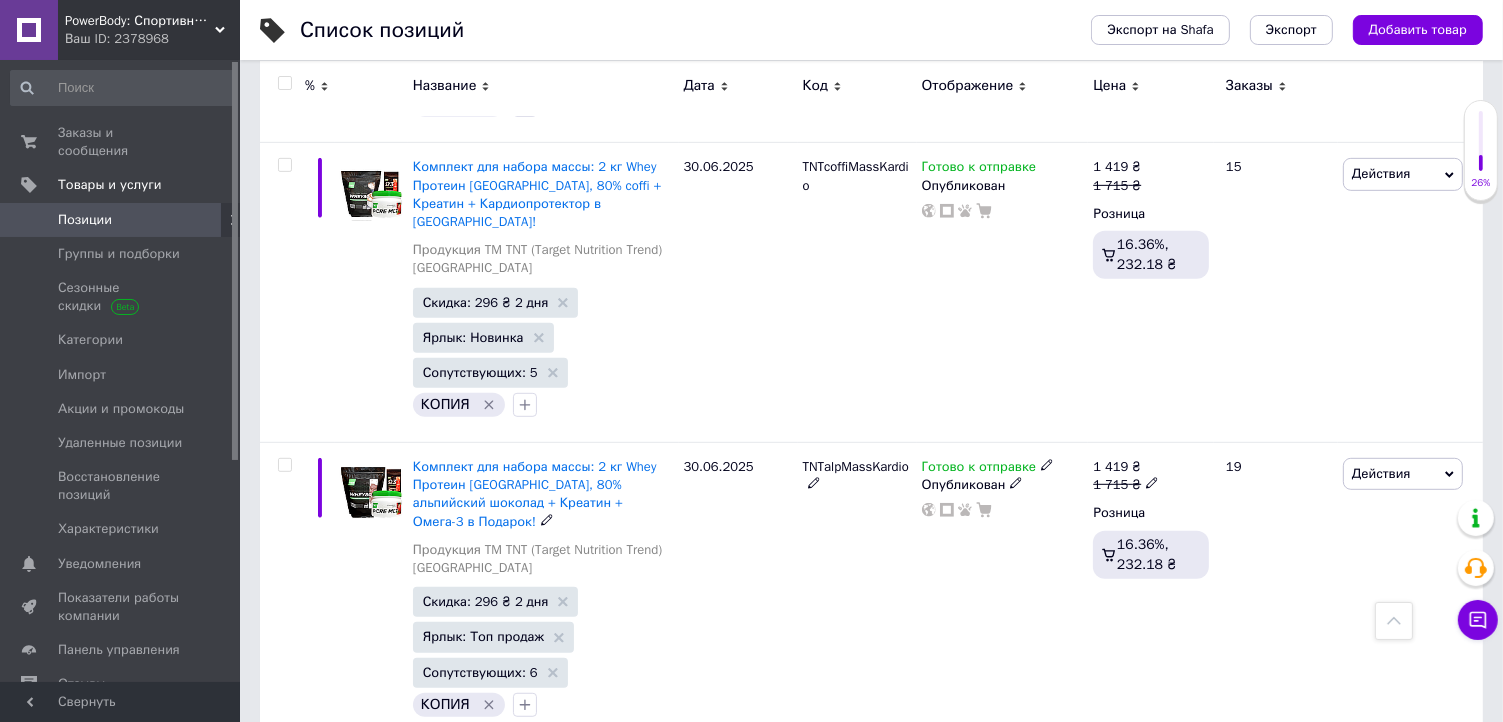 scroll, scrollTop: 16091, scrollLeft: 0, axis: vertical 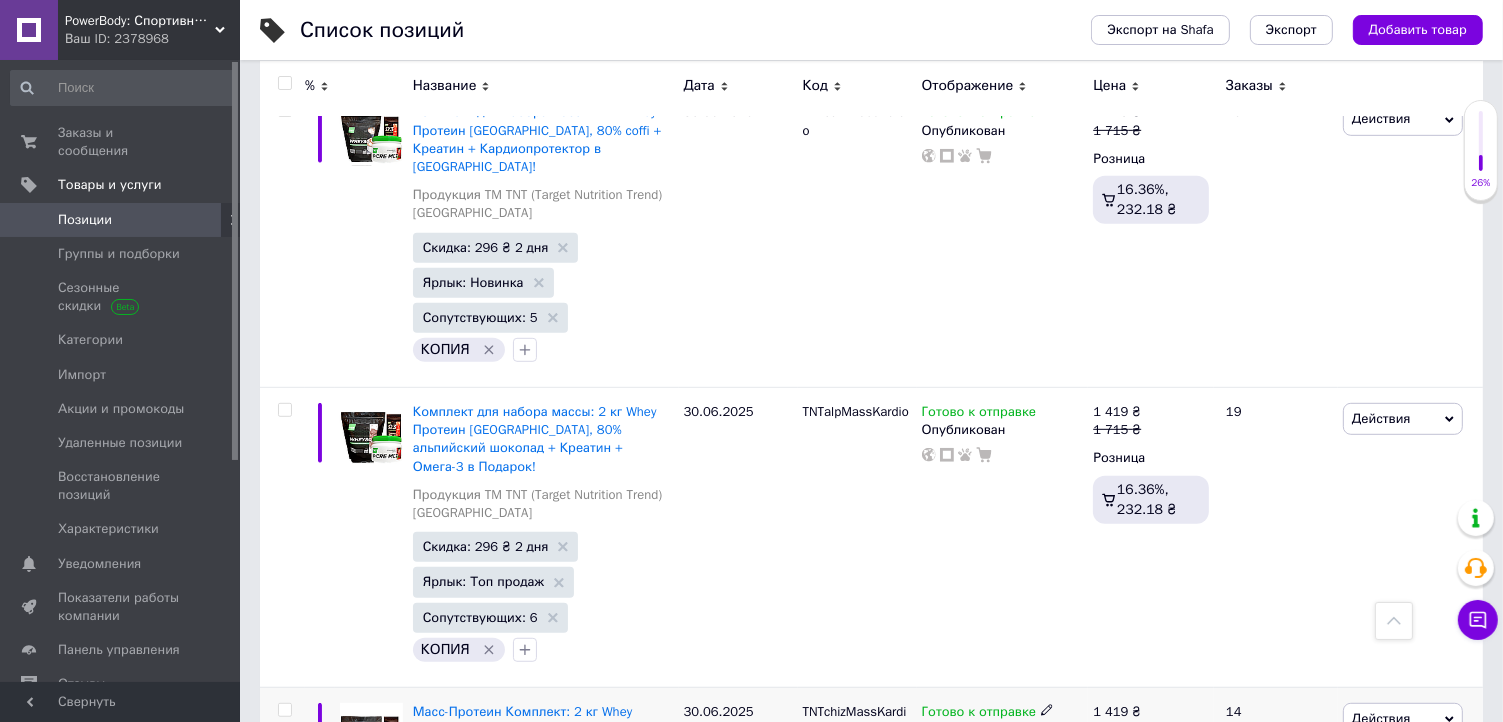 click on "30.06.2025" at bounding box center [738, 828] 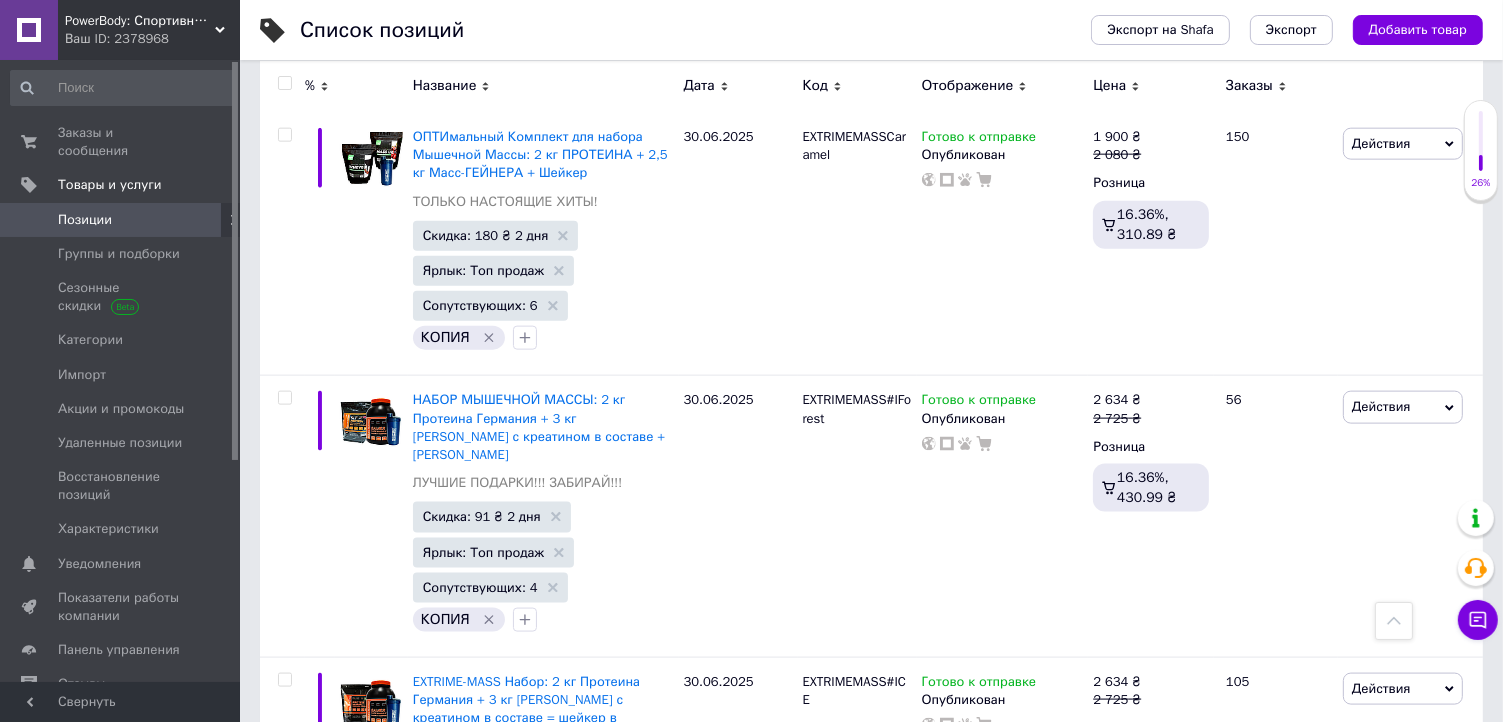 scroll, scrollTop: 17591, scrollLeft: 0, axis: vertical 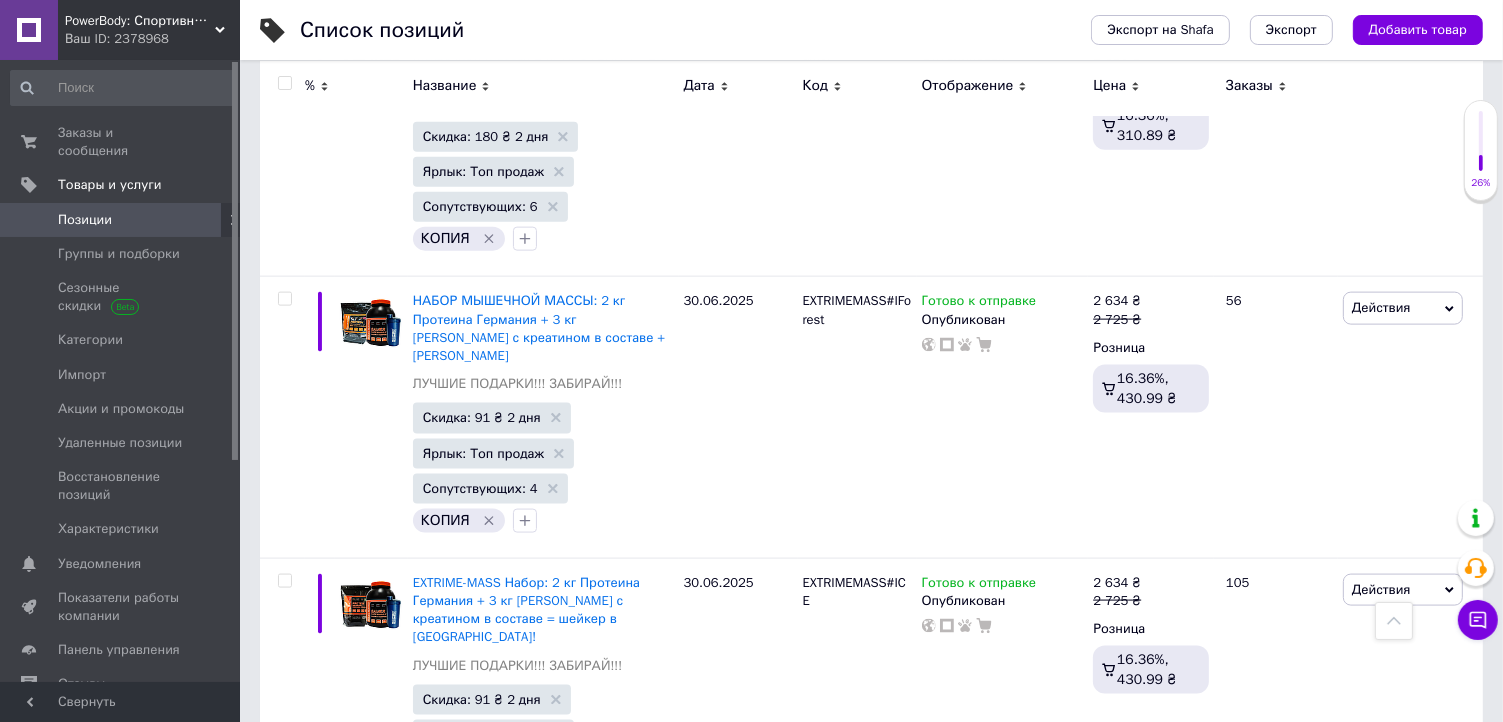 click on "ICEProtein6Sh" at bounding box center (843, 863) 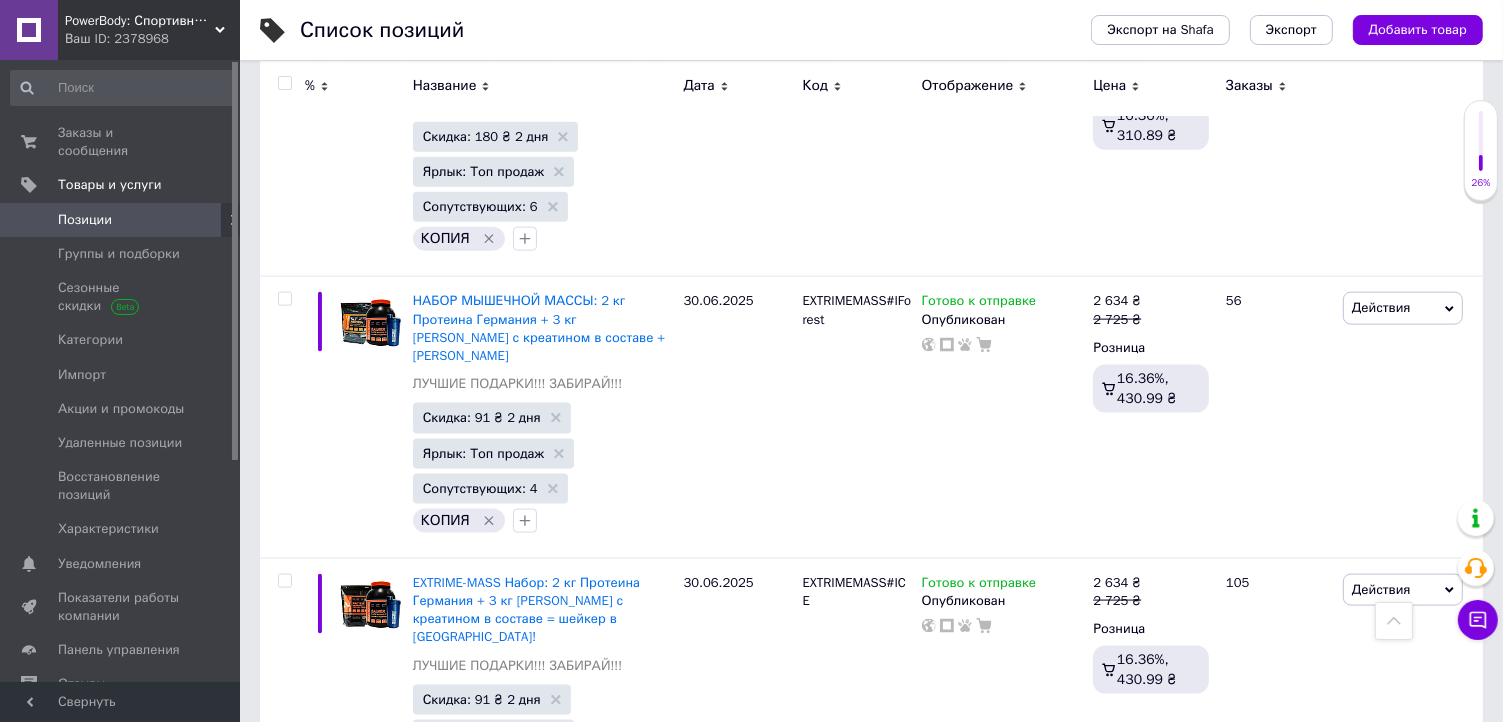 click on "ICEProtein6Sh" at bounding box center [857, 981] 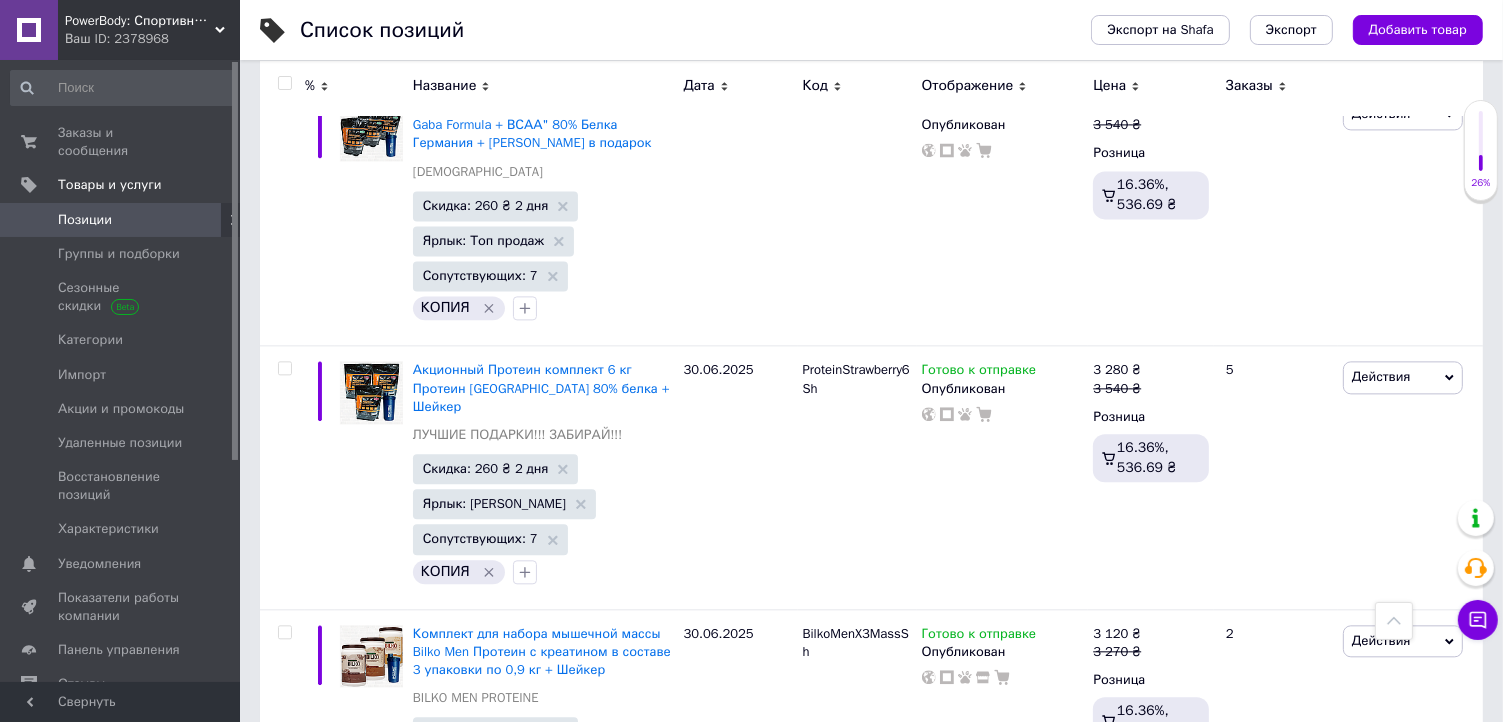 scroll, scrollTop: 19491, scrollLeft: 0, axis: vertical 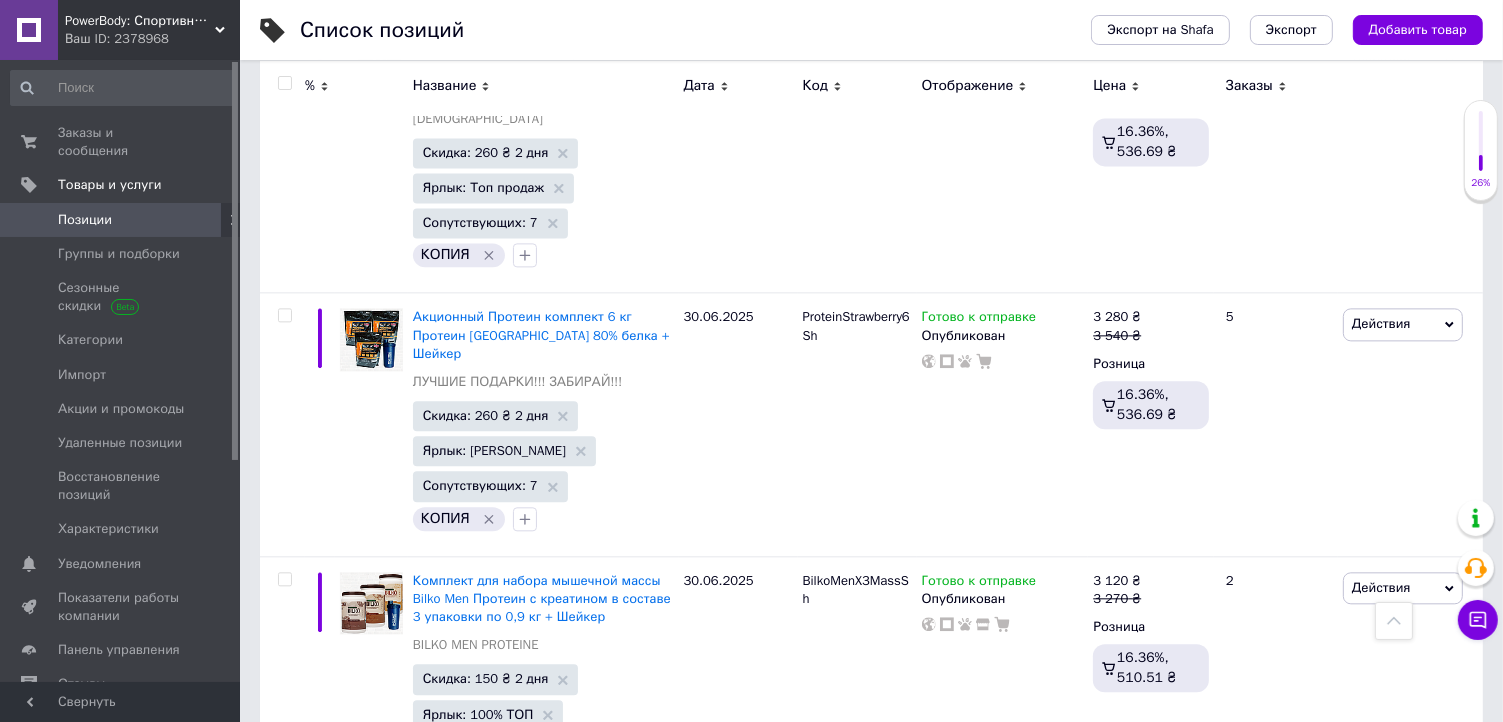 click on "Еще 2 цены" at bounding box center [1129, 1135] 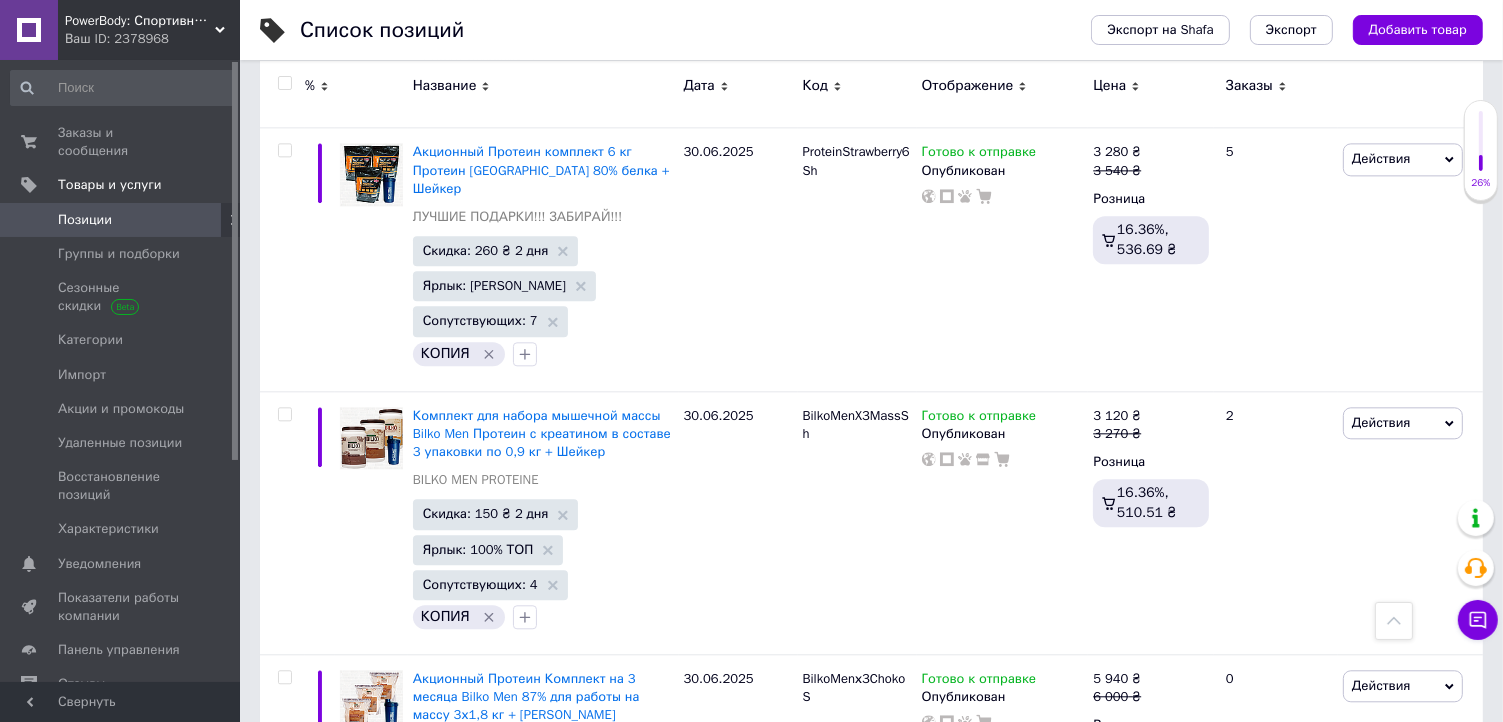 scroll, scrollTop: 19691, scrollLeft: 0, axis: vertical 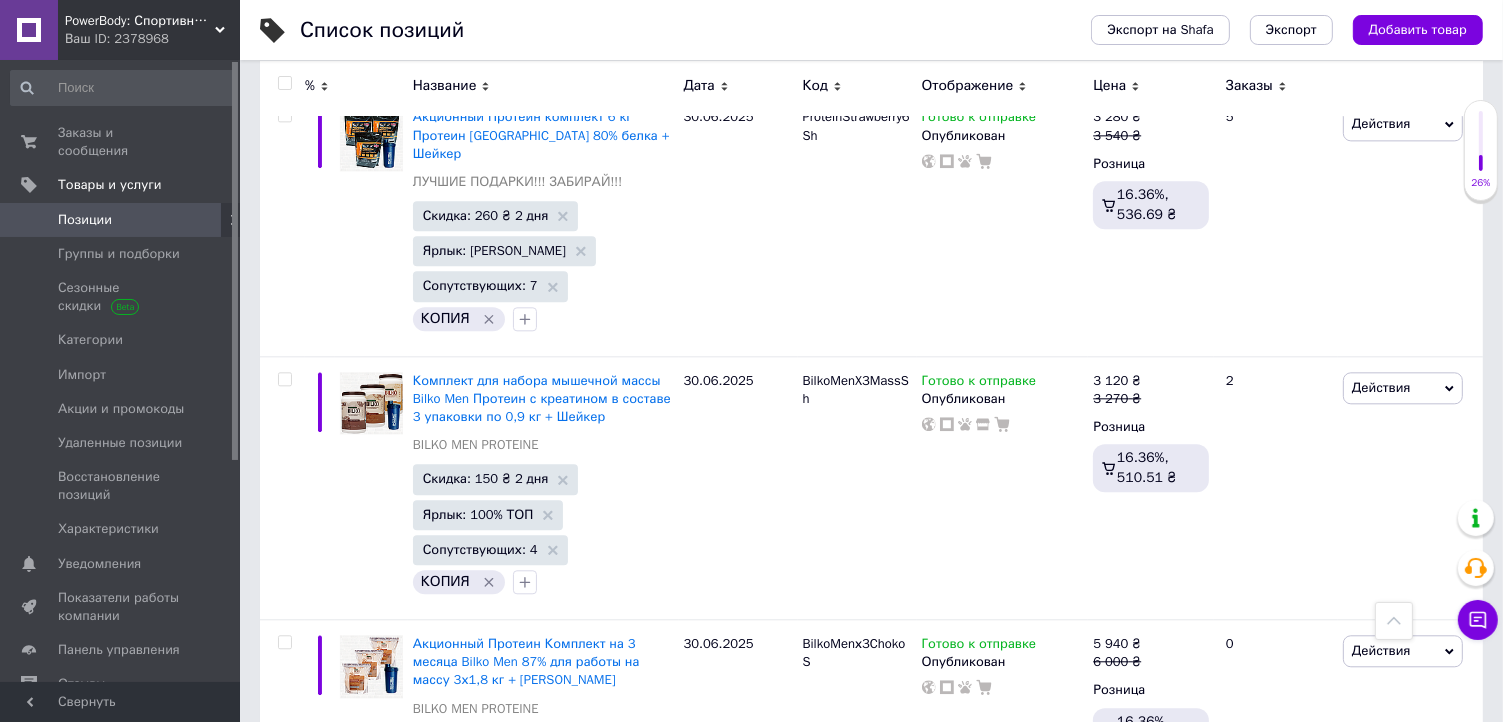 click 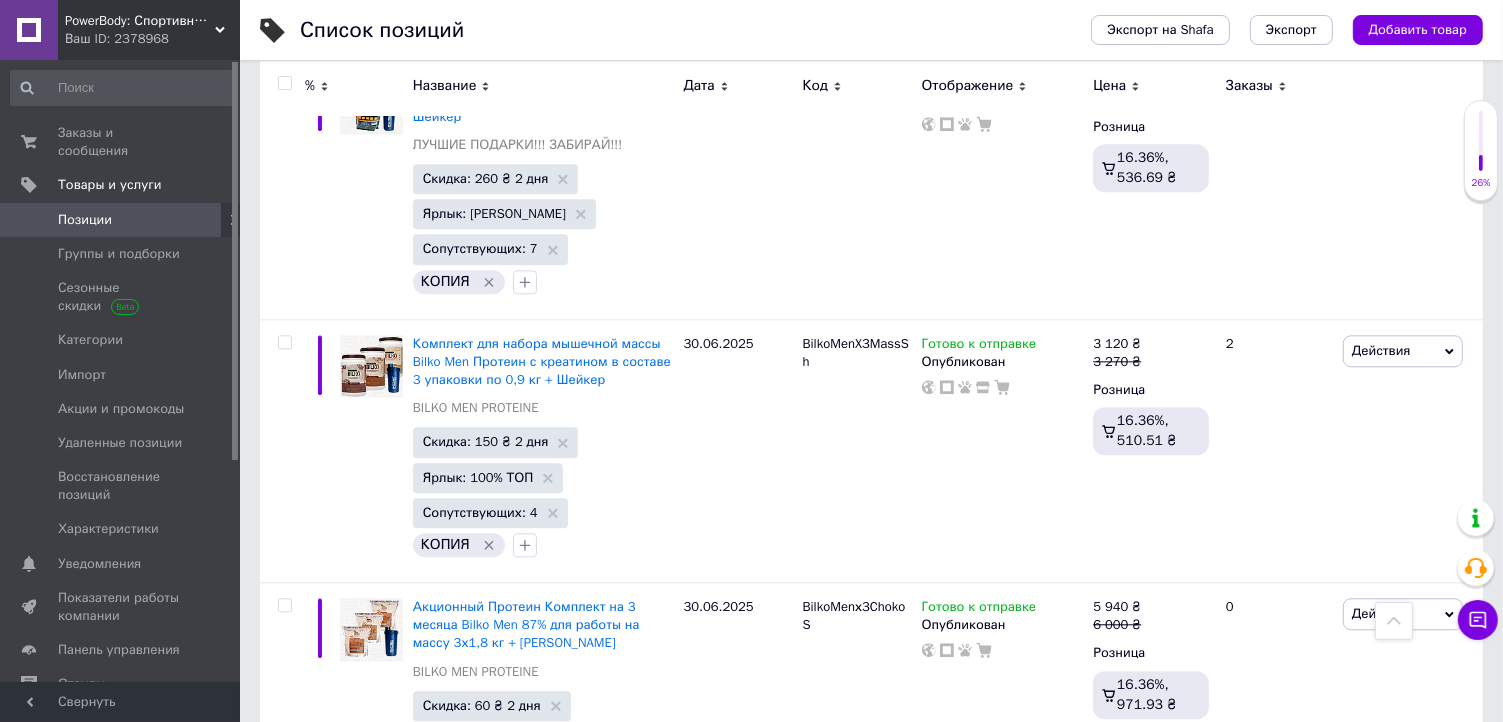scroll, scrollTop: 19791, scrollLeft: 0, axis: vertical 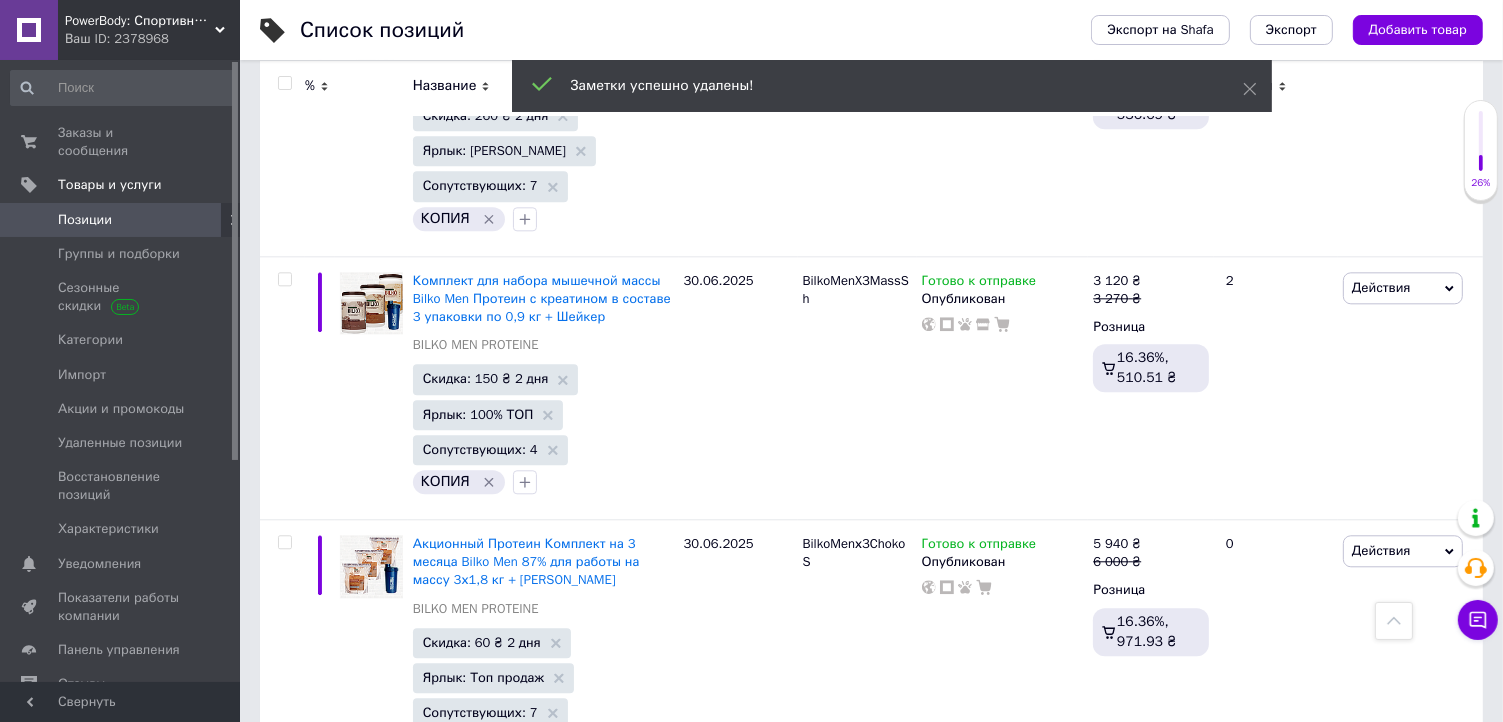 click 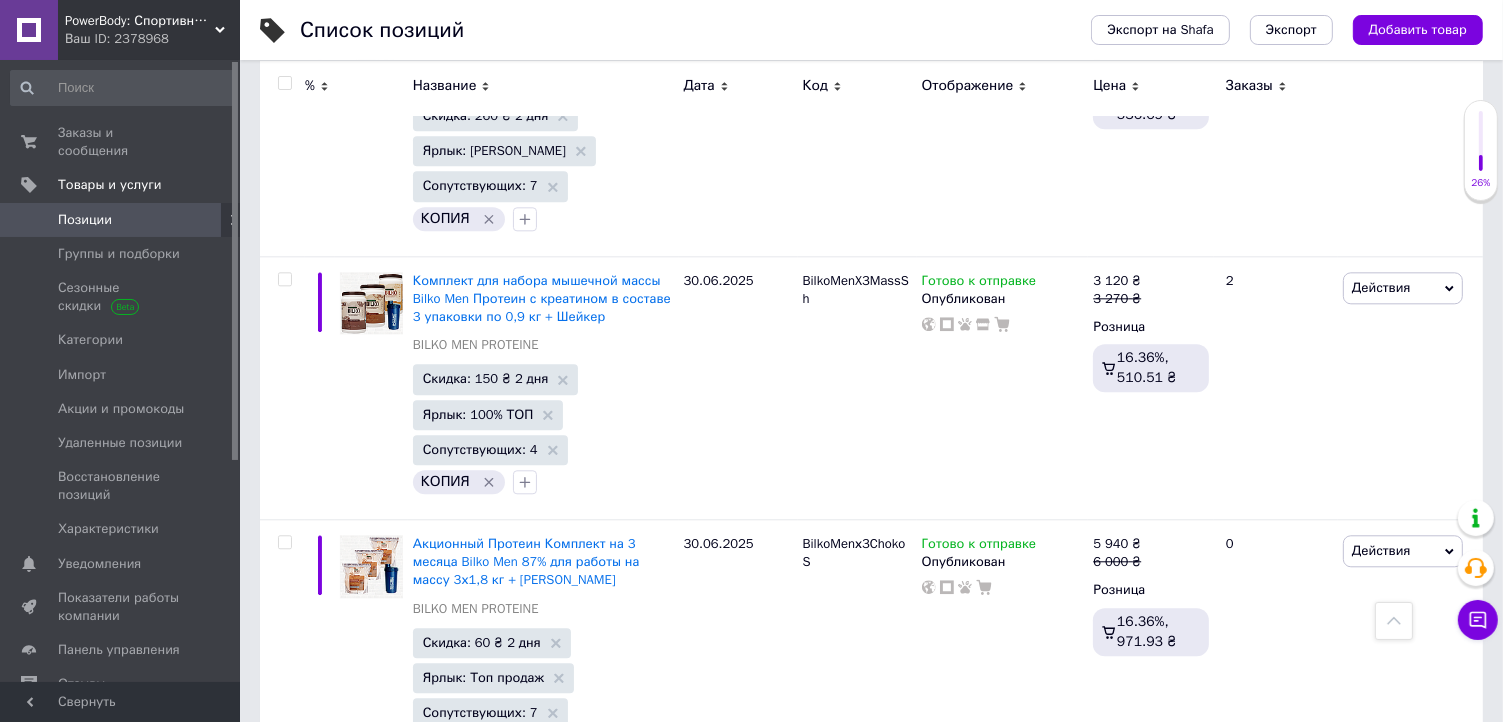 click on "Еще 1 цена" at bounding box center (1128, 1098) 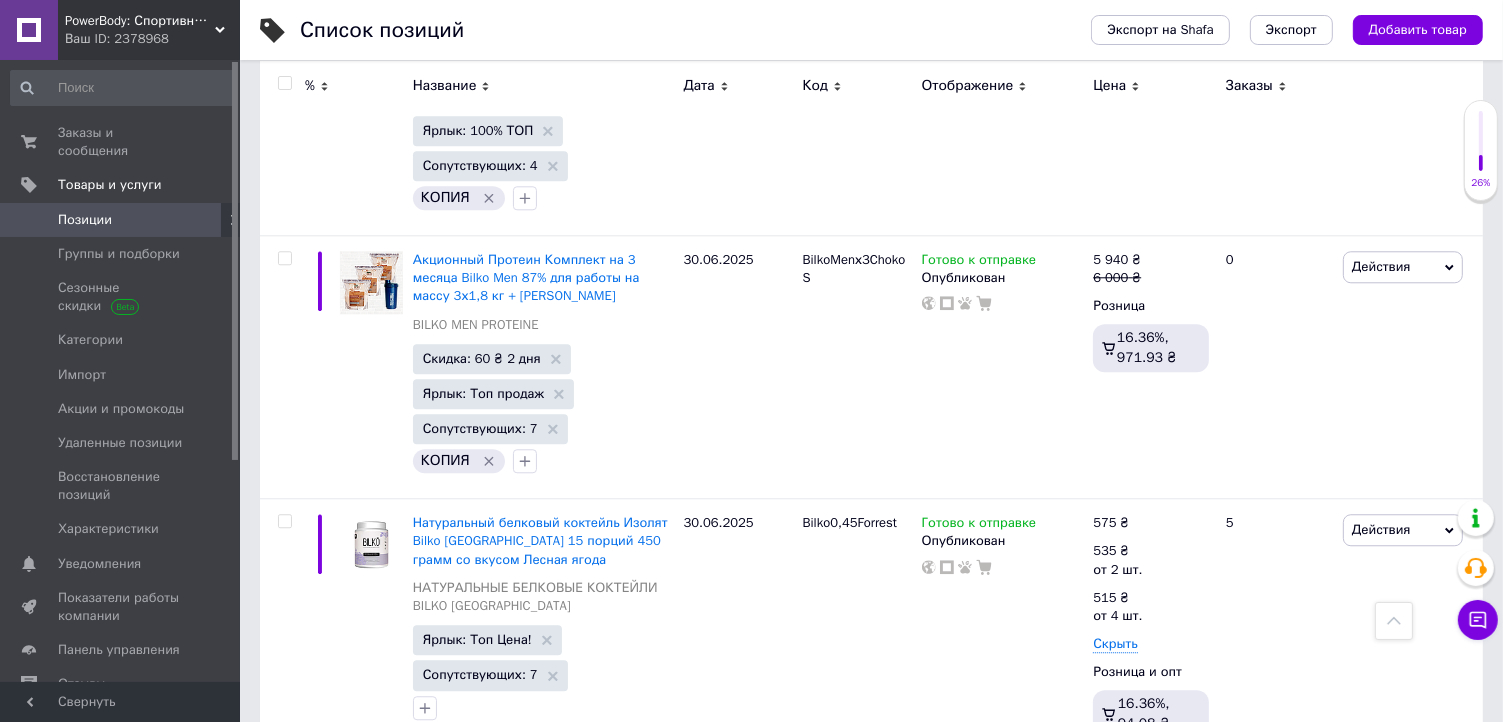 scroll, scrollTop: 20091, scrollLeft: 0, axis: vertical 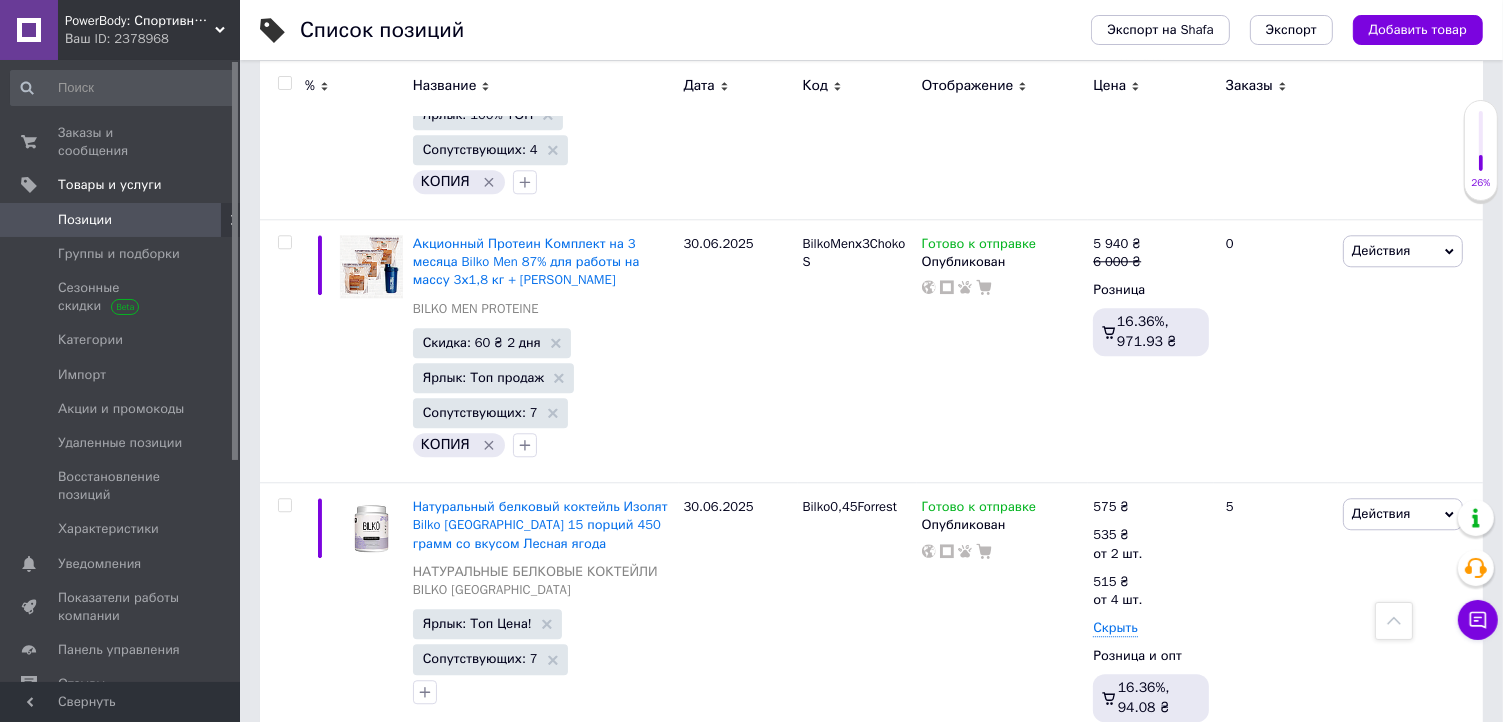 click on "Еще 1 цена" at bounding box center (1128, 1014) 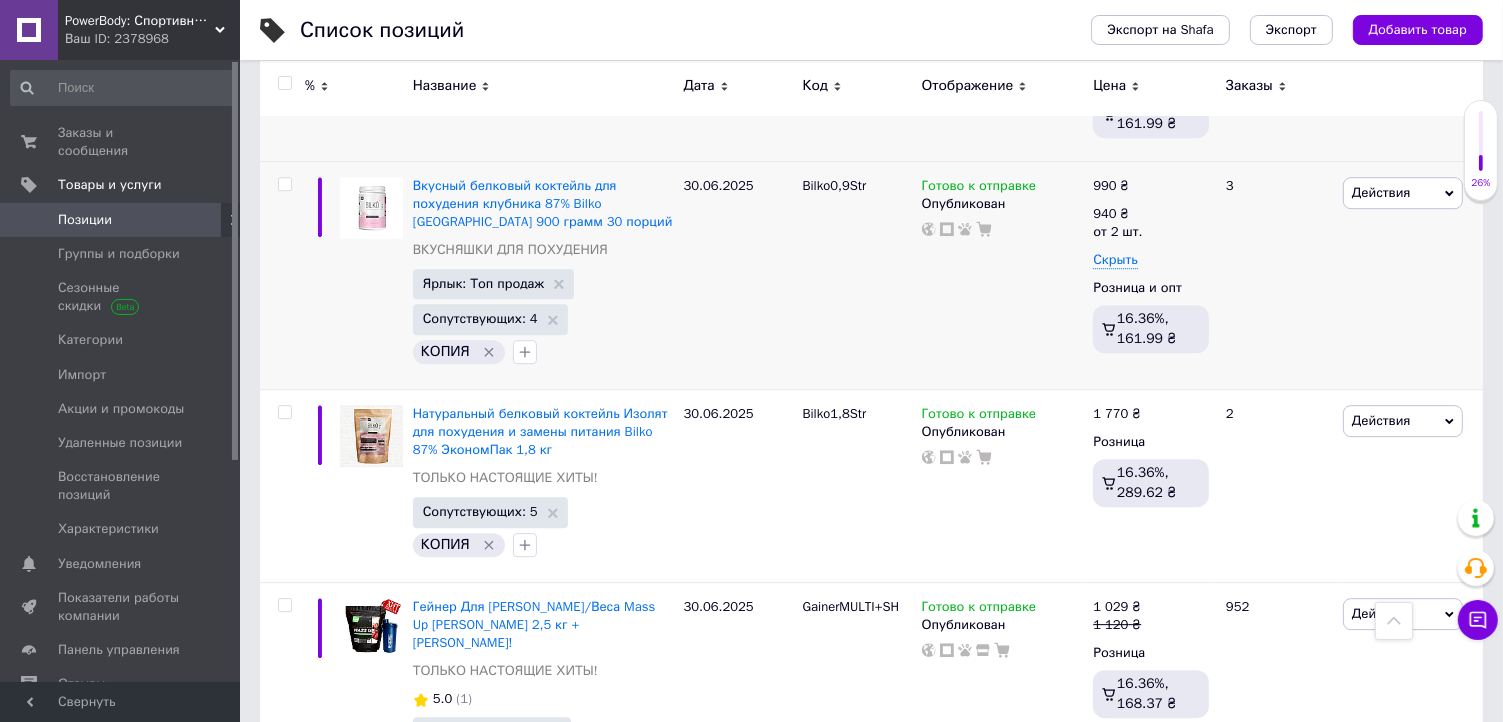 scroll, scrollTop: 20991, scrollLeft: 0, axis: vertical 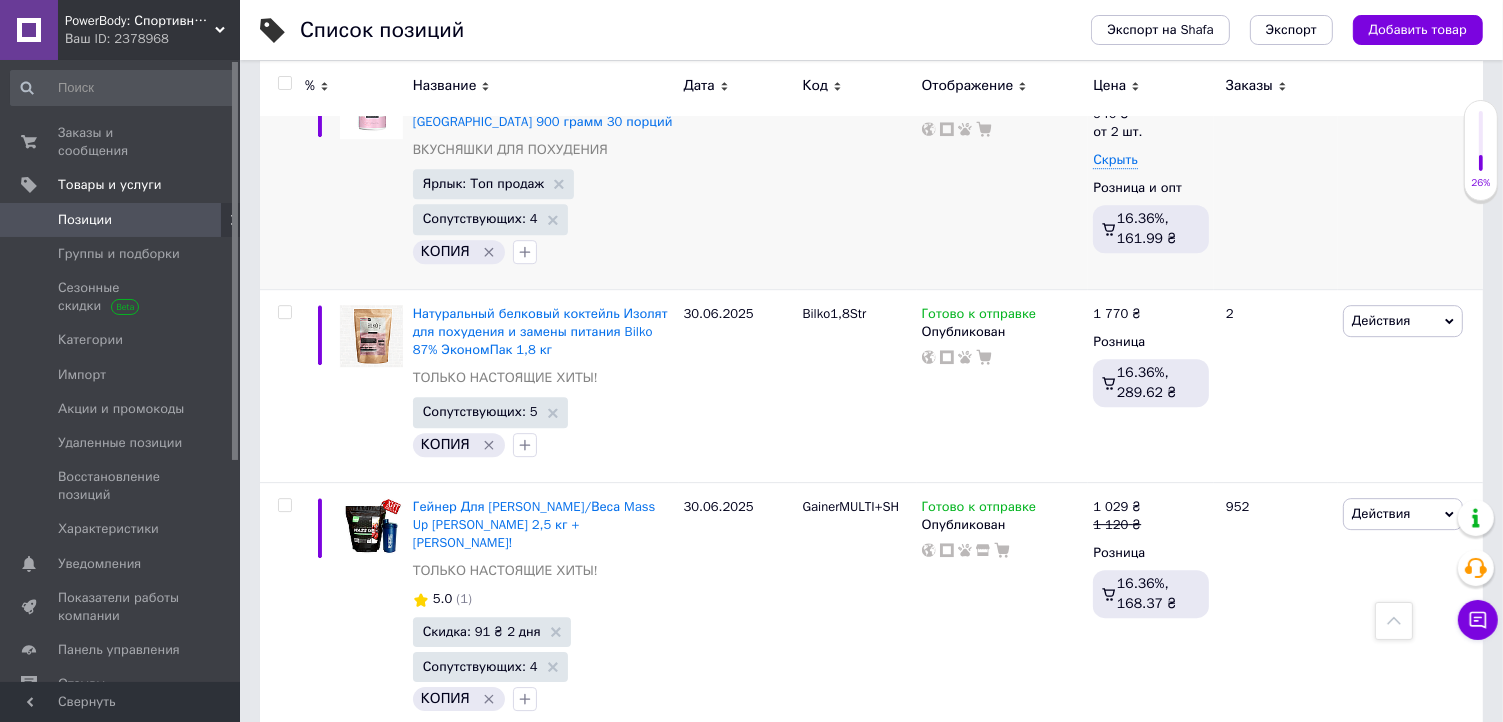 click on "872" at bounding box center (1276, 1119) 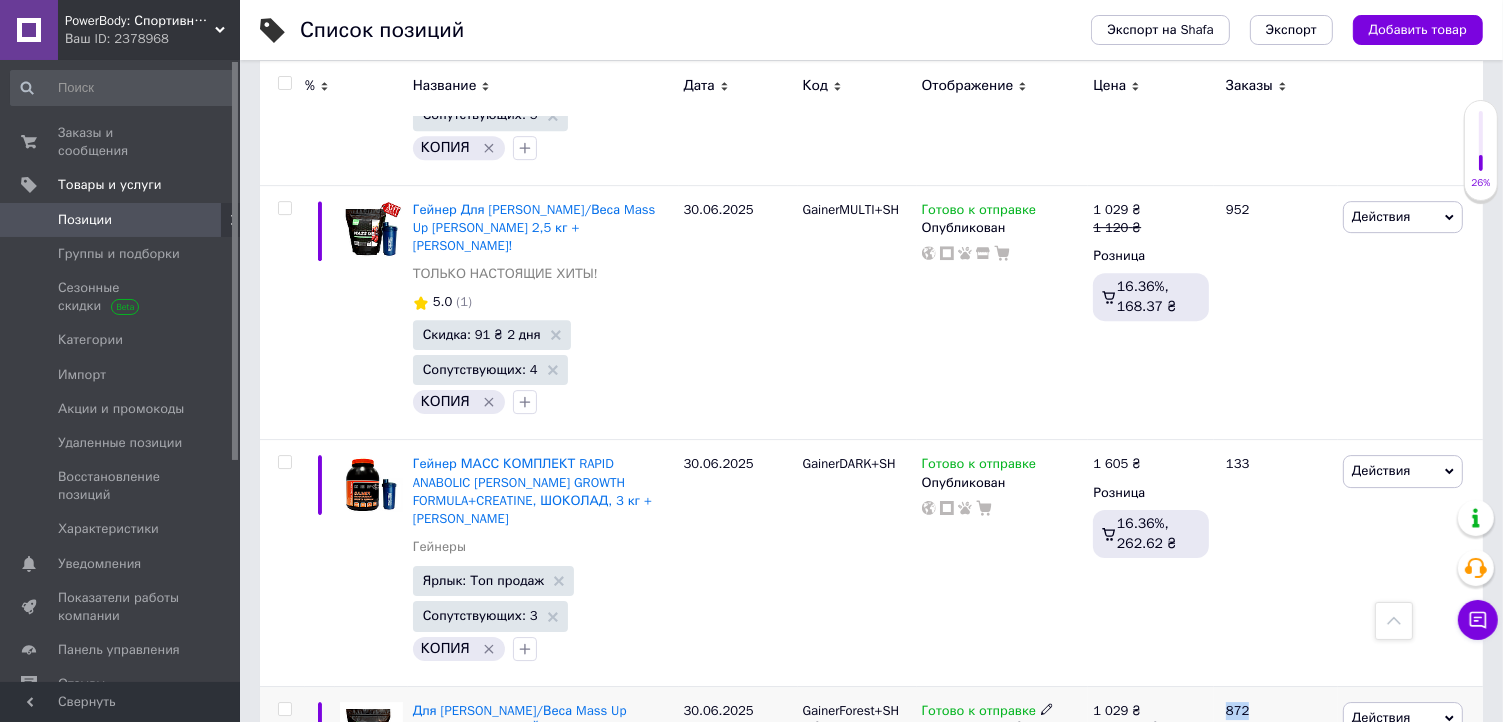 scroll, scrollTop: 21291, scrollLeft: 0, axis: vertical 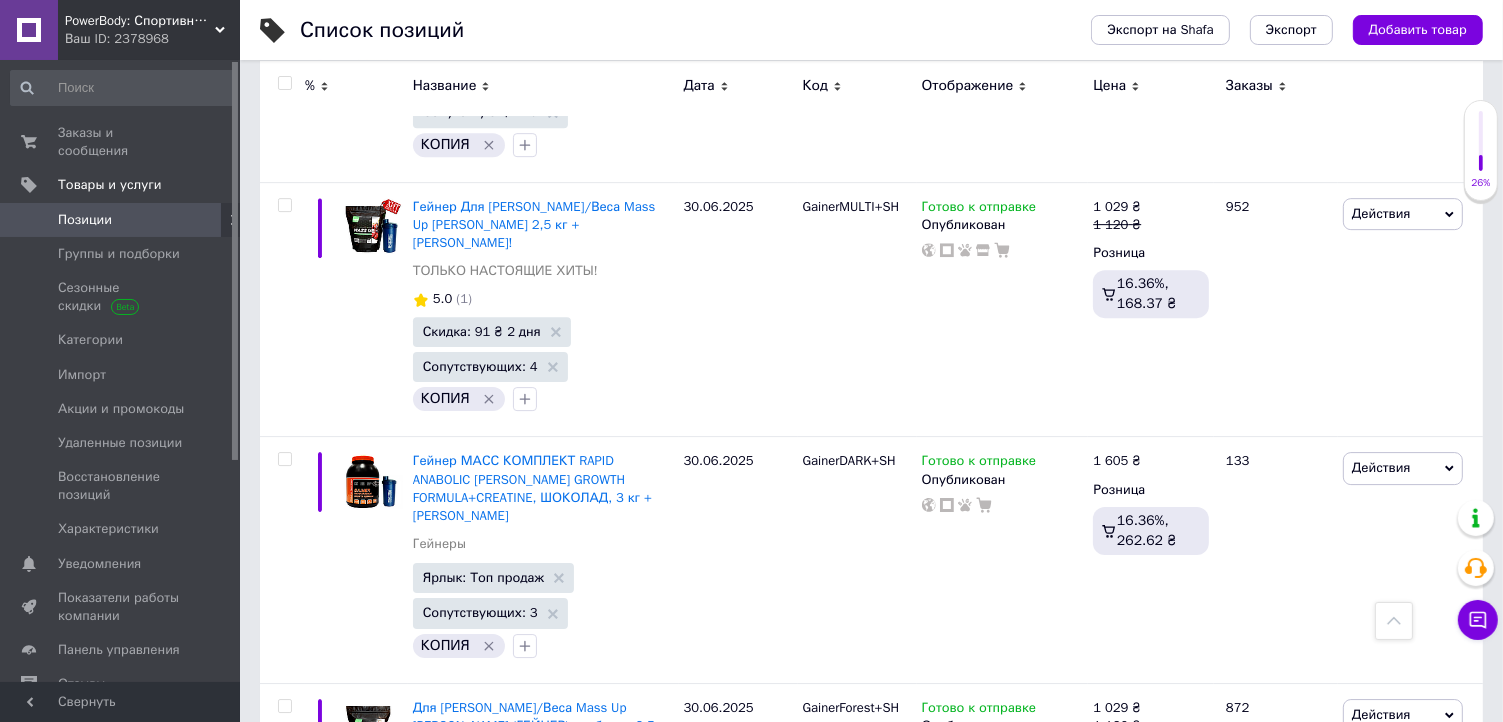 click on "30.06.2025" at bounding box center (738, 1061) 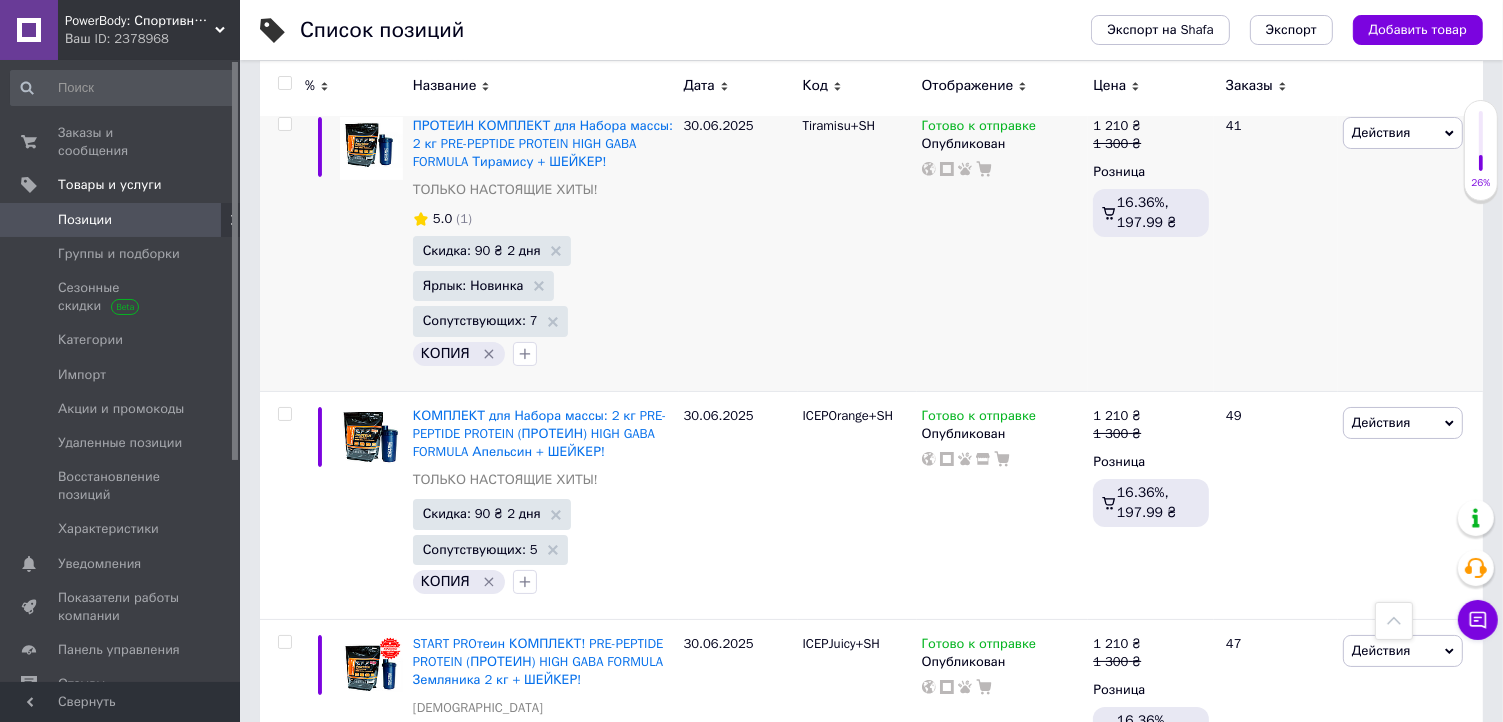 scroll, scrollTop: 22691, scrollLeft: 0, axis: vertical 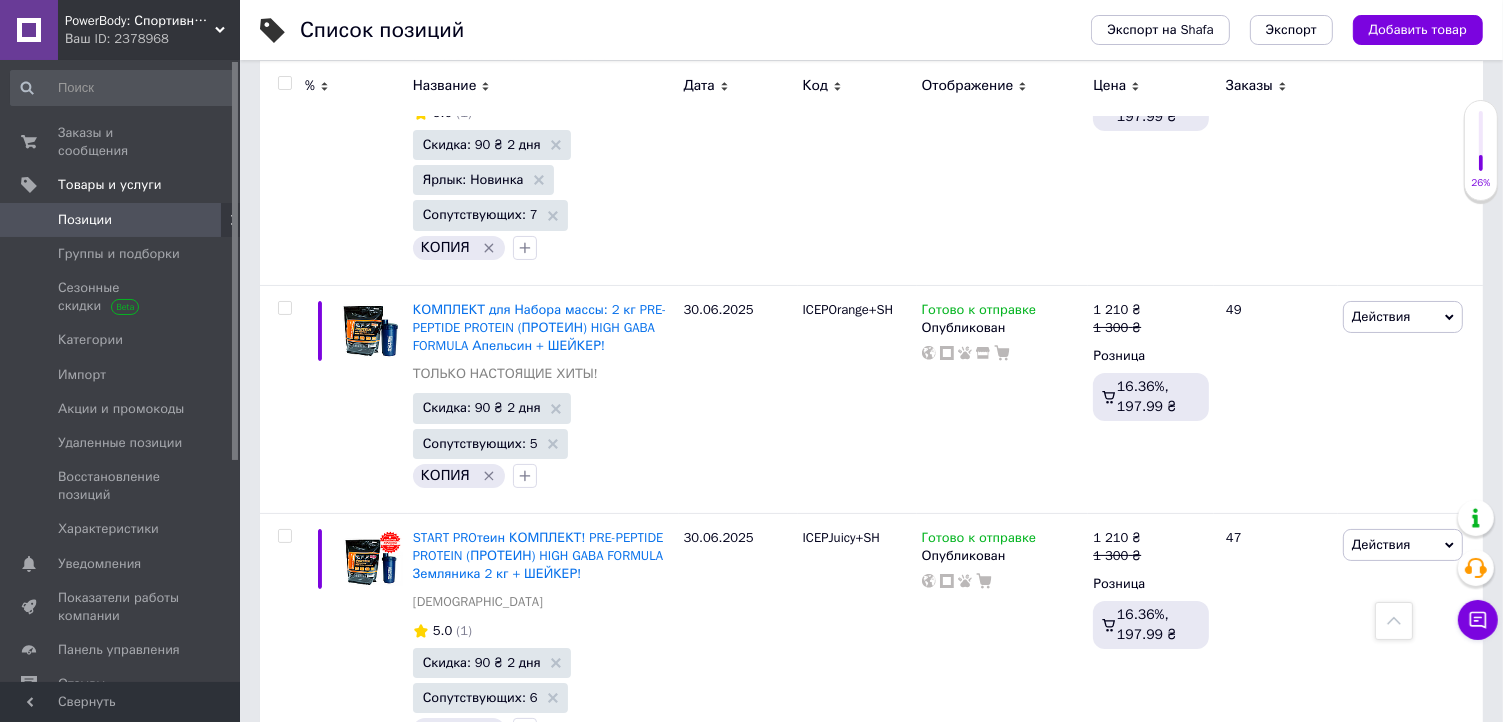 click on "30.06.2025" at bounding box center (738, 1137) 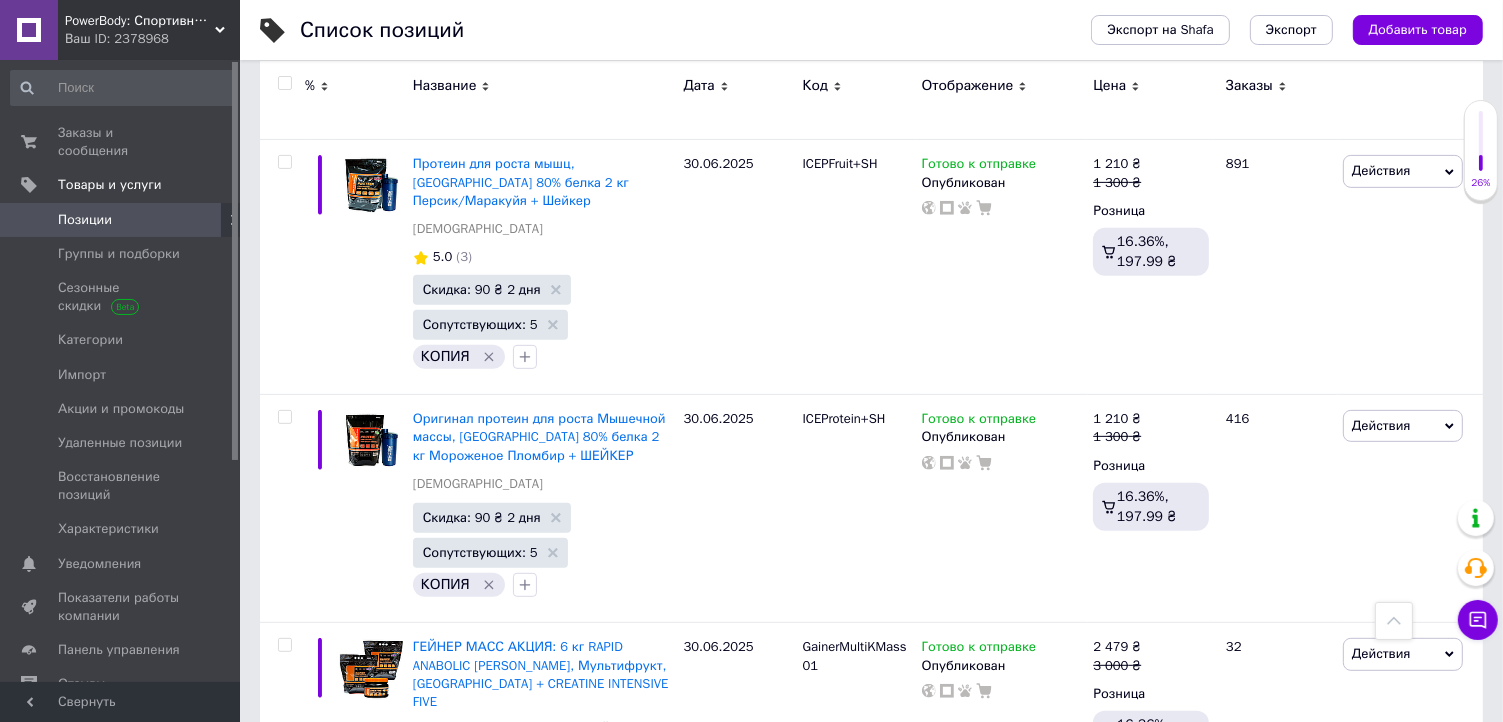 scroll, scrollTop: 23333, scrollLeft: 0, axis: vertical 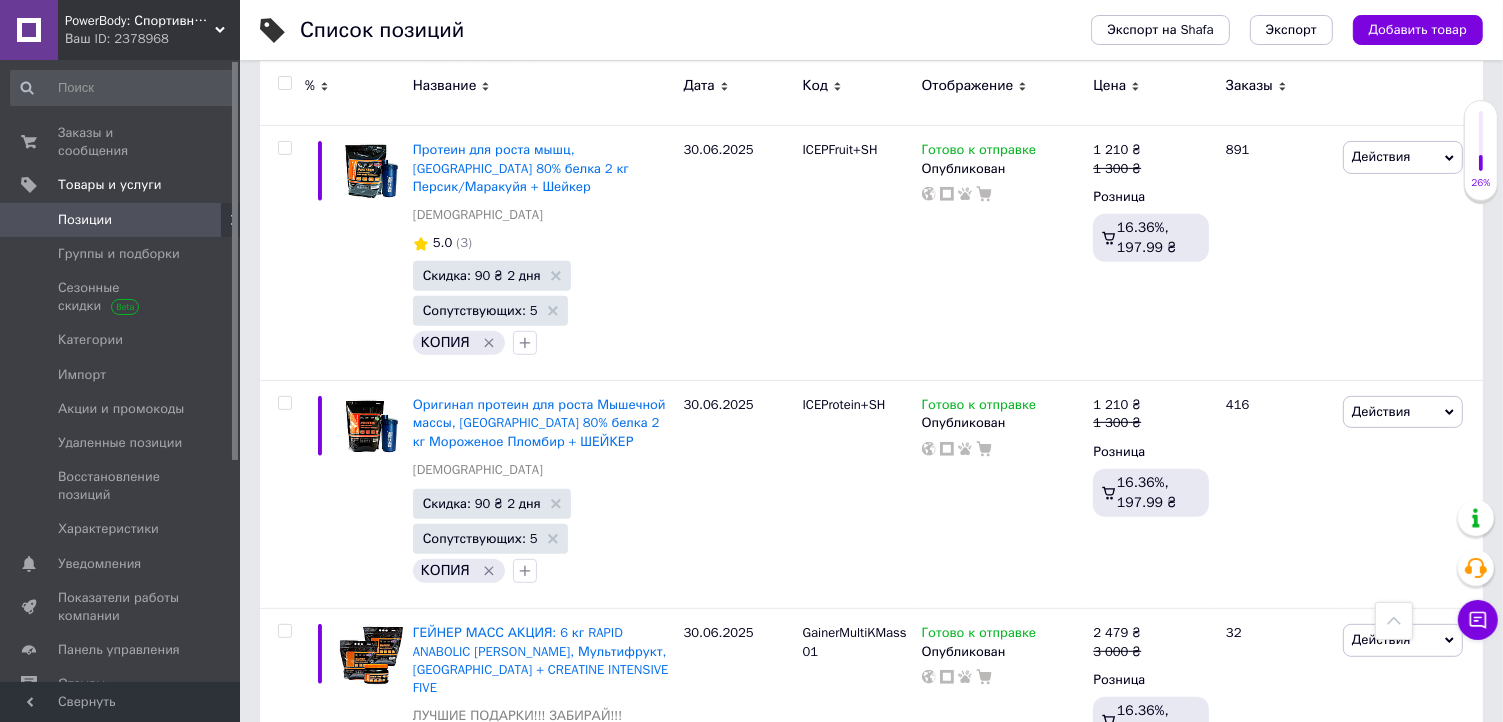click on "2" at bounding box center (327, 1440) 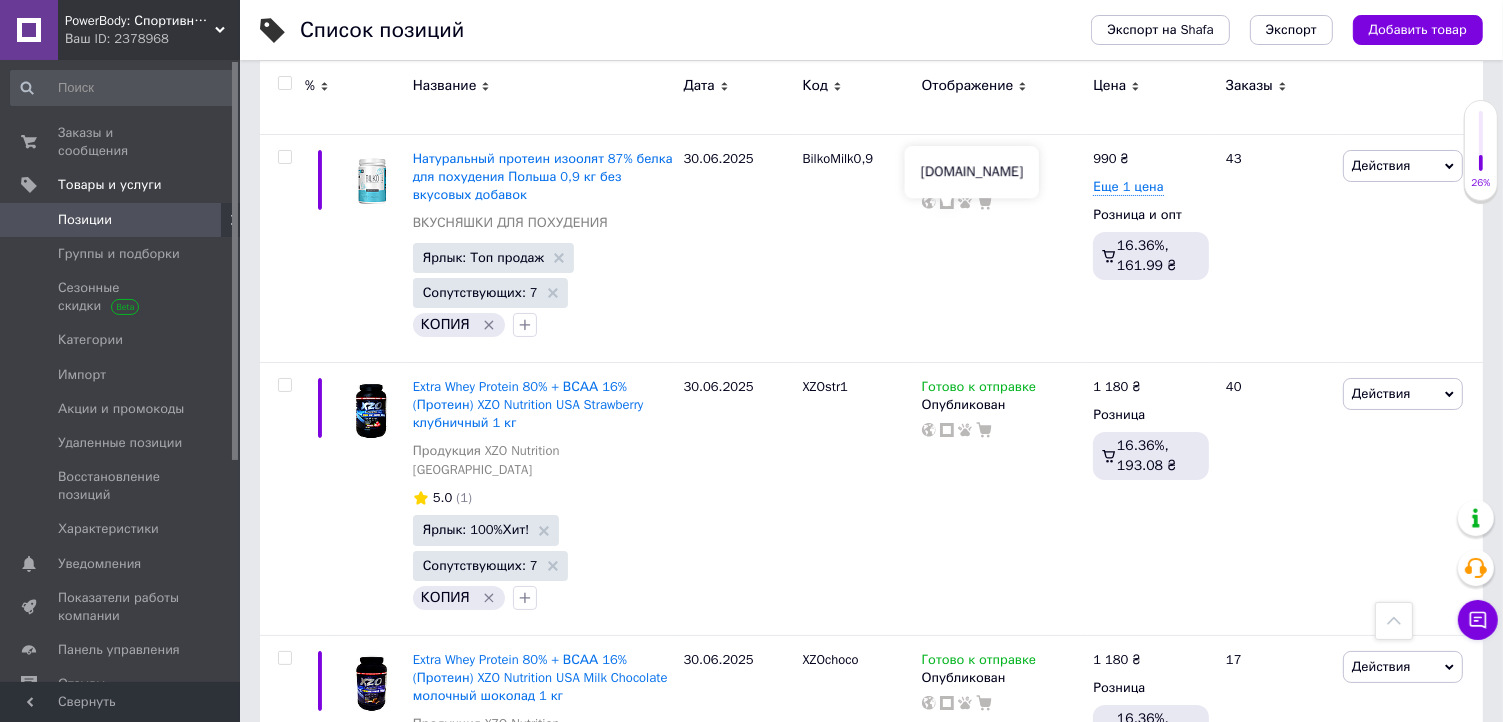 scroll, scrollTop: 22596, scrollLeft: 0, axis: vertical 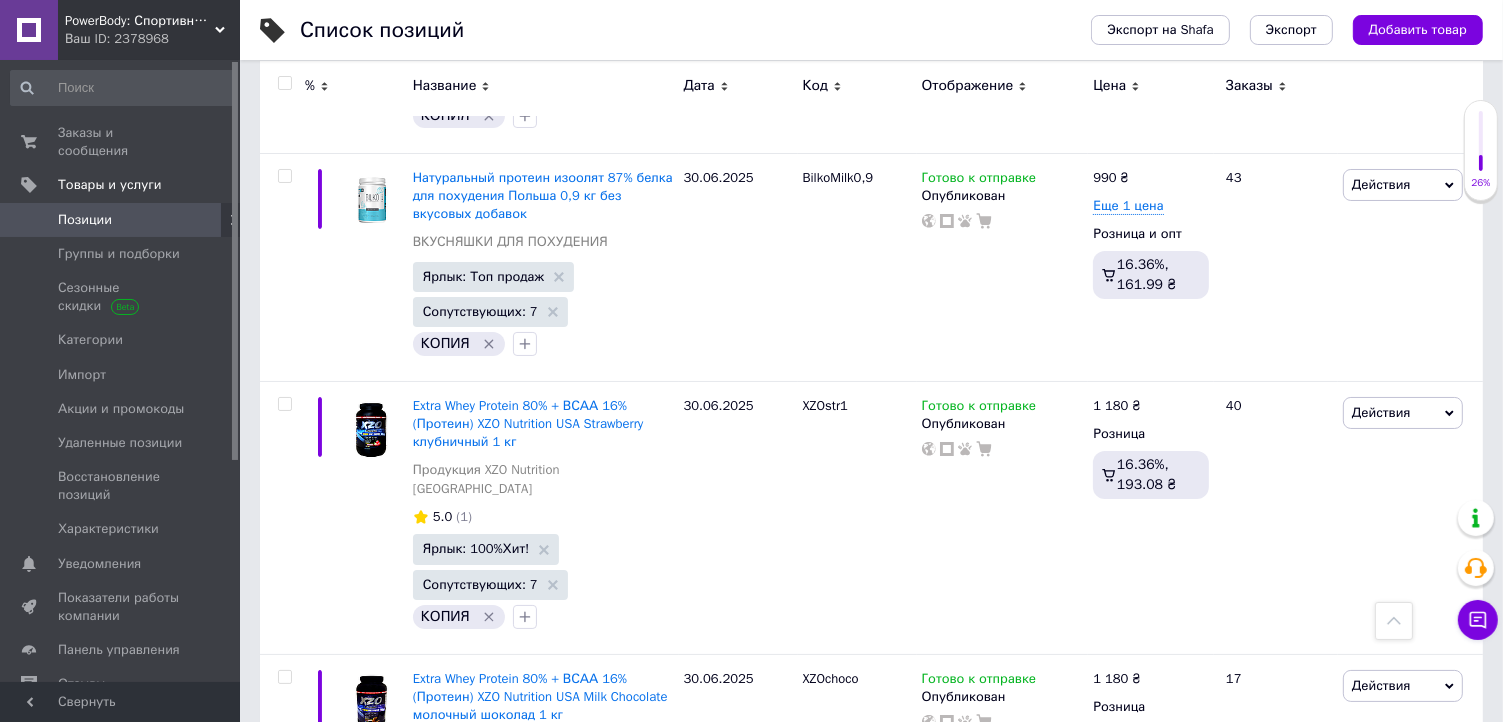 click on "1" at bounding box center (415, 1495) 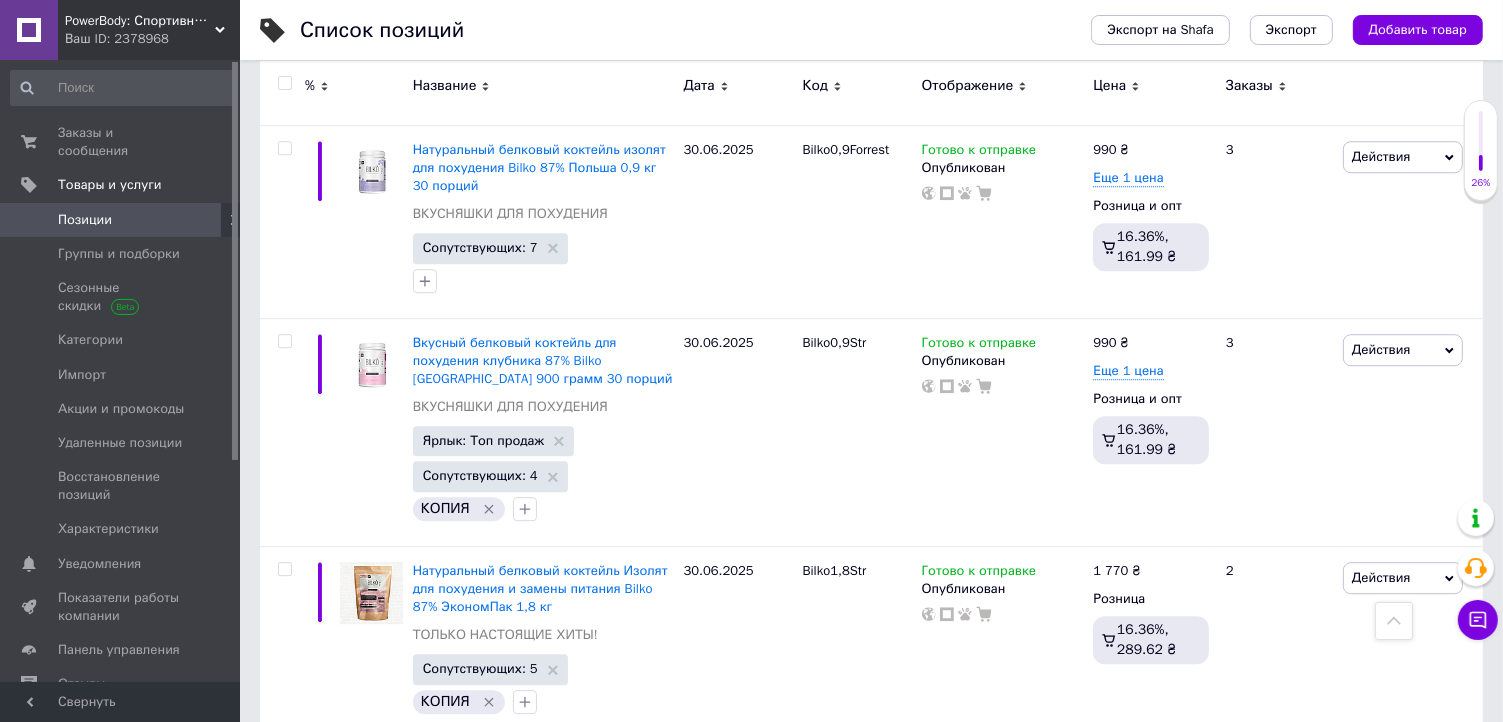 scroll, scrollTop: 20195, scrollLeft: 0, axis: vertical 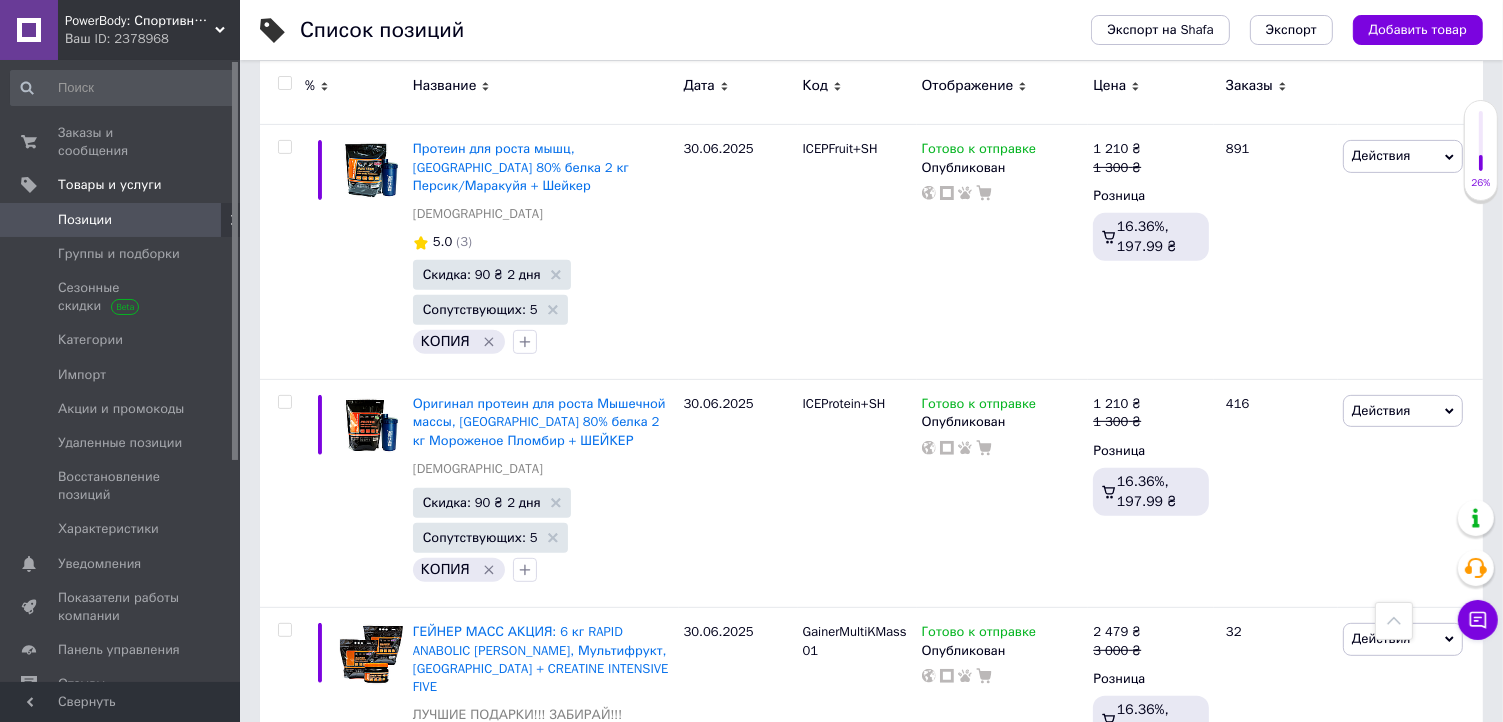 click on "2" at bounding box center (327, 1439) 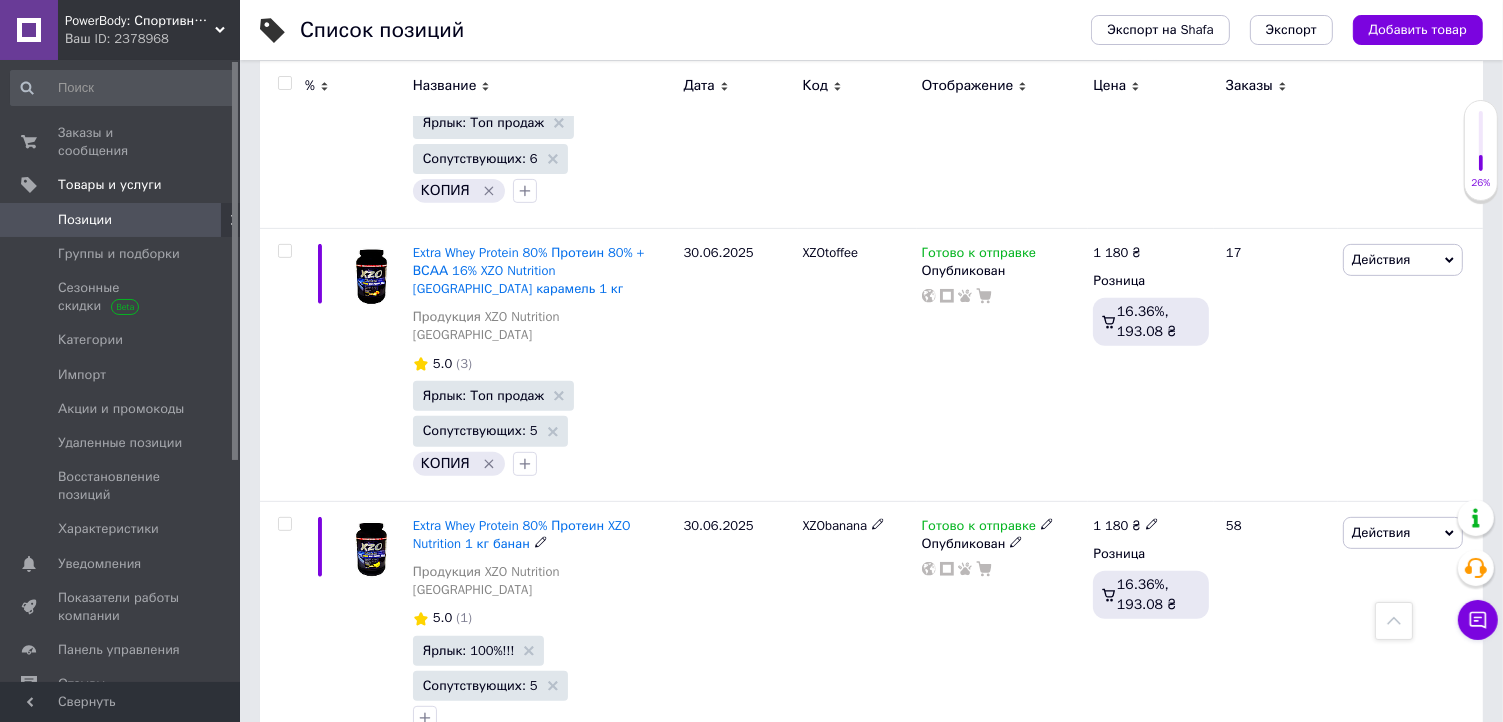 scroll, scrollTop: 22596, scrollLeft: 0, axis: vertical 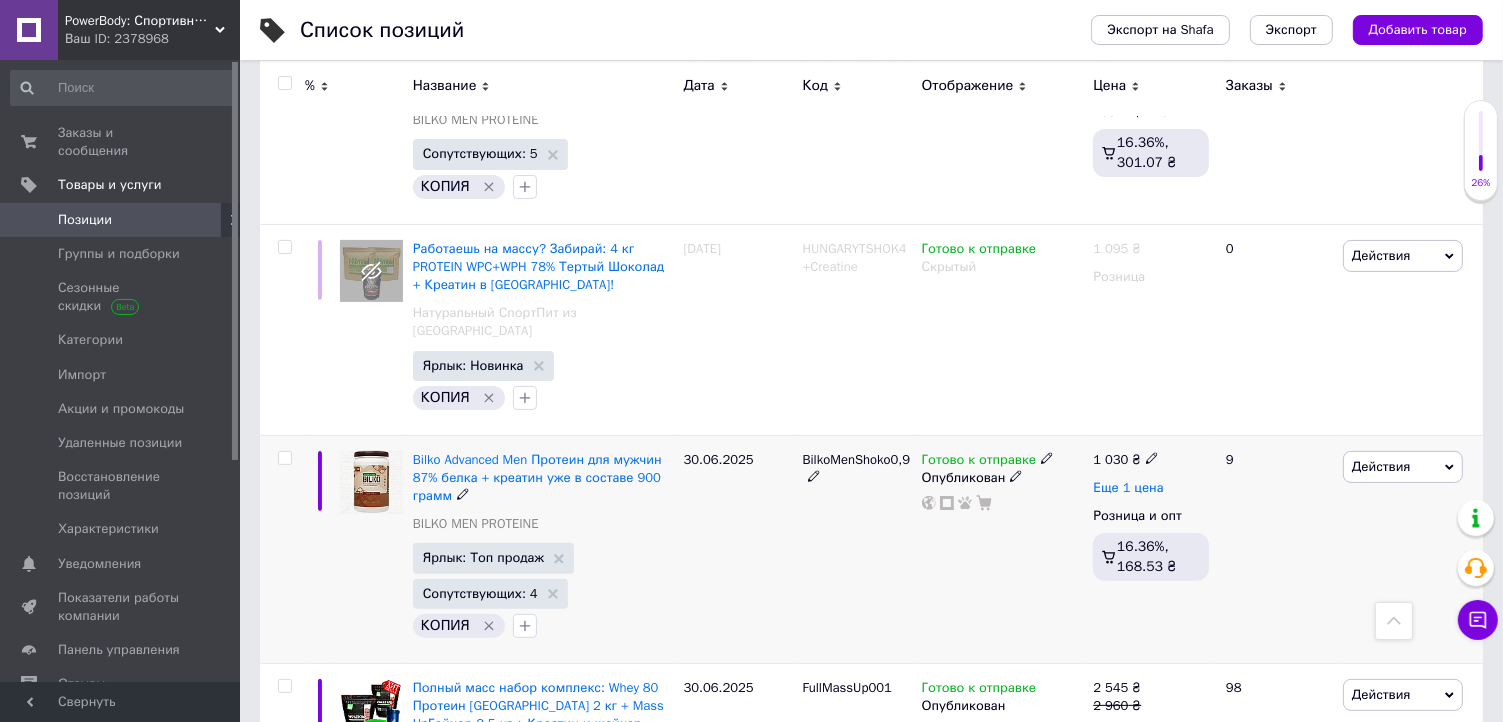 click on "Еще 1 цена" at bounding box center [1128, 488] 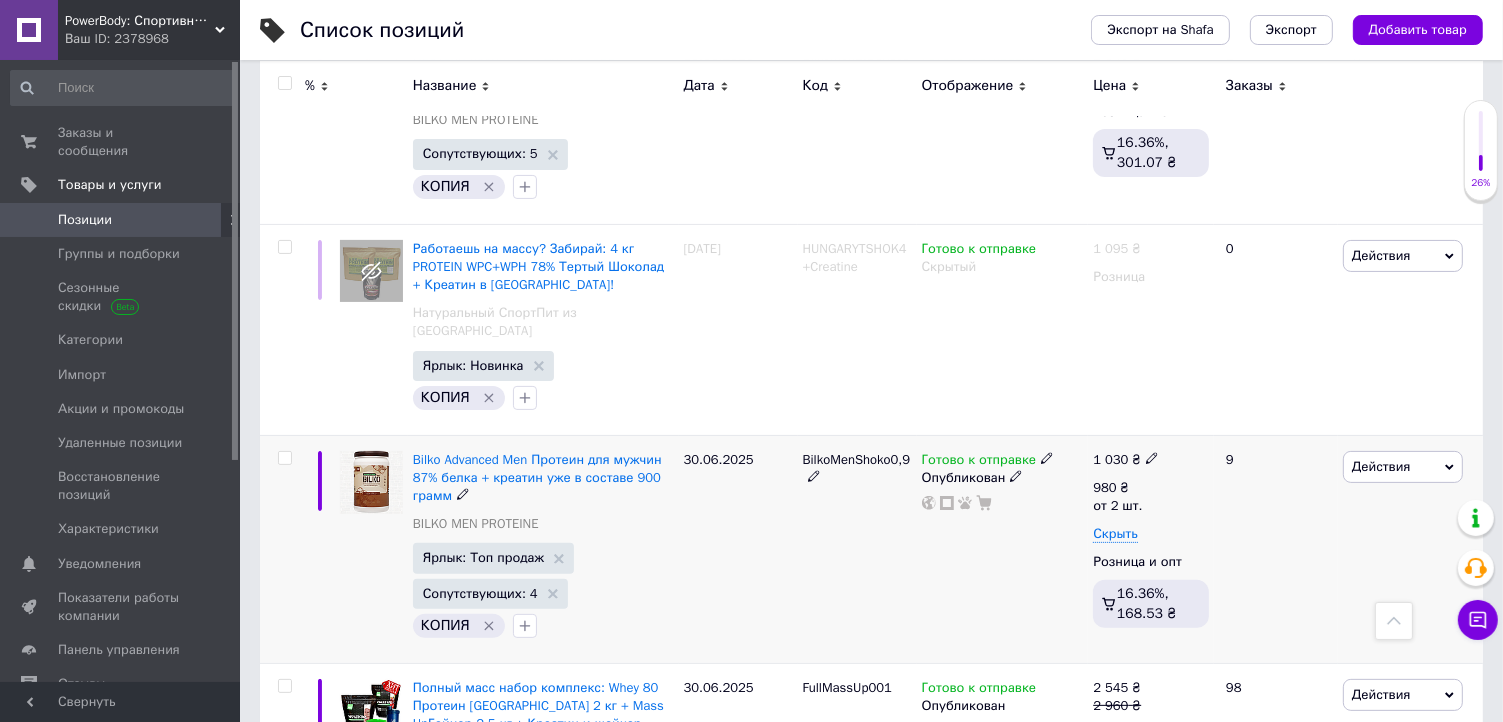 click on "BilkoMenShoko0,9" at bounding box center [857, 549] 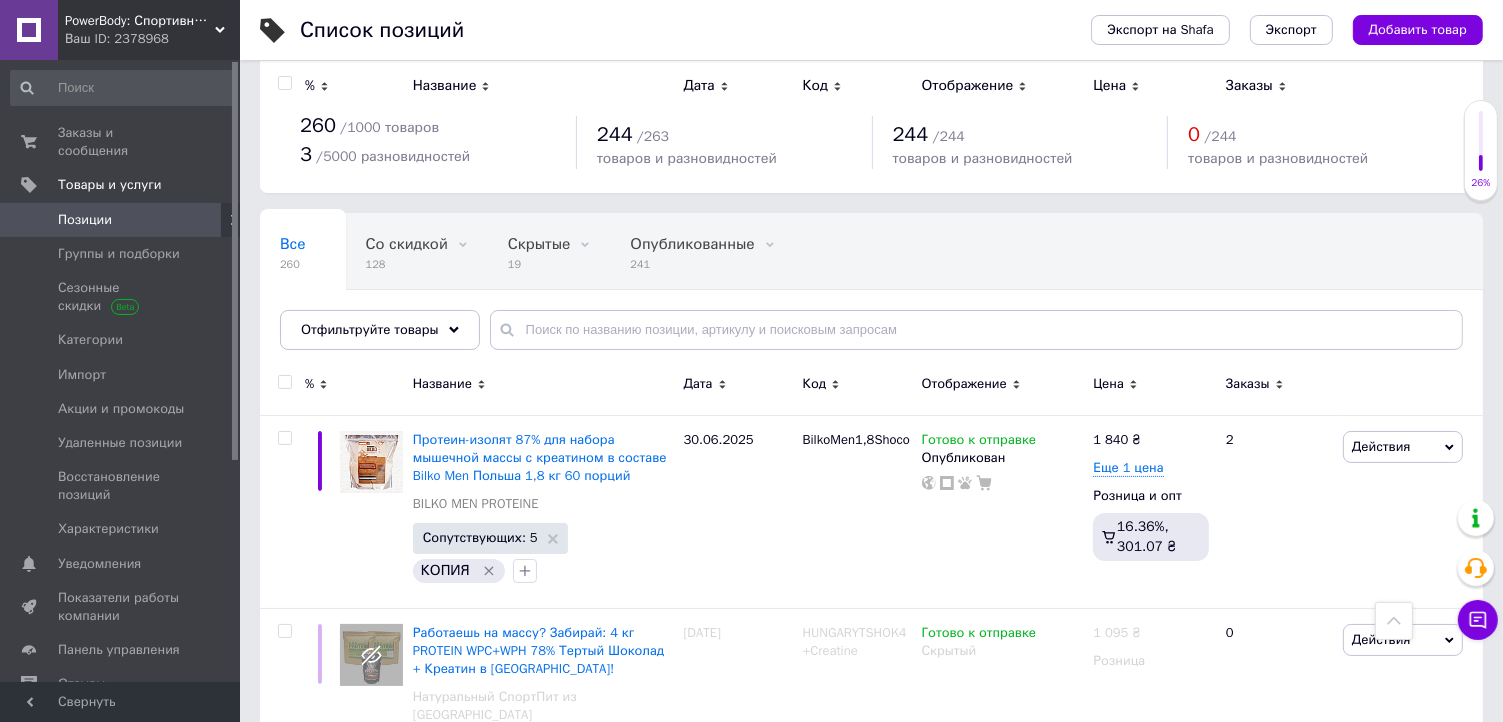 scroll, scrollTop: 0, scrollLeft: 0, axis: both 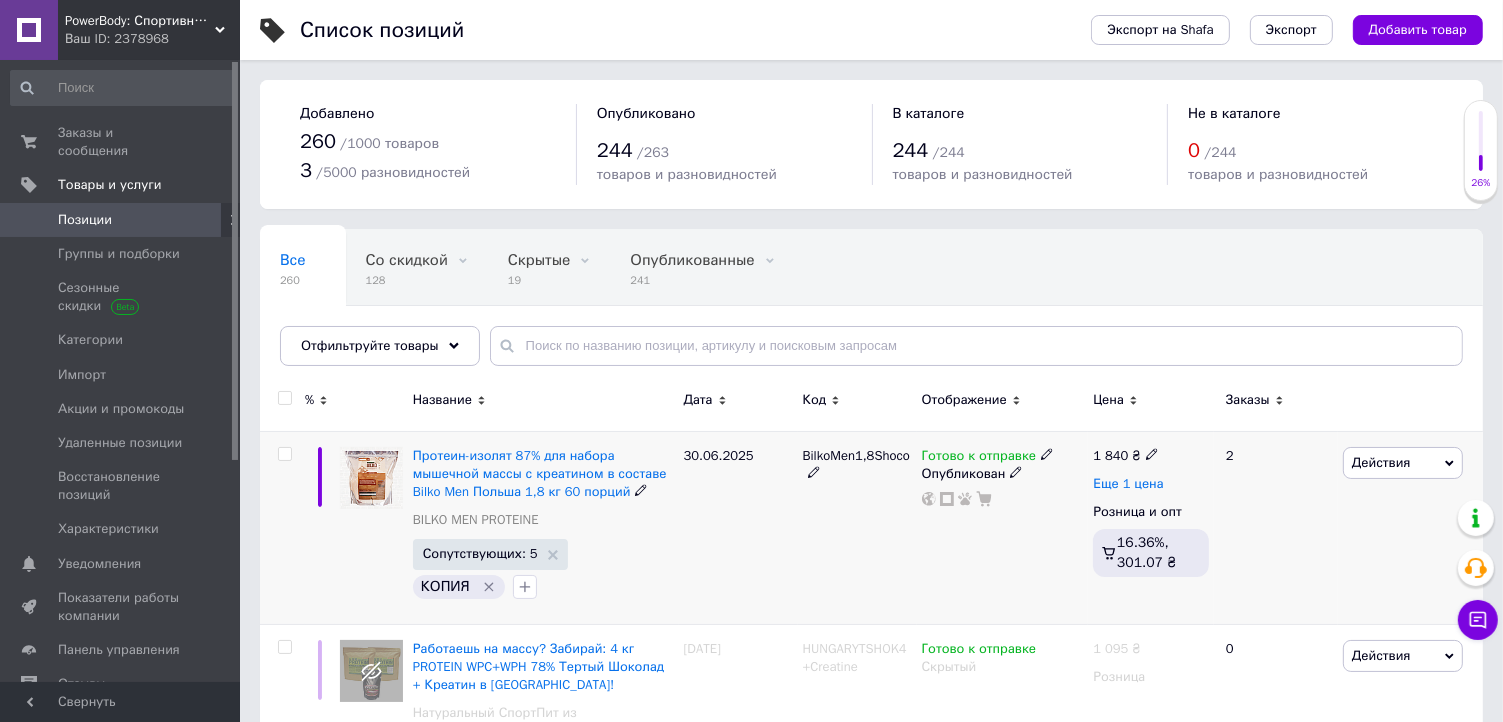 click on "Еще 1 цена" at bounding box center [1128, 484] 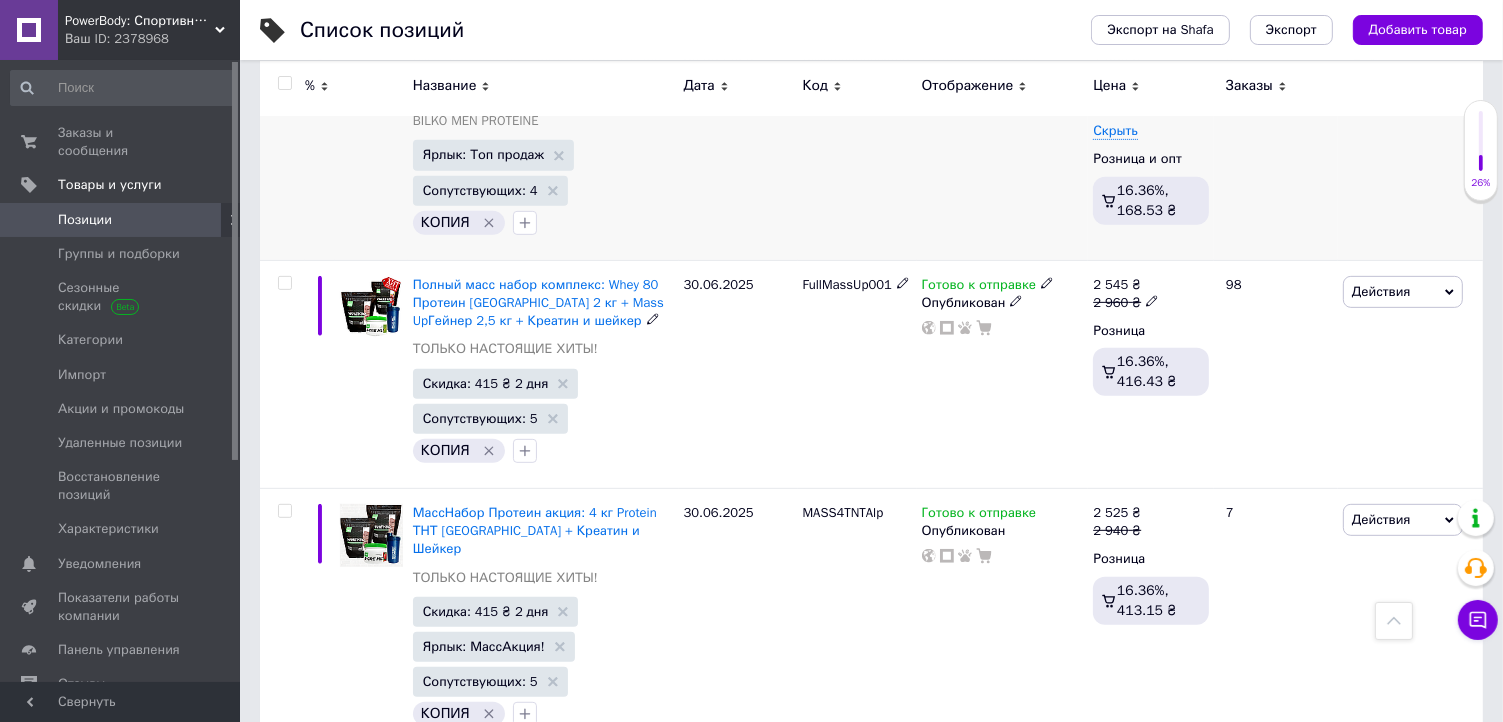 scroll, scrollTop: 1100, scrollLeft: 0, axis: vertical 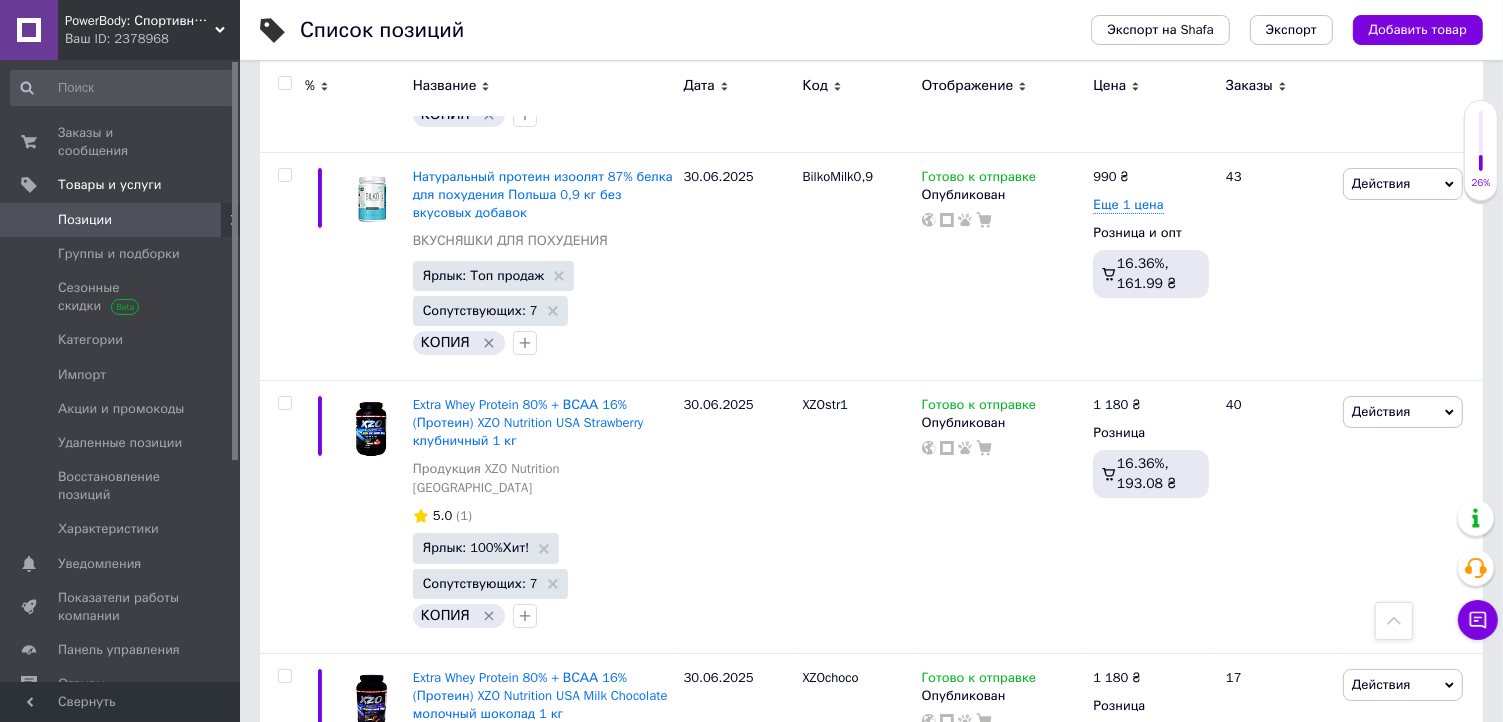 click on "1" at bounding box center [415, 1494] 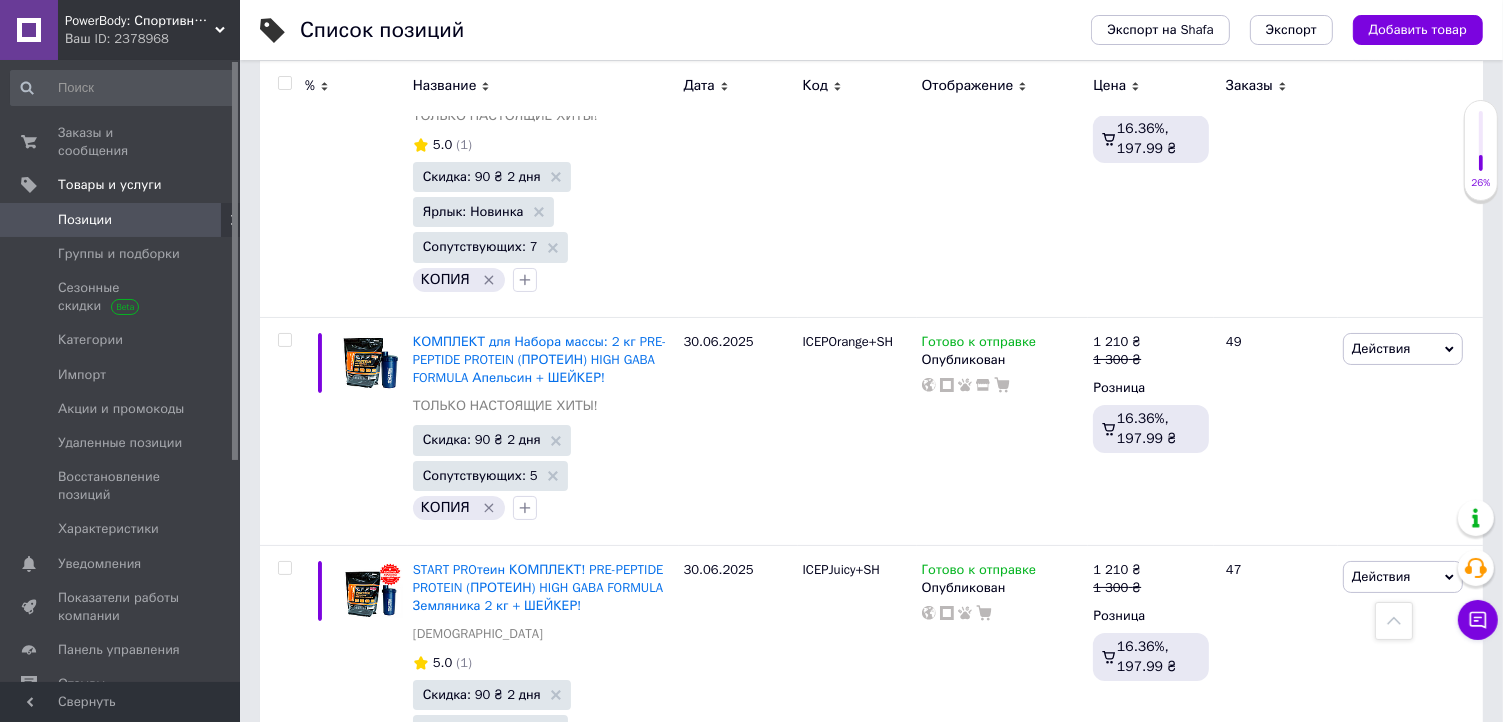 scroll, scrollTop: 23229, scrollLeft: 0, axis: vertical 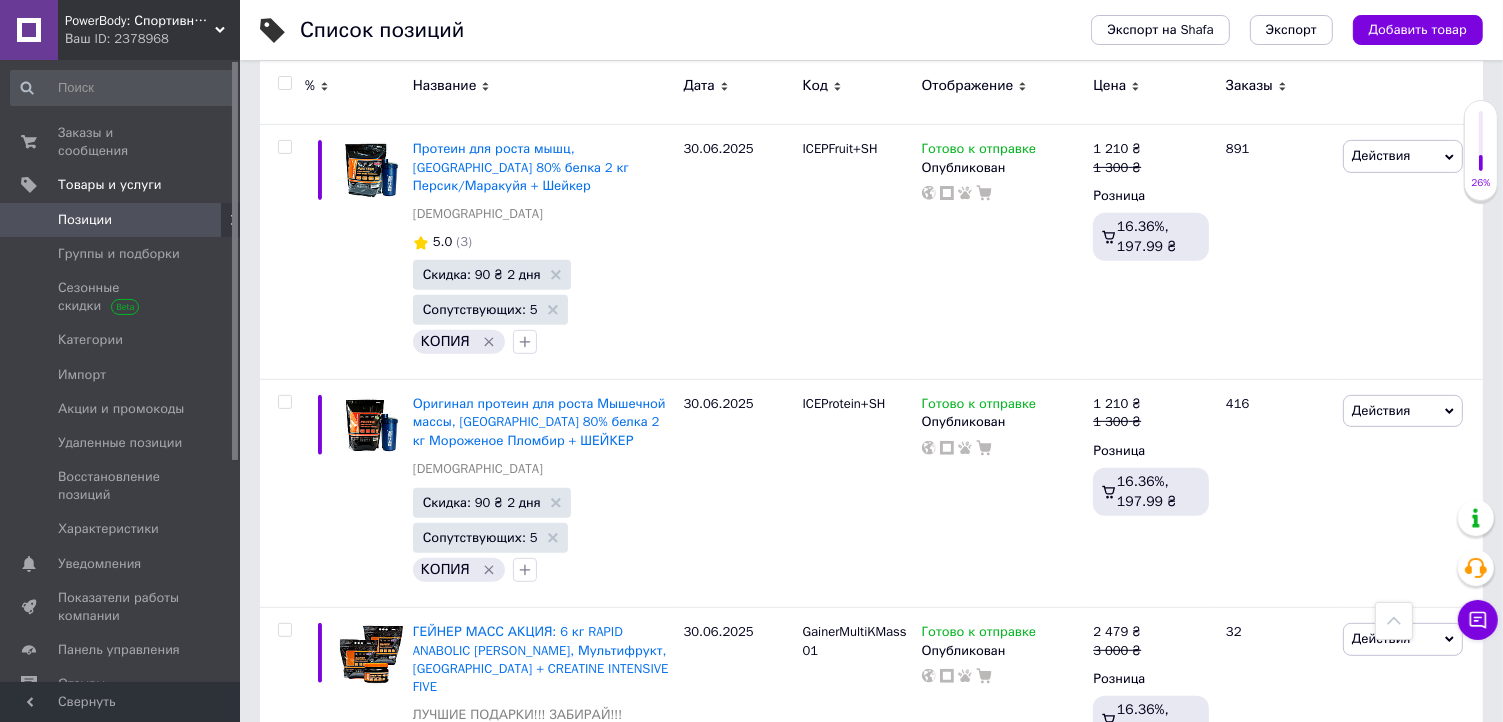 click on "2" at bounding box center (327, 1439) 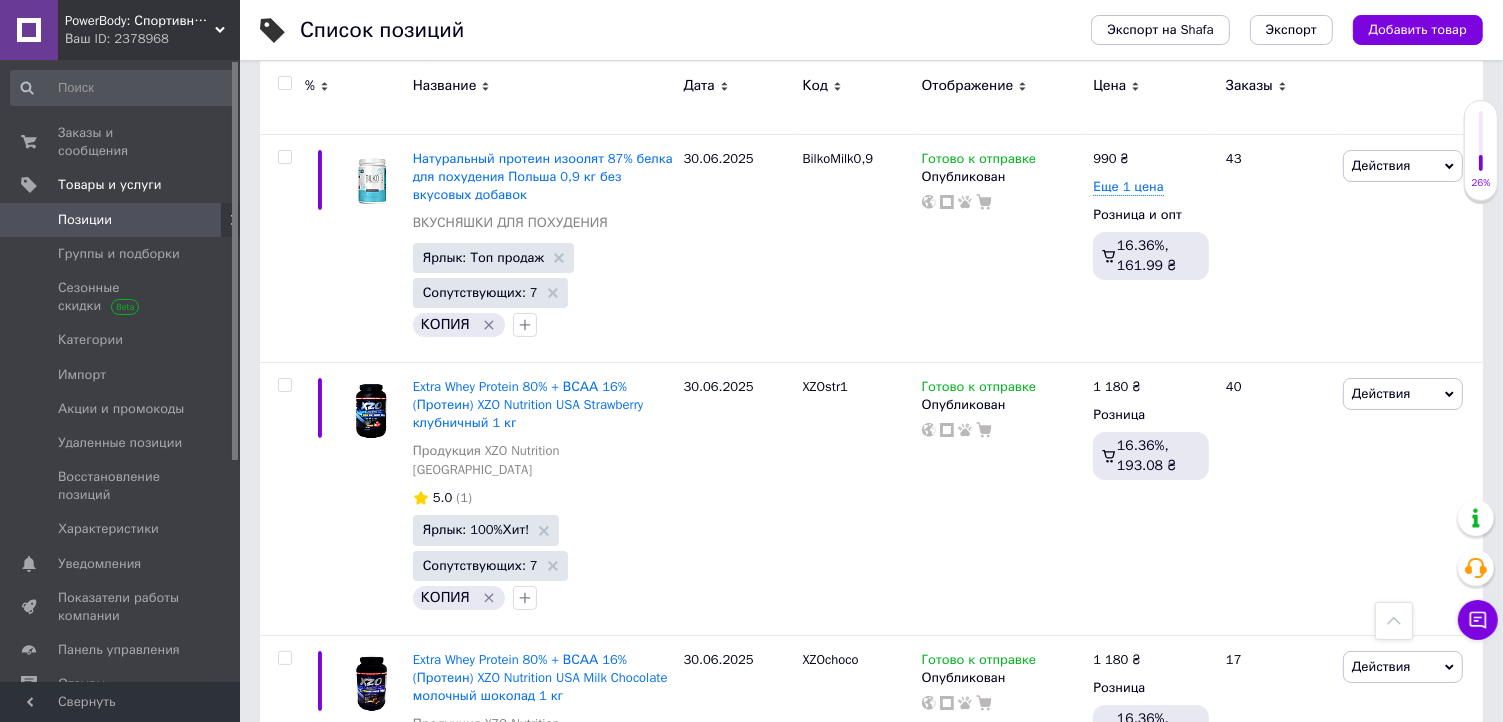 scroll, scrollTop: 22596, scrollLeft: 0, axis: vertical 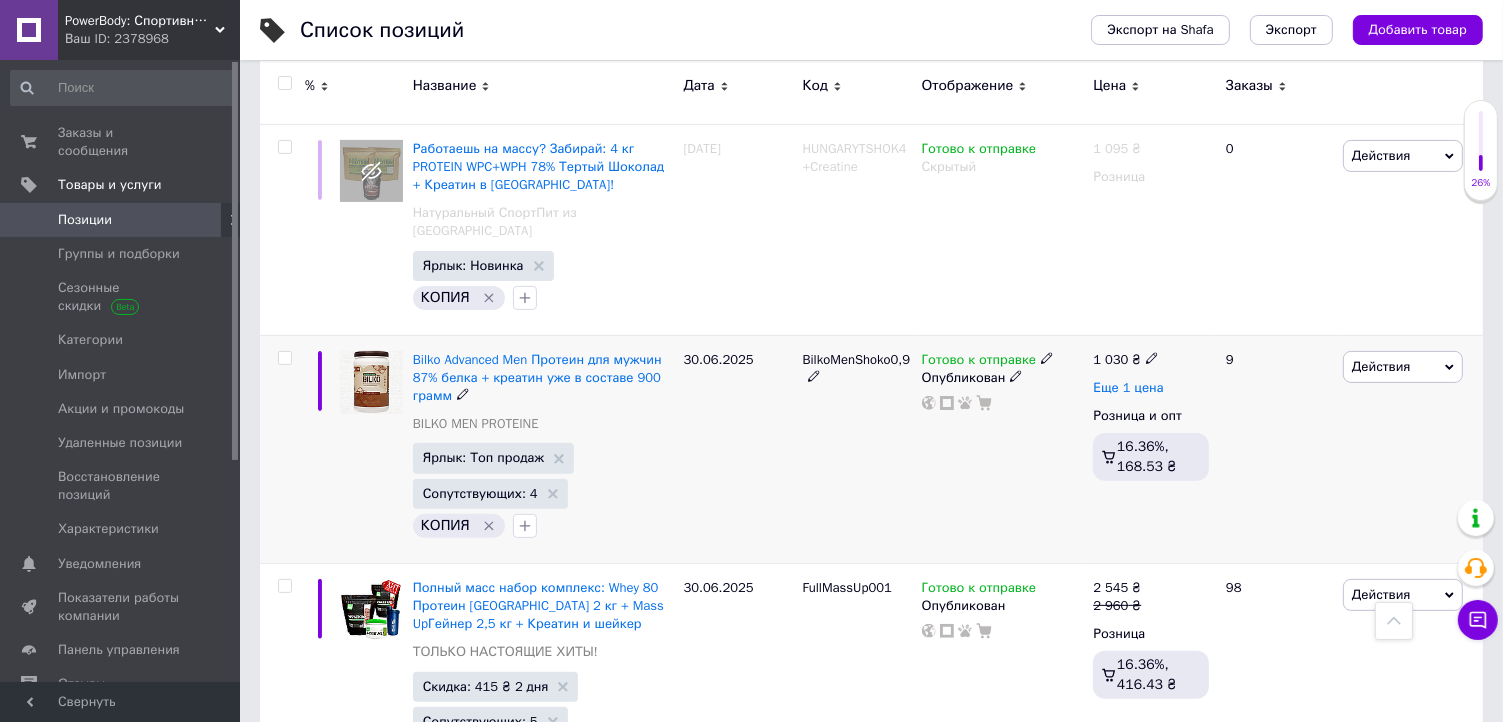 click on "Еще 1 цена" at bounding box center (1128, 388) 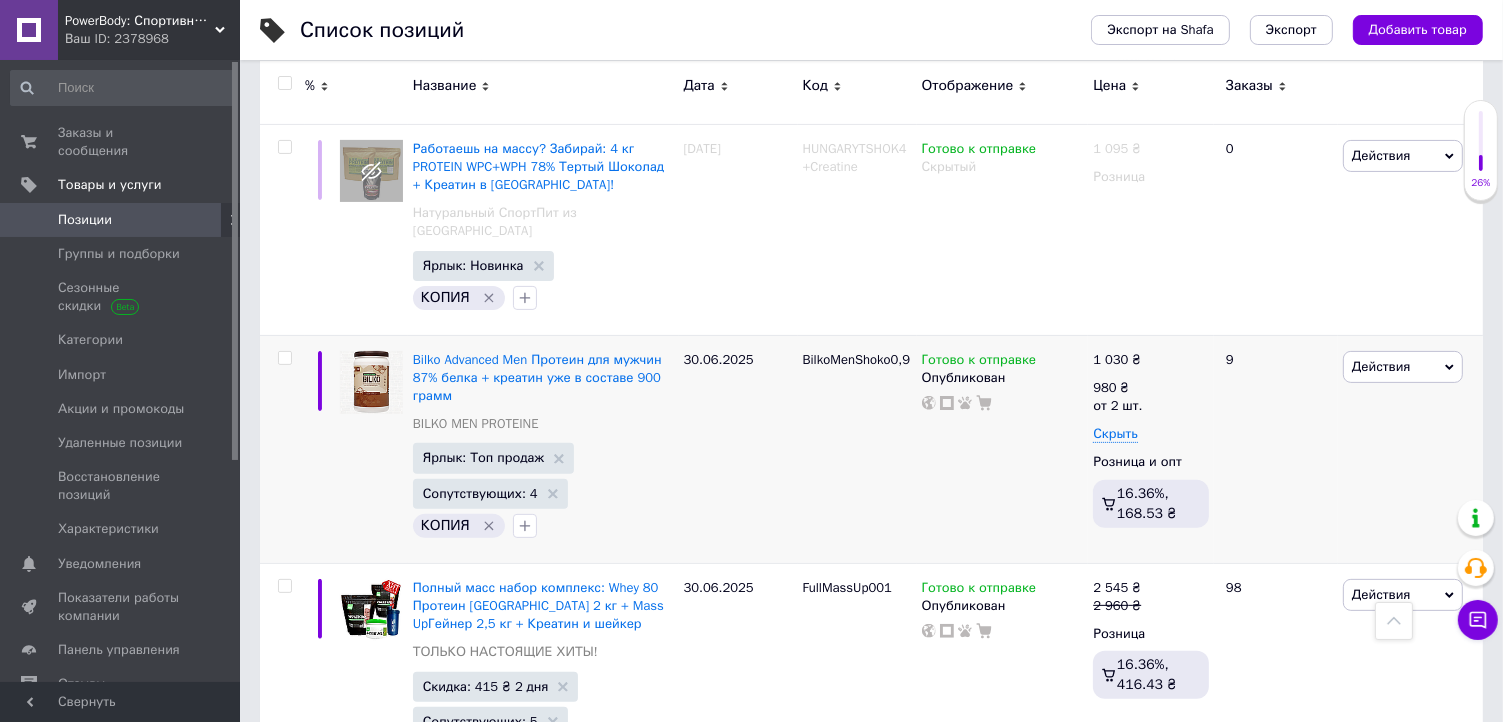 scroll, scrollTop: 0, scrollLeft: 0, axis: both 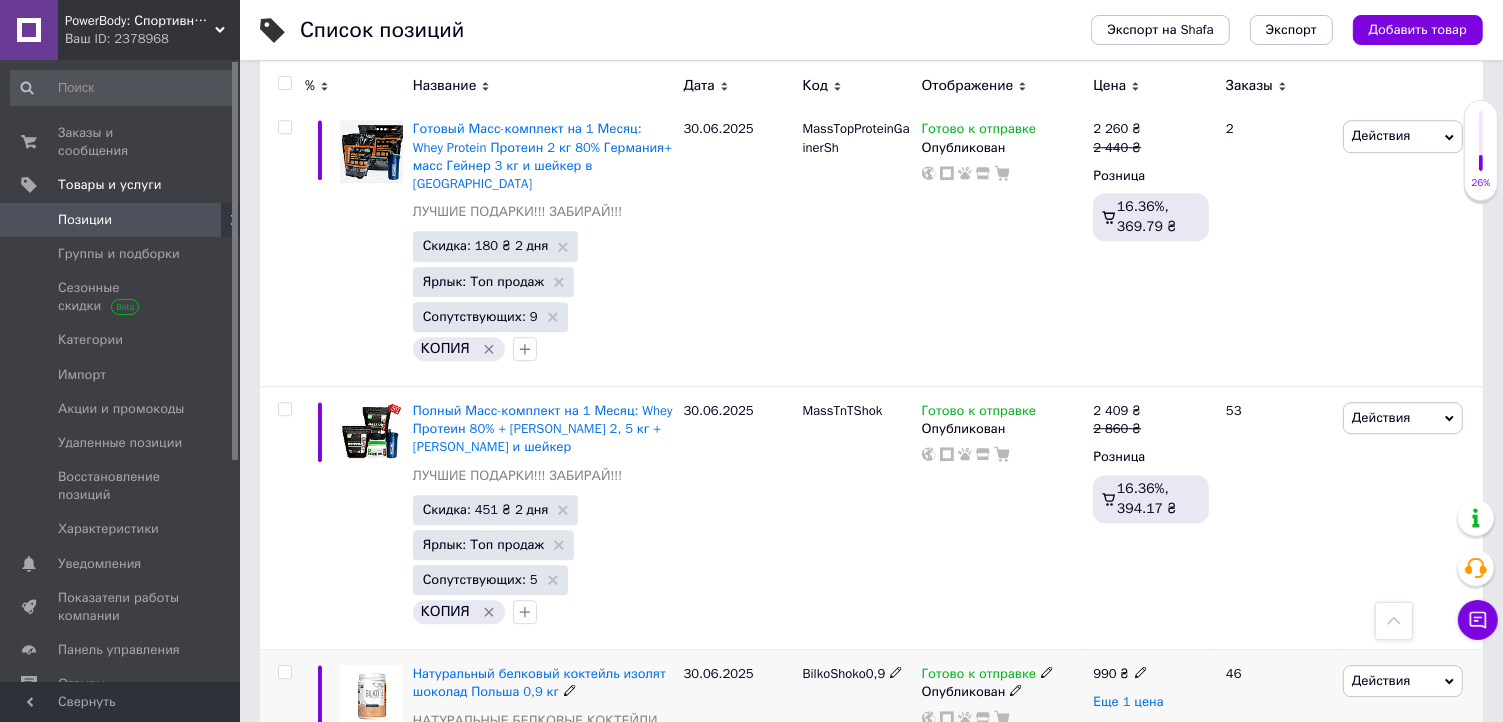 click on "Еще 1 цена" at bounding box center (1128, 702) 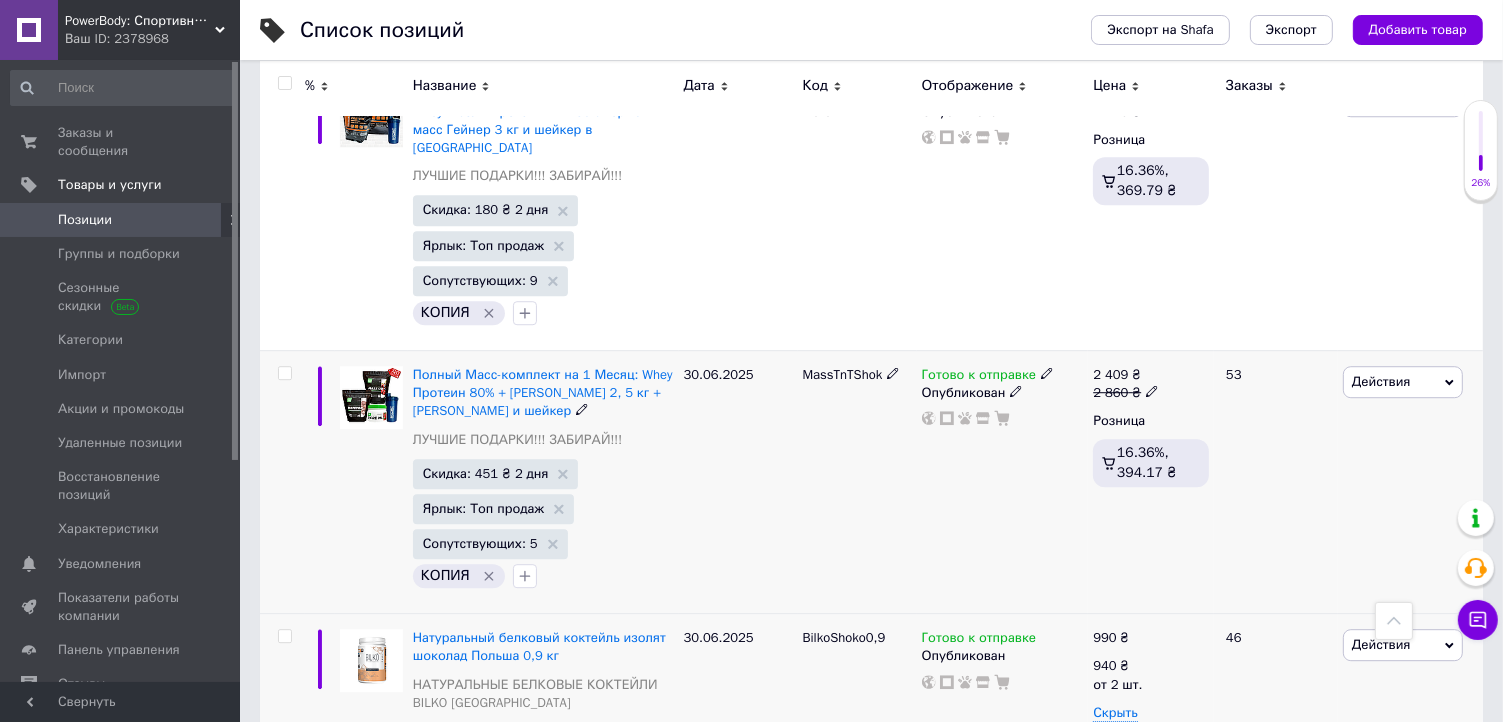 scroll, scrollTop: 5600, scrollLeft: 0, axis: vertical 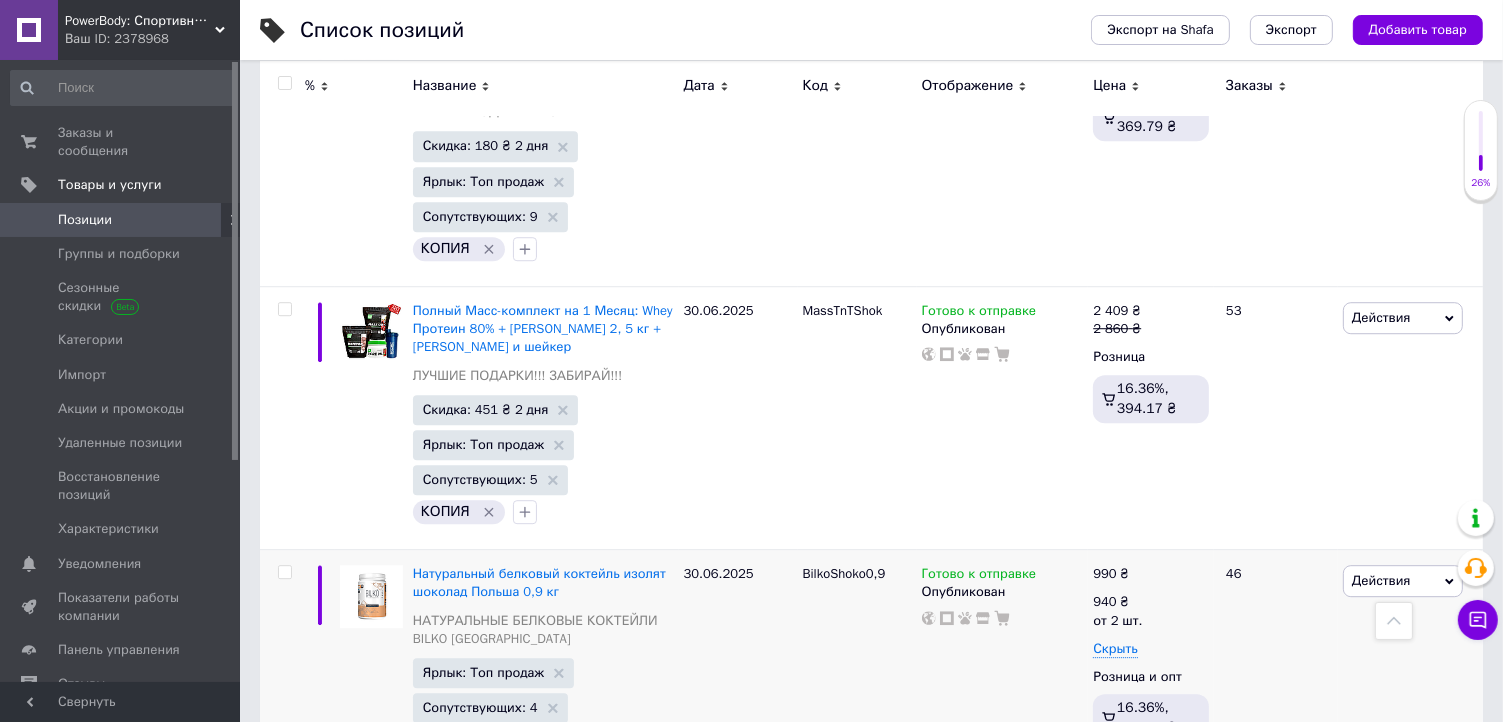 click at bounding box center [284, 800] 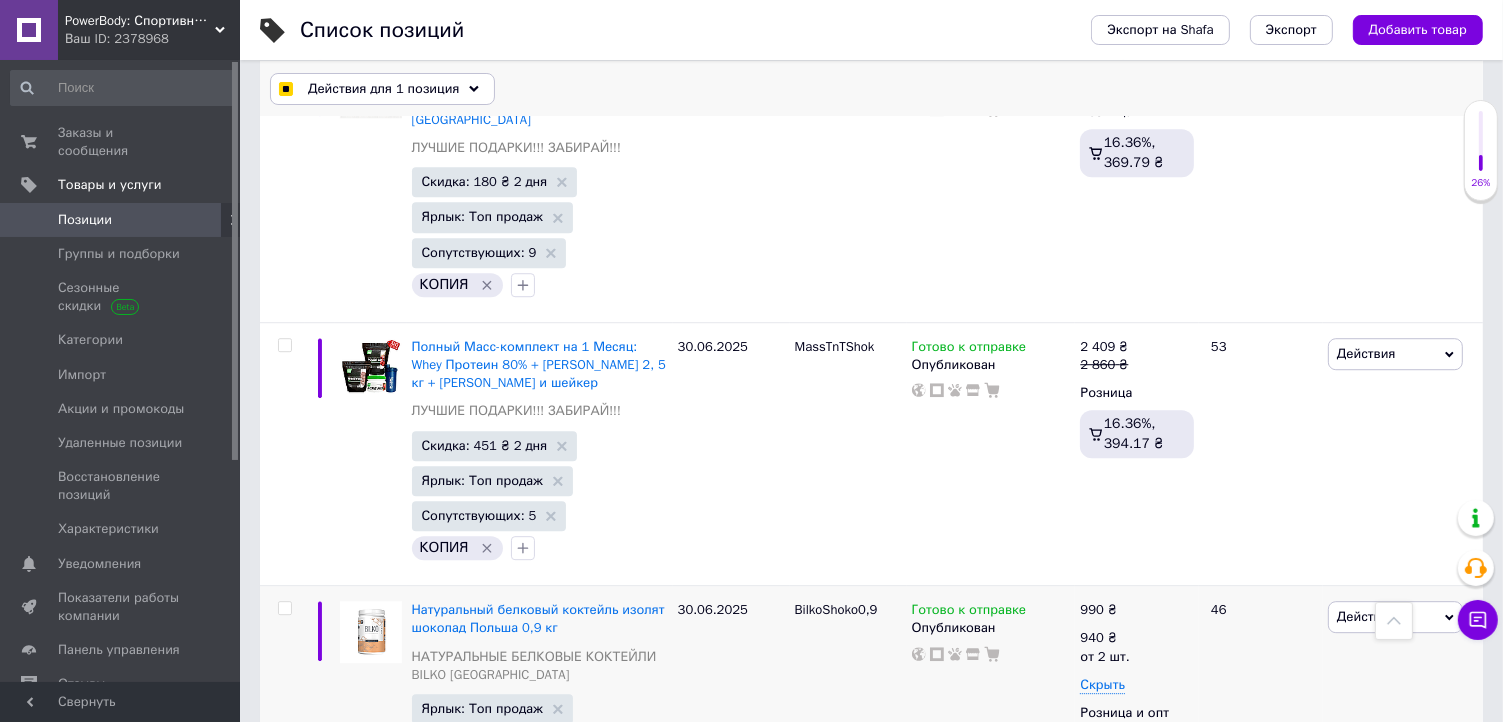 click on "Действия для 1 позиция" at bounding box center [383, 89] 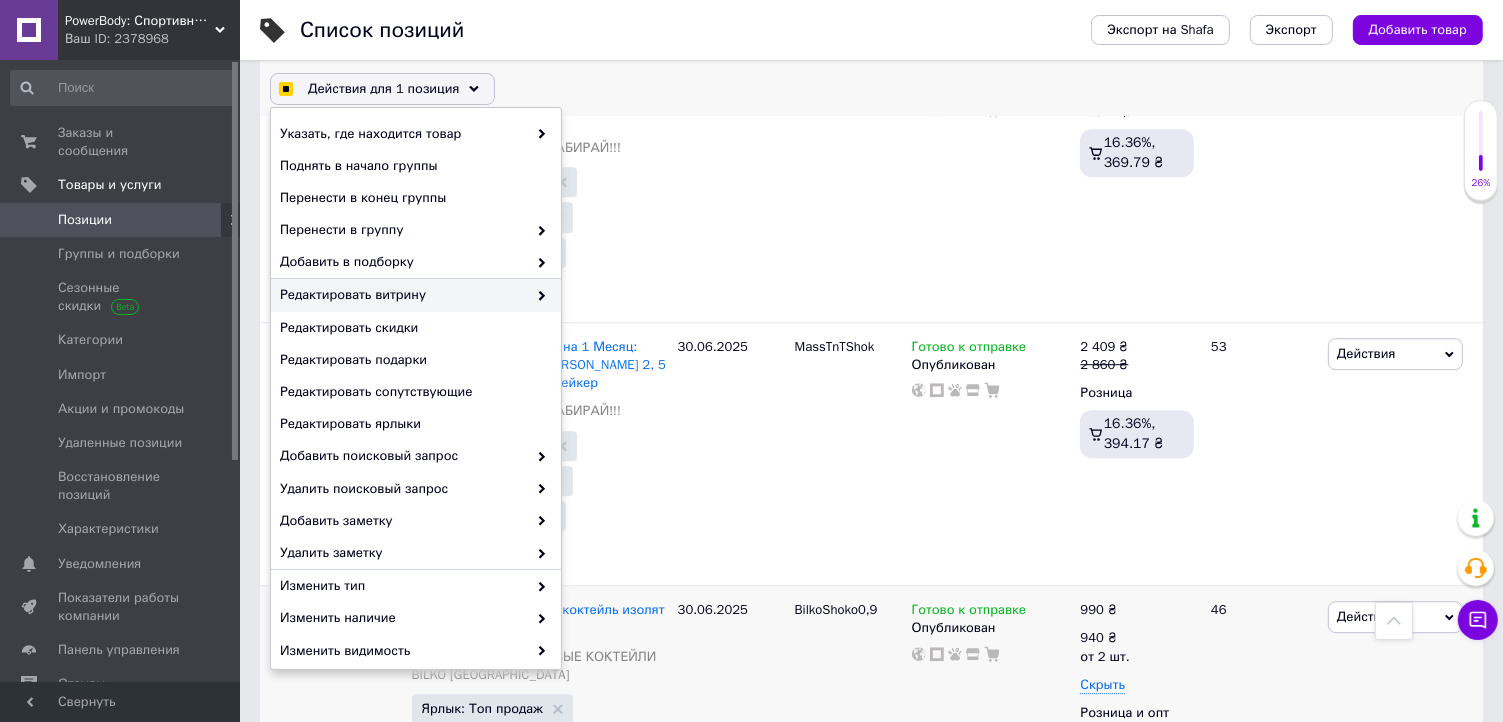 checkbox on "true" 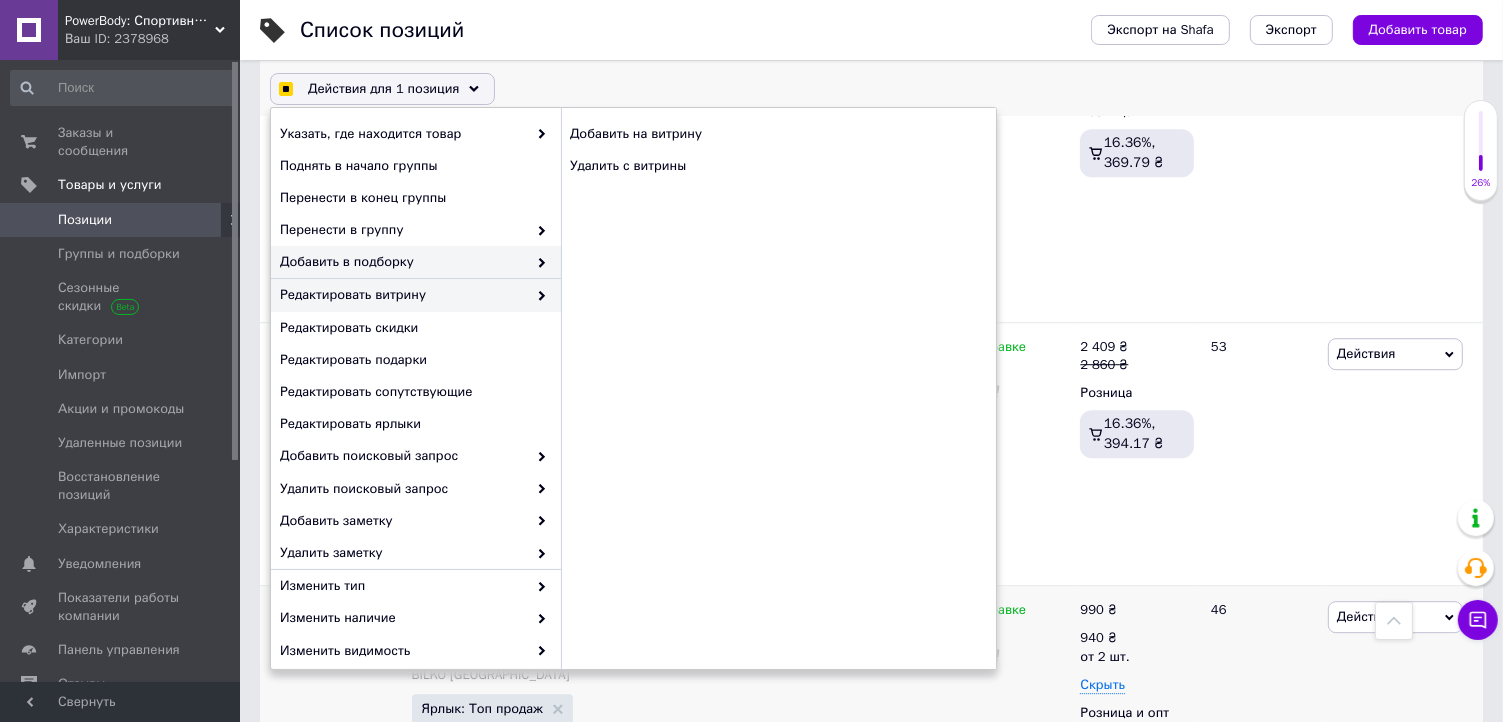 checkbox on "true" 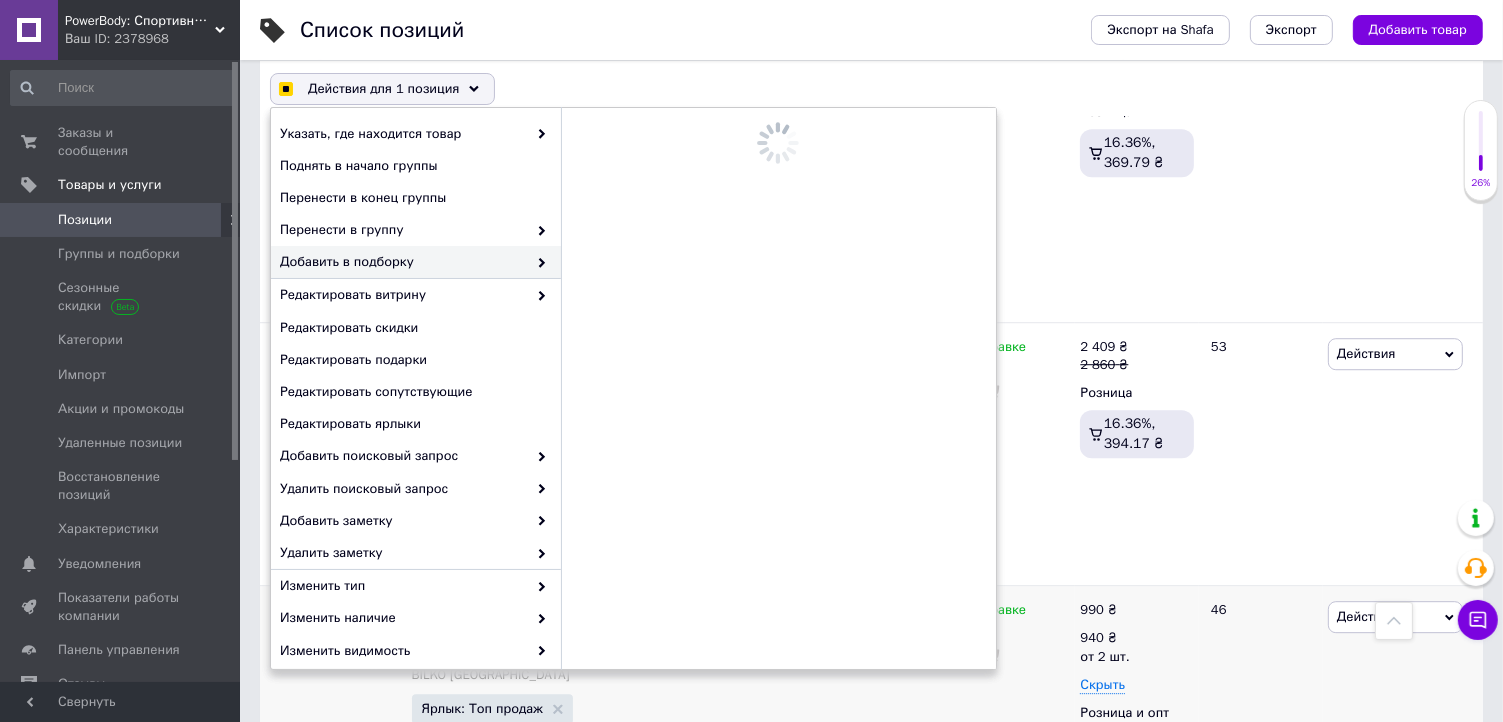 checkbox on "true" 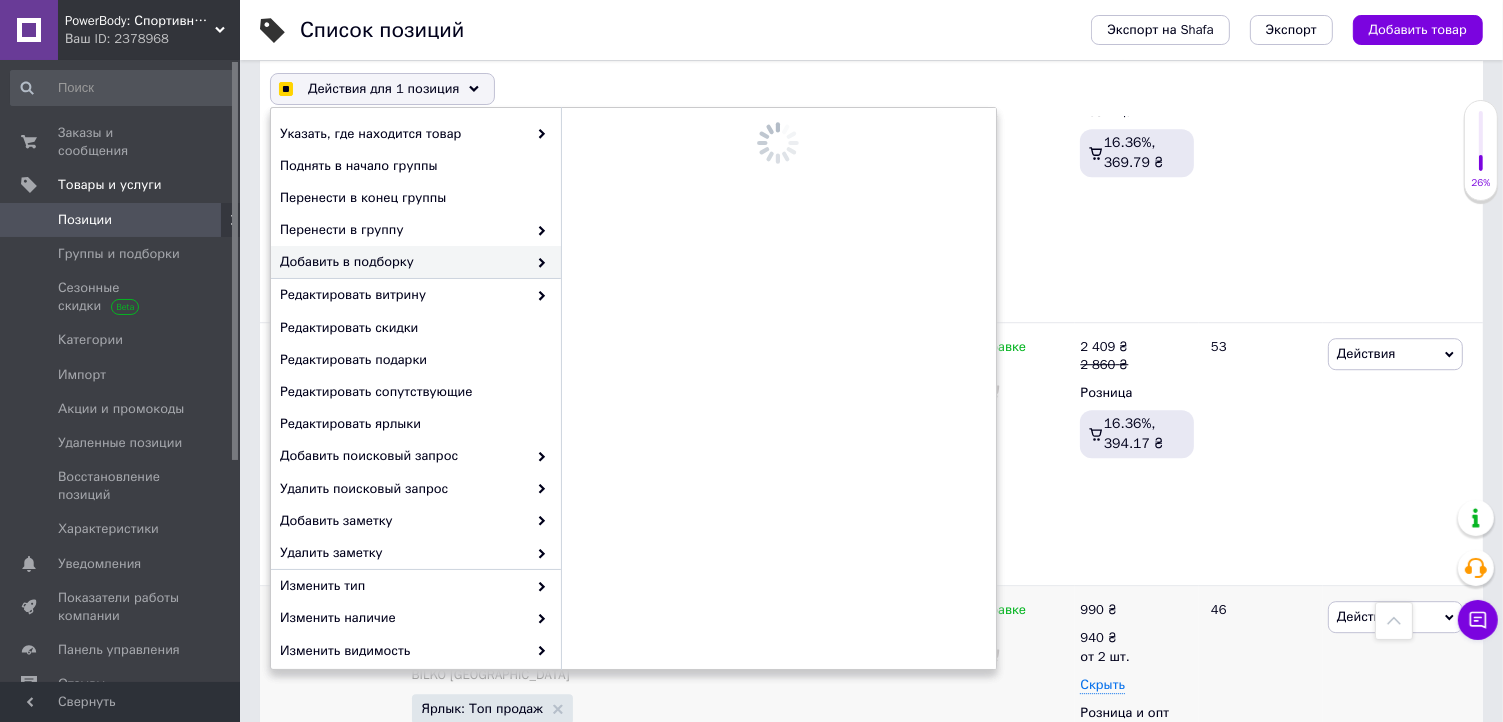 click on "Список позиций" at bounding box center [675, 30] 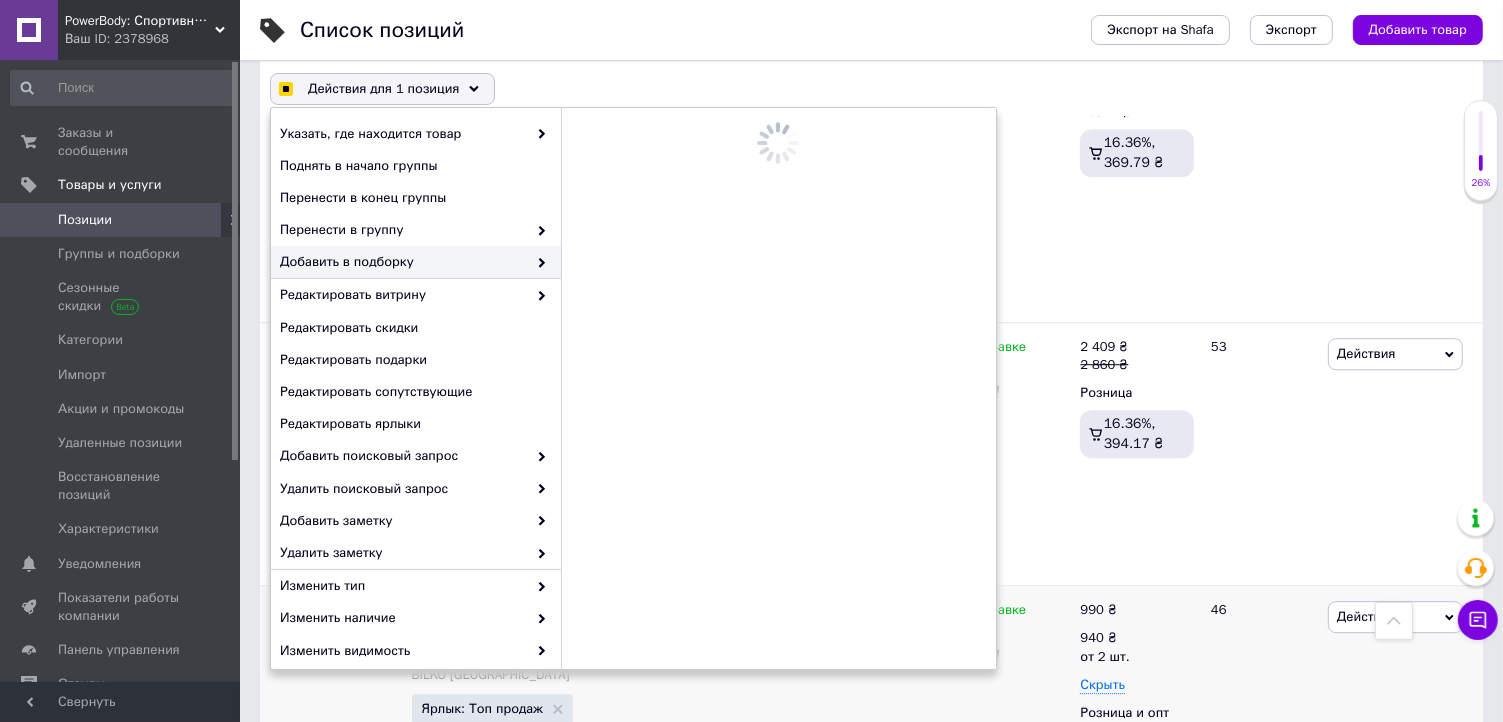 checkbox on "true" 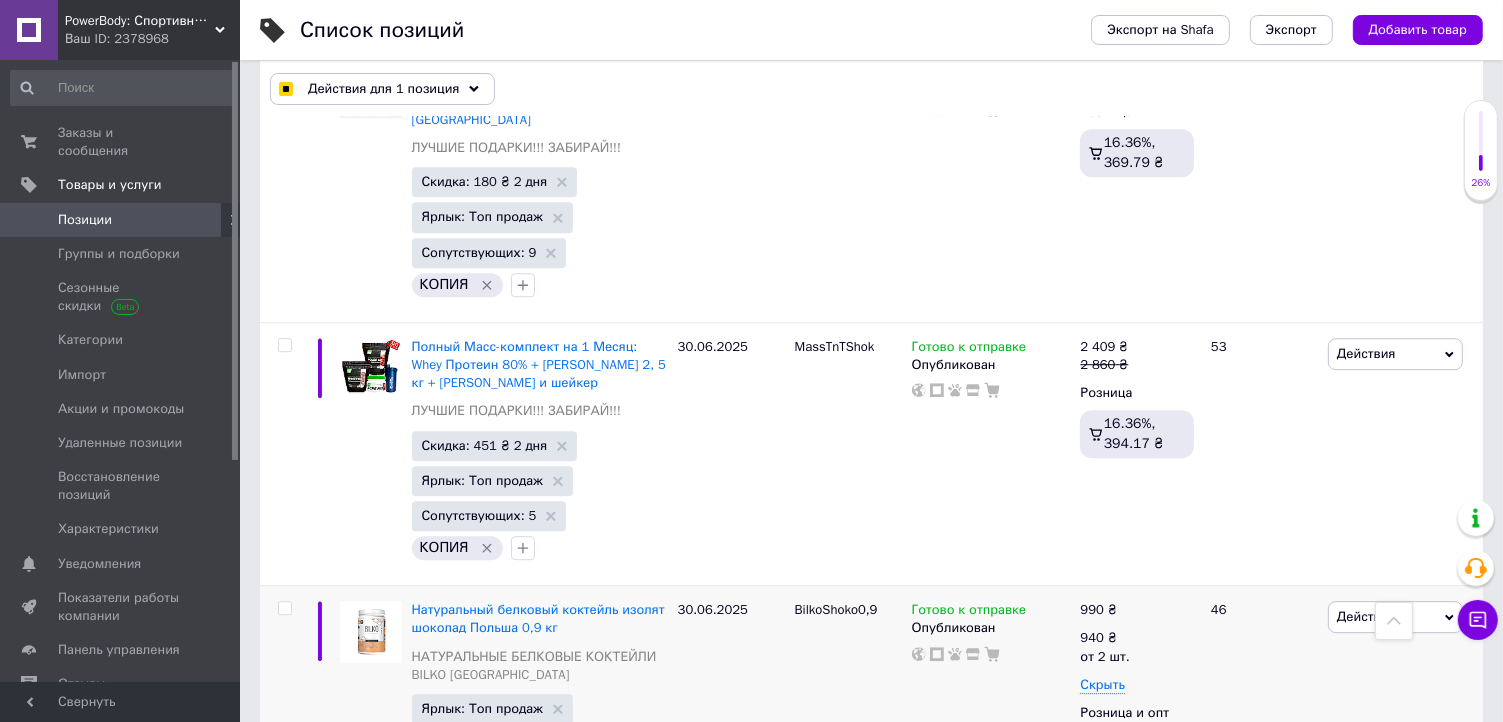 click at bounding box center (284, 836) 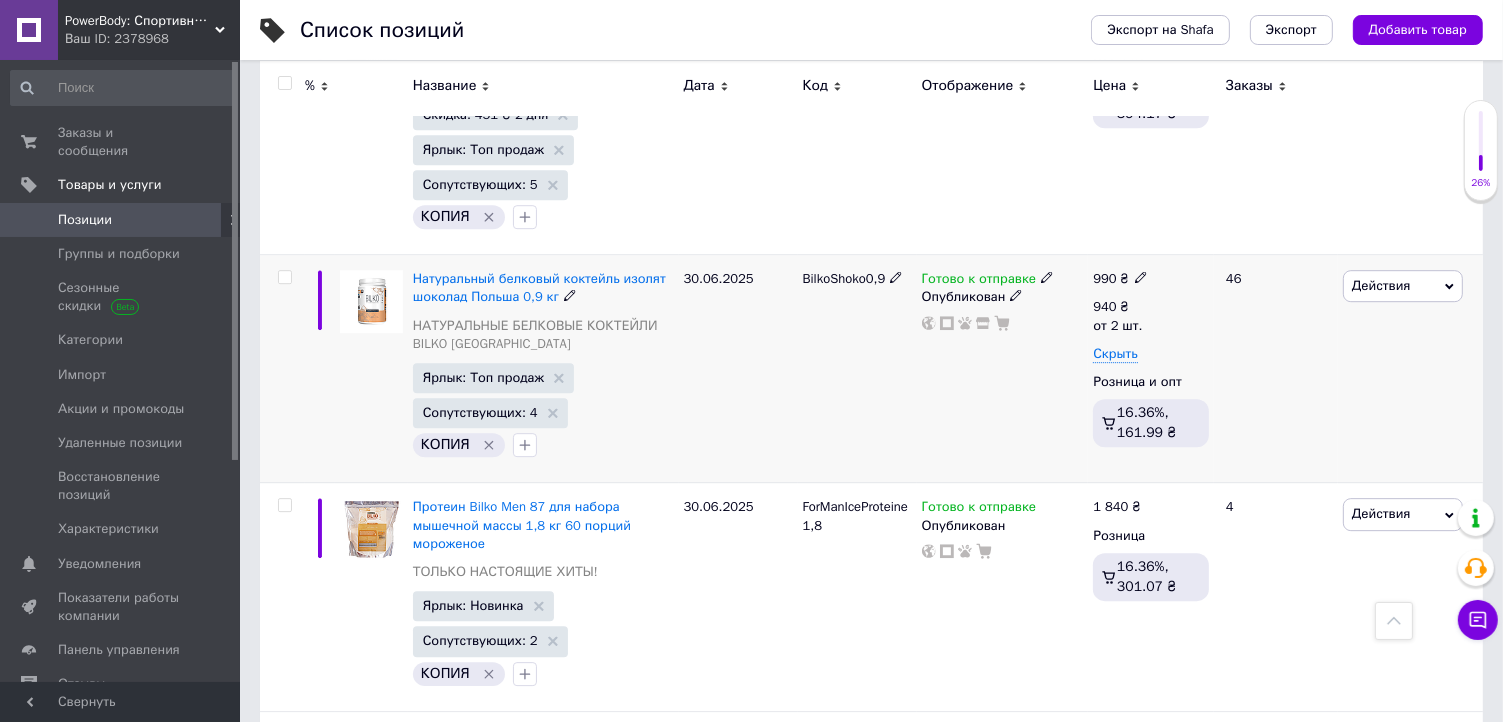 scroll, scrollTop: 5900, scrollLeft: 0, axis: vertical 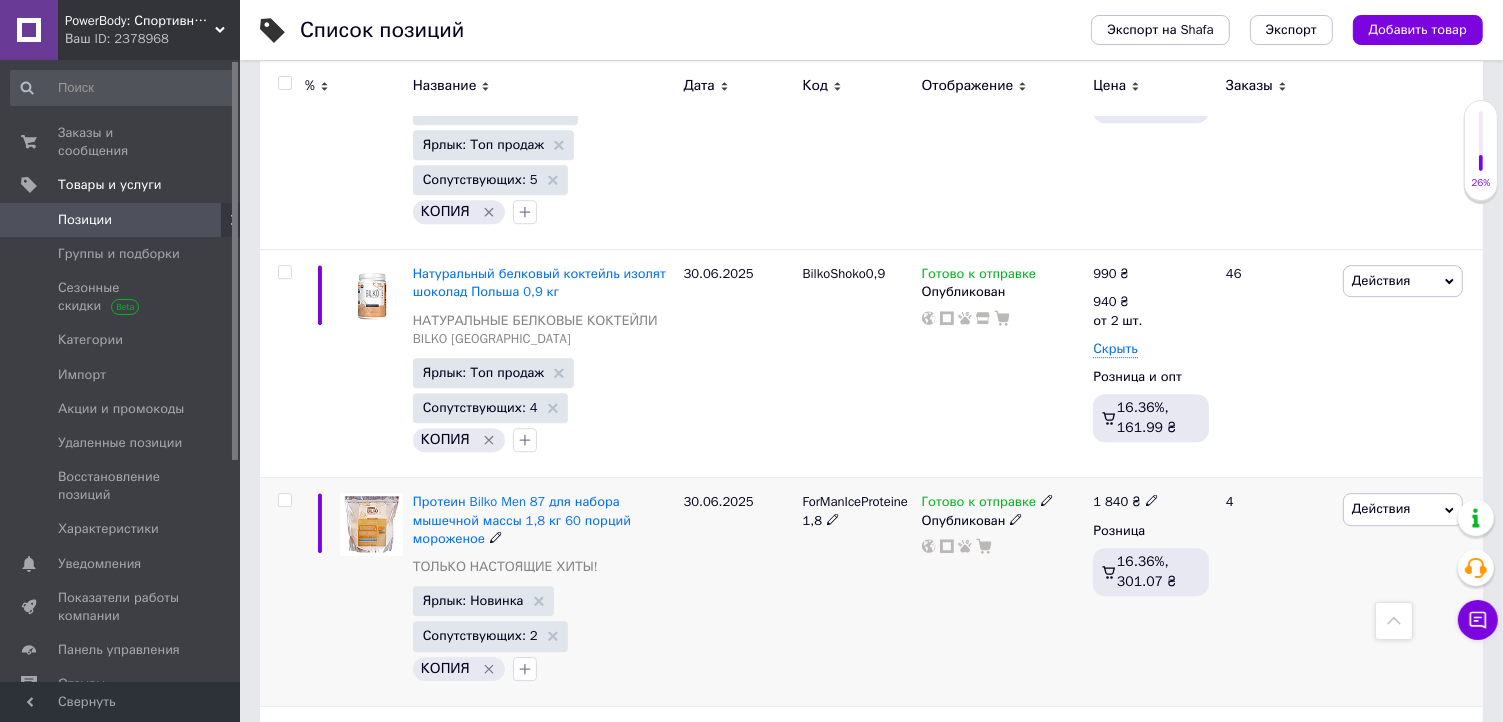 click at bounding box center [284, 500] 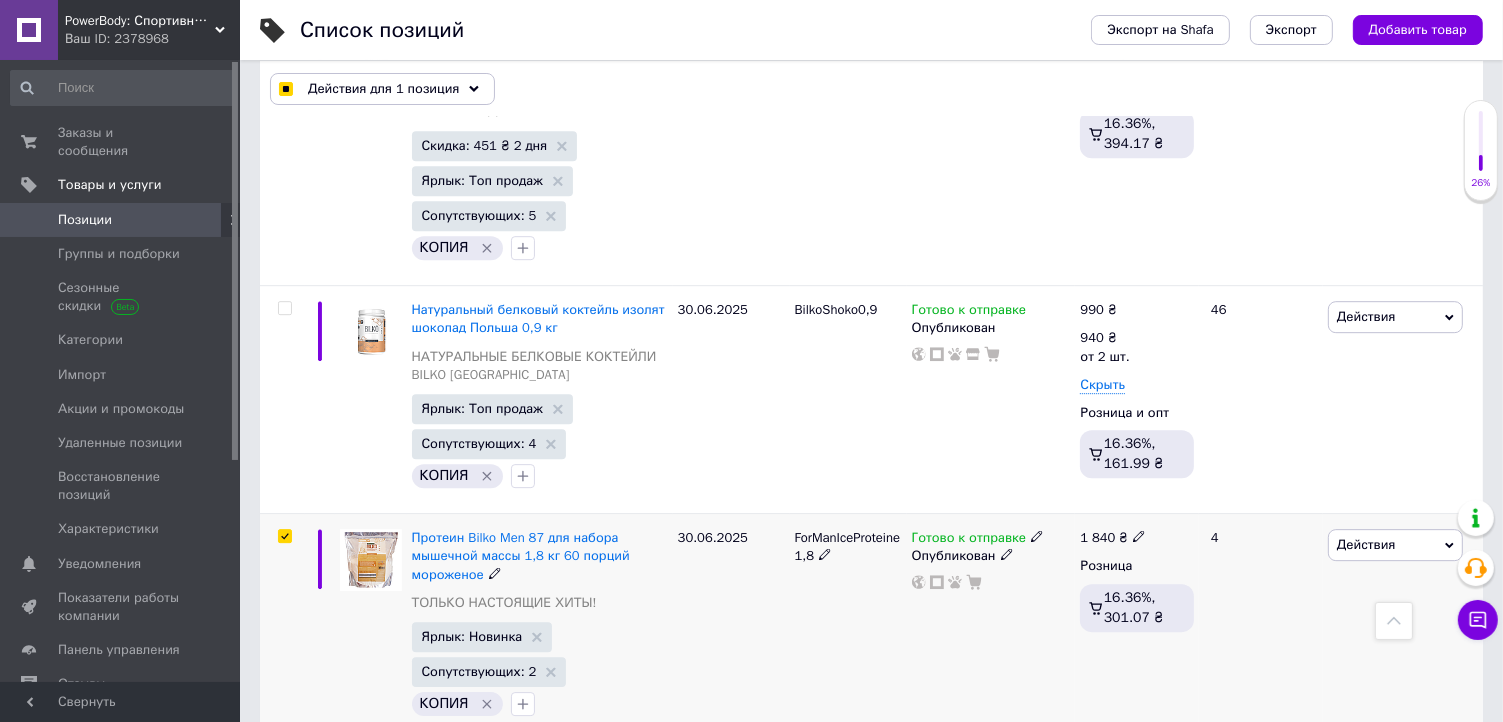 click at bounding box center [284, 536] 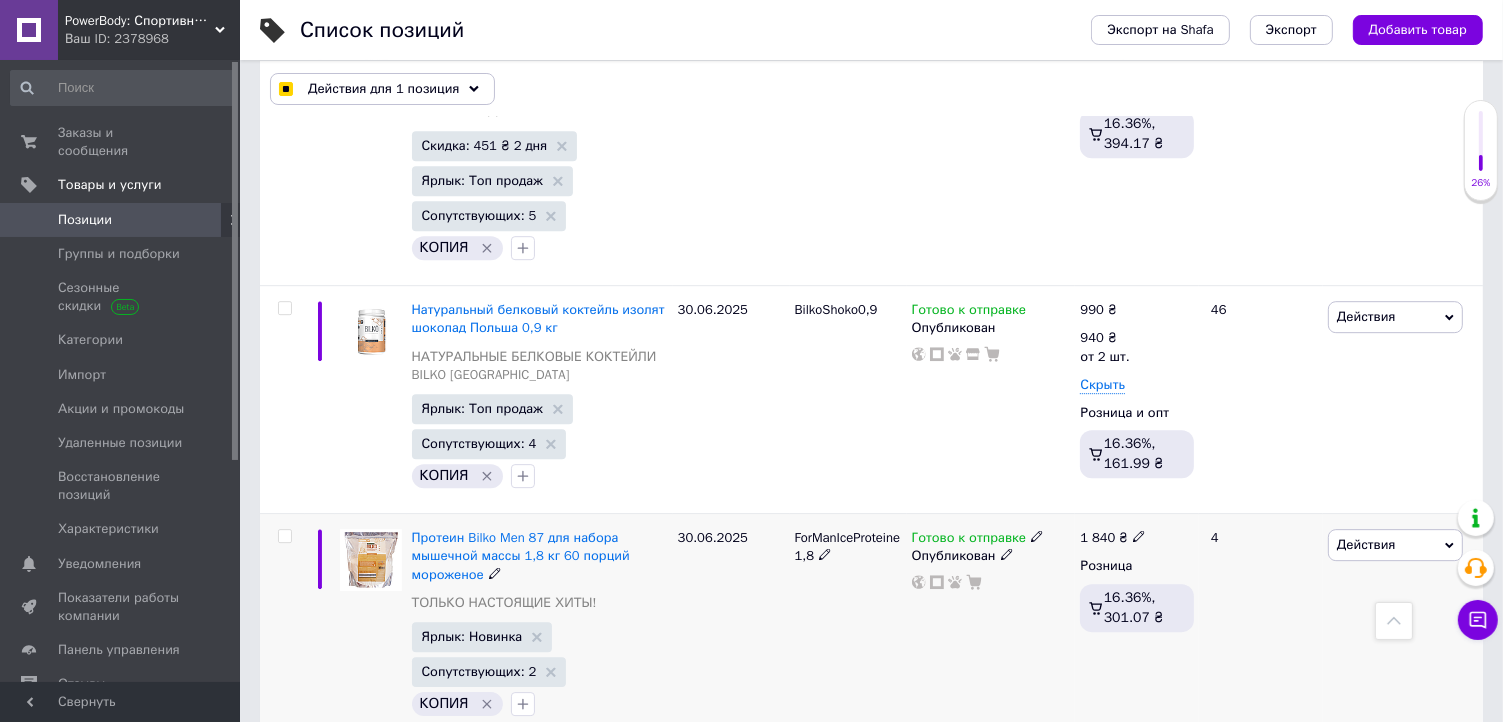 checkbox on "false" 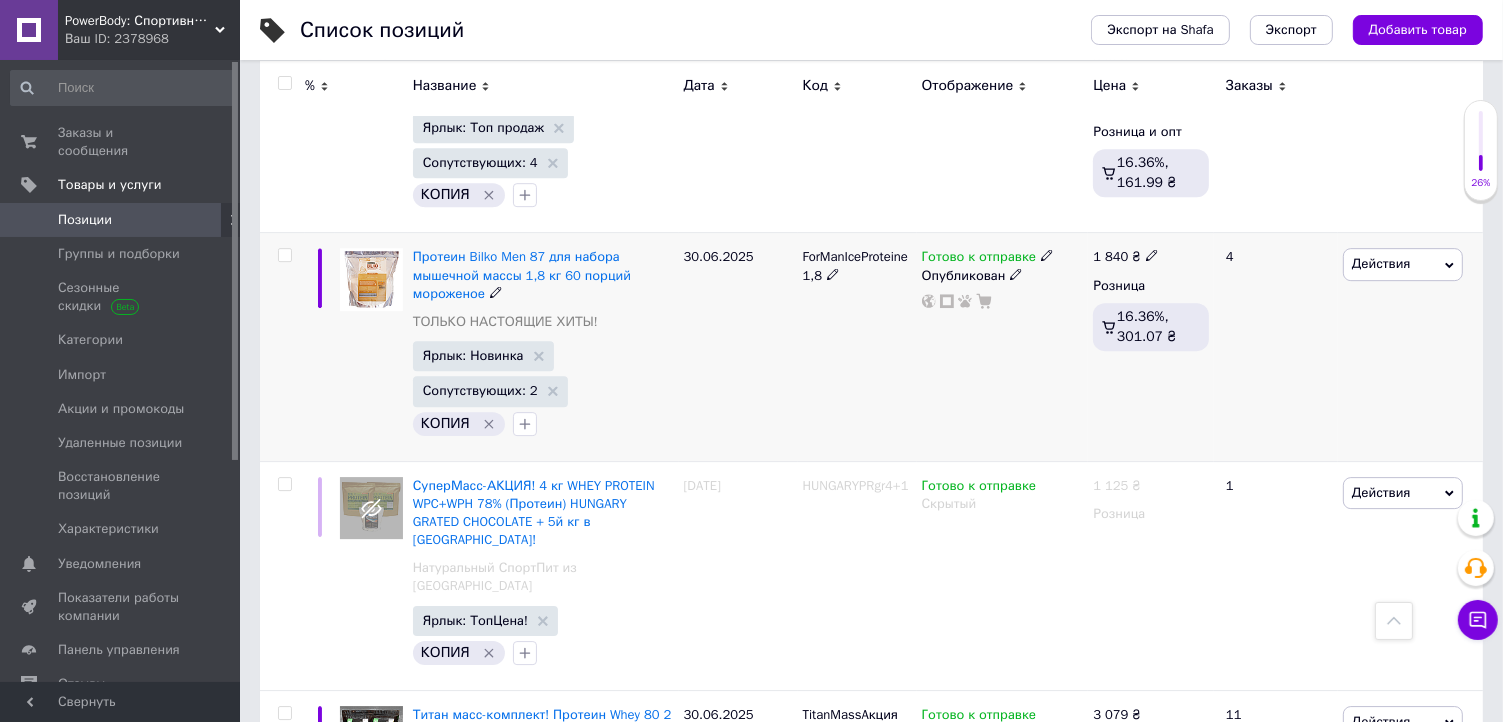scroll, scrollTop: 6200, scrollLeft: 0, axis: vertical 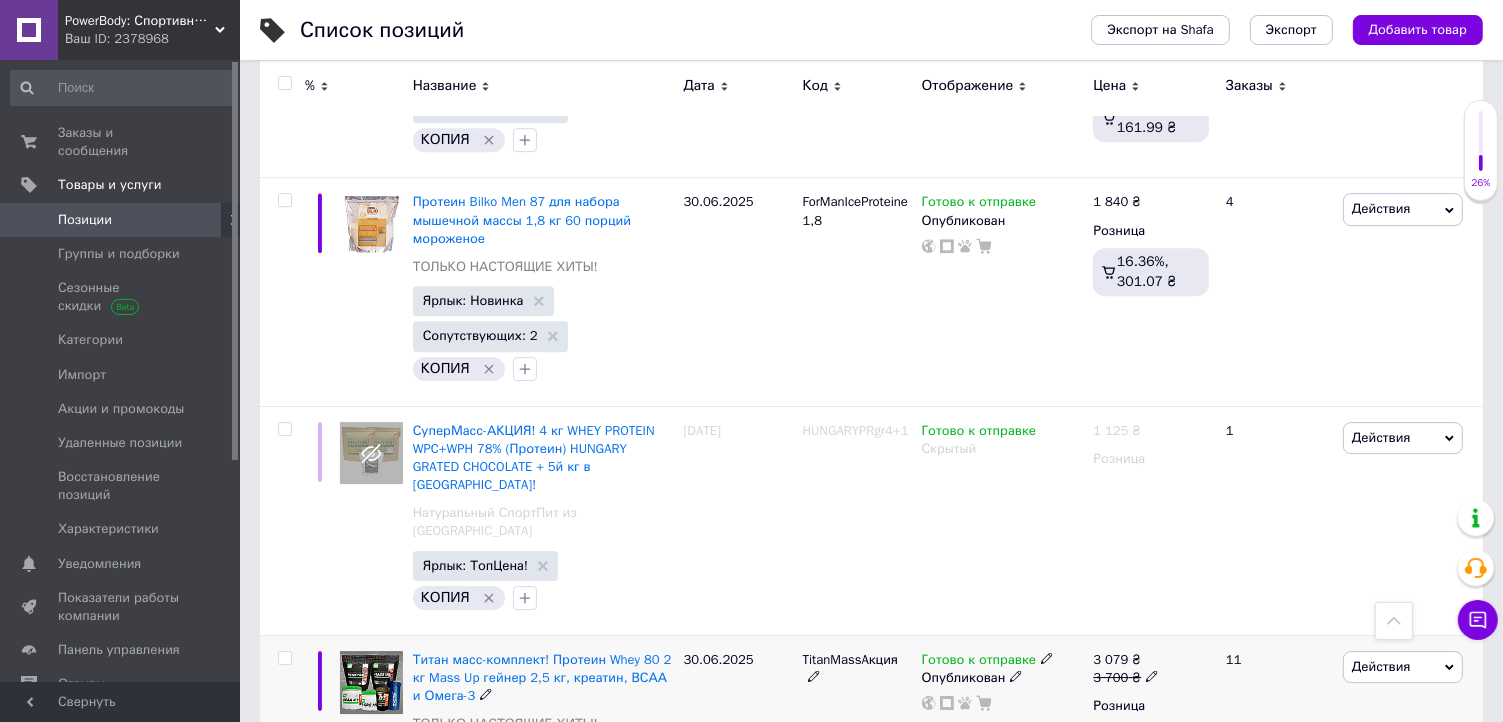 click on "3 079   ₴ 3 700   ₴ Розница 16.36%, 503.80 ₴" at bounding box center (1151, 766) 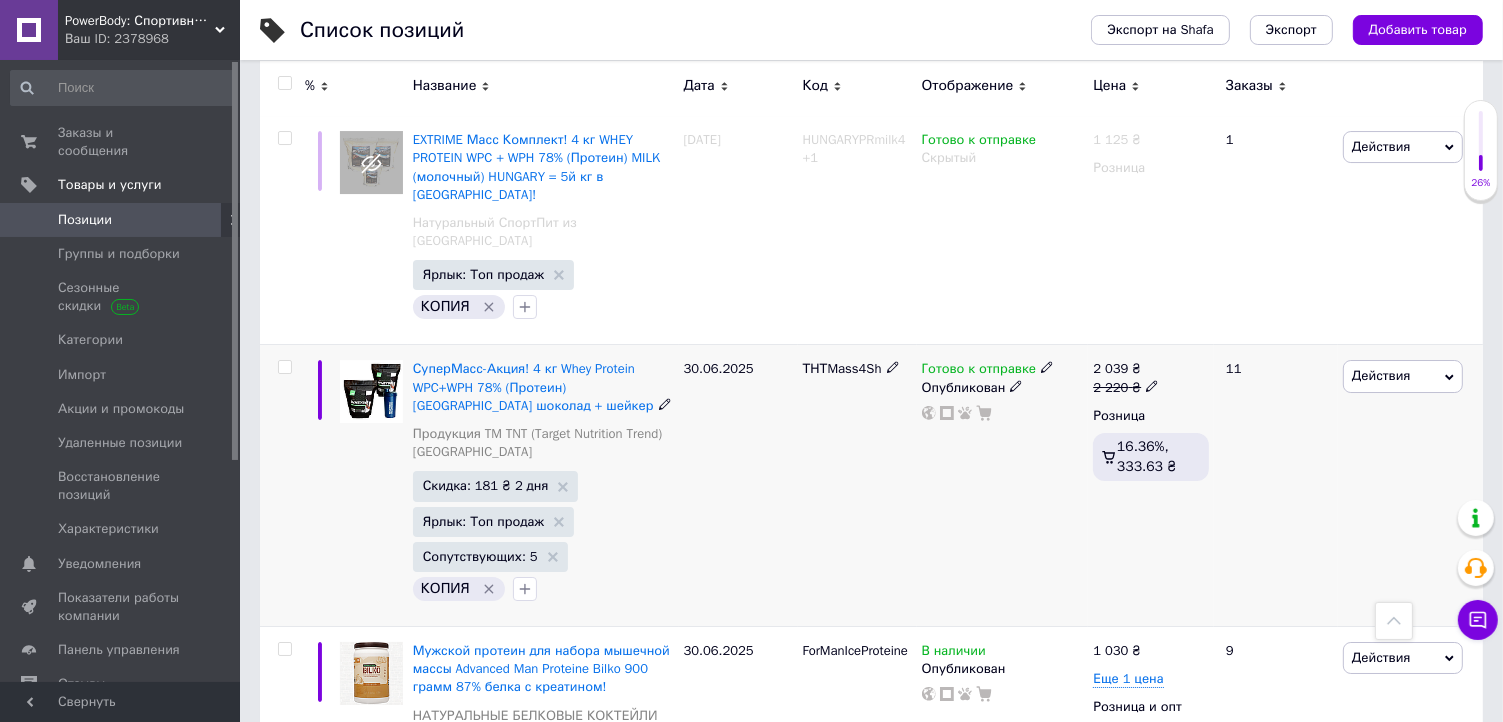 scroll, scrollTop: 7000, scrollLeft: 0, axis: vertical 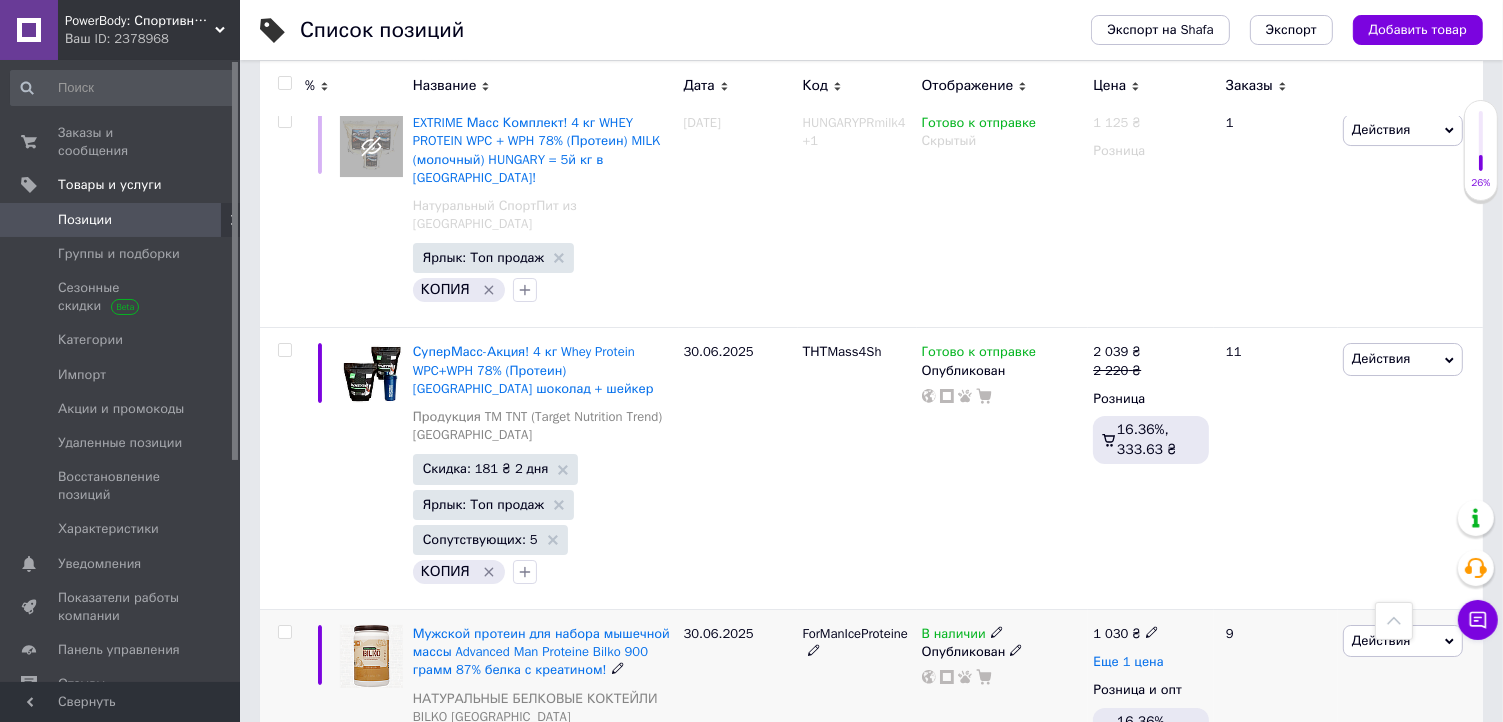 click on "Еще 1 цена" at bounding box center [1128, 662] 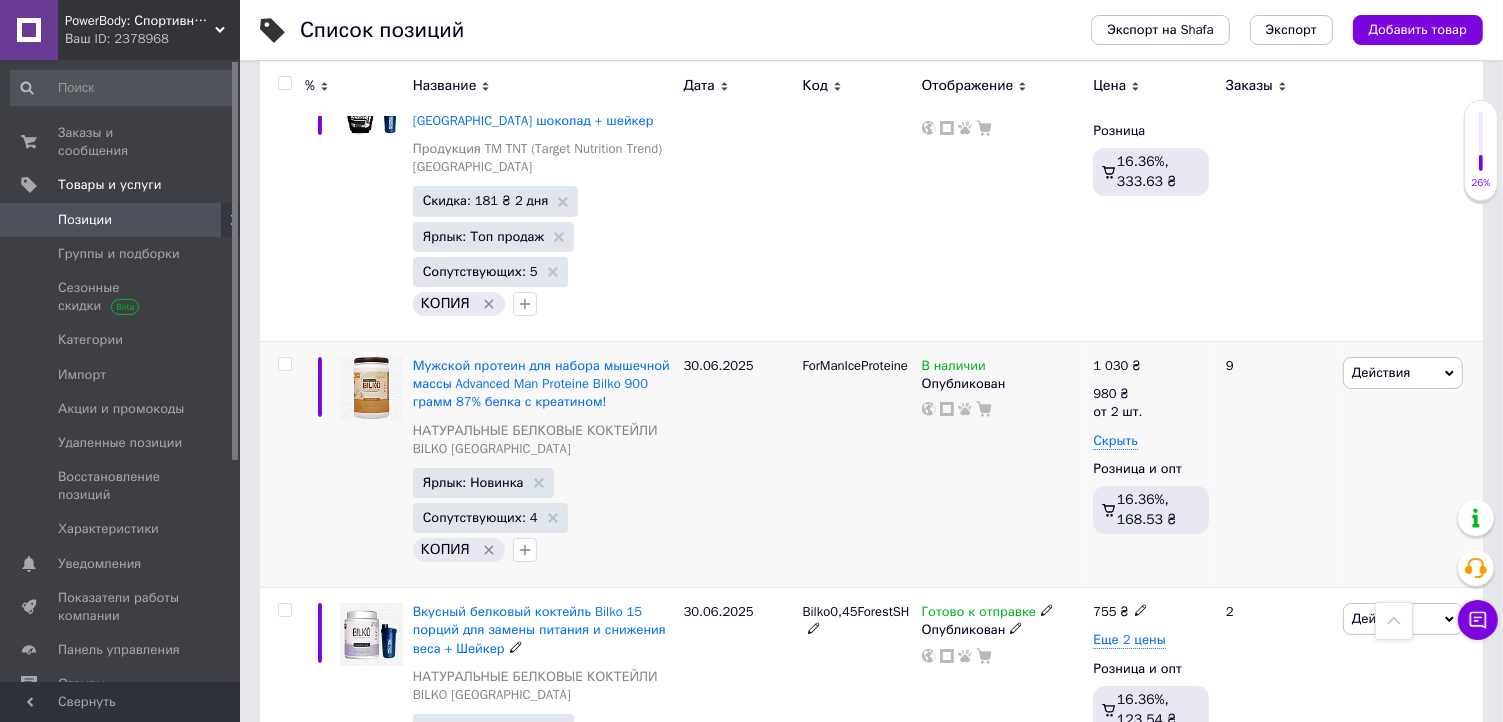 scroll, scrollTop: 7300, scrollLeft: 0, axis: vertical 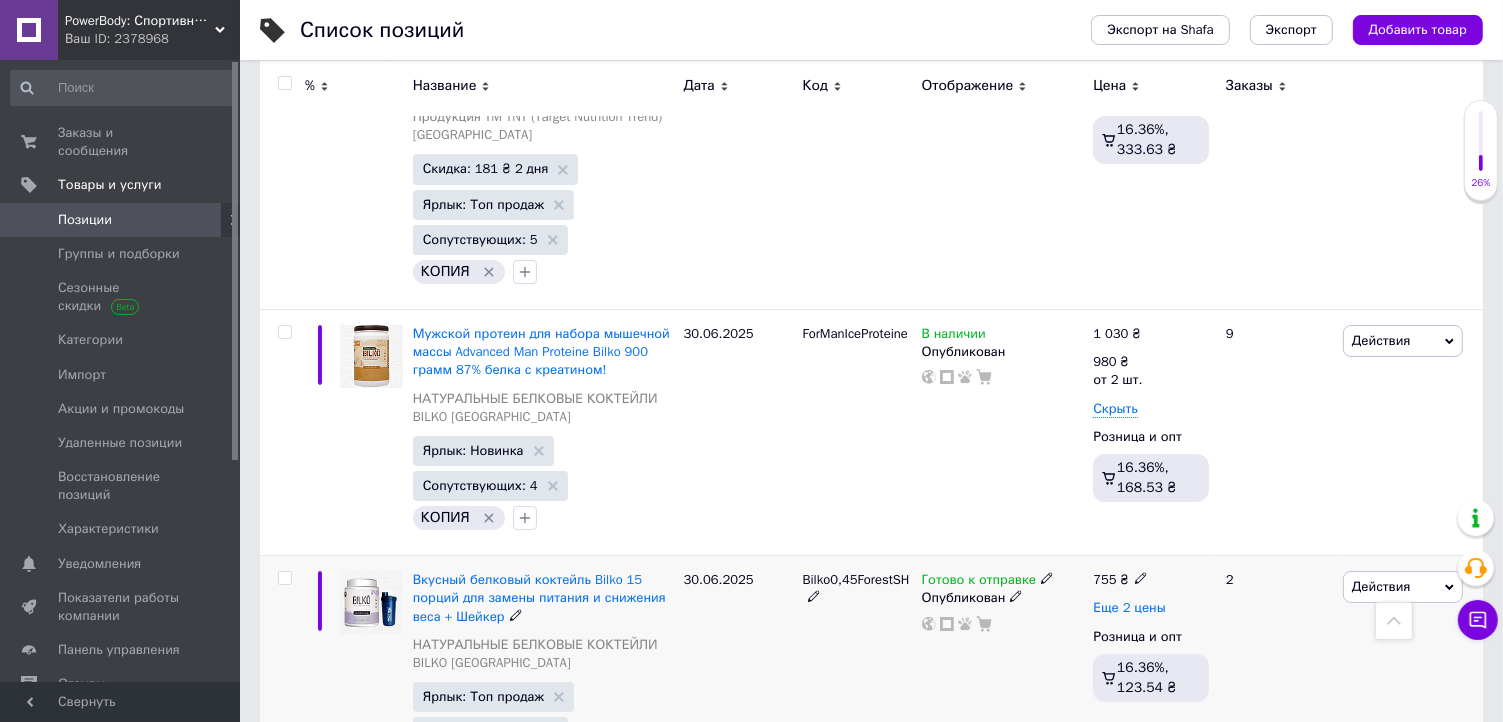 click on "Еще 2 цены" at bounding box center [1129, 608] 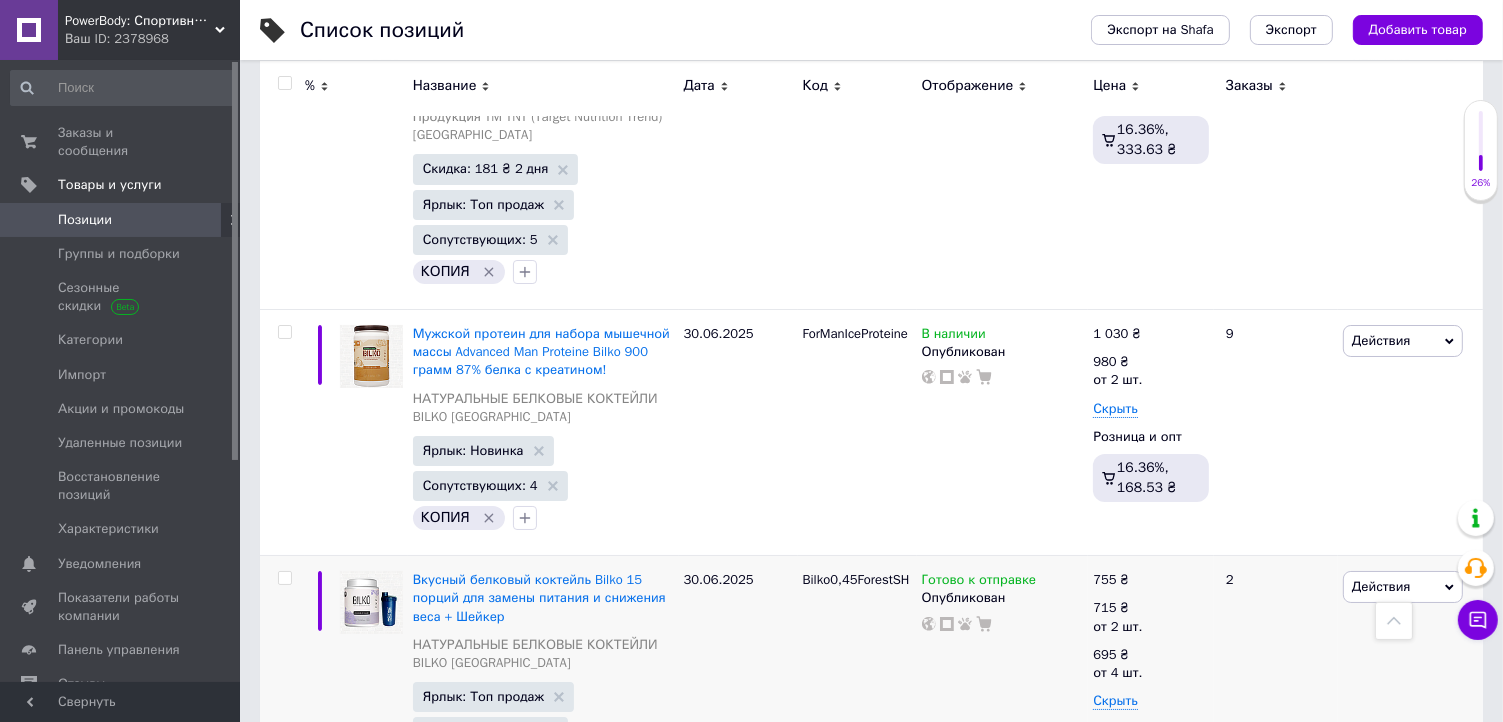 click on "Еще 2 цены" at bounding box center [1129, 871] 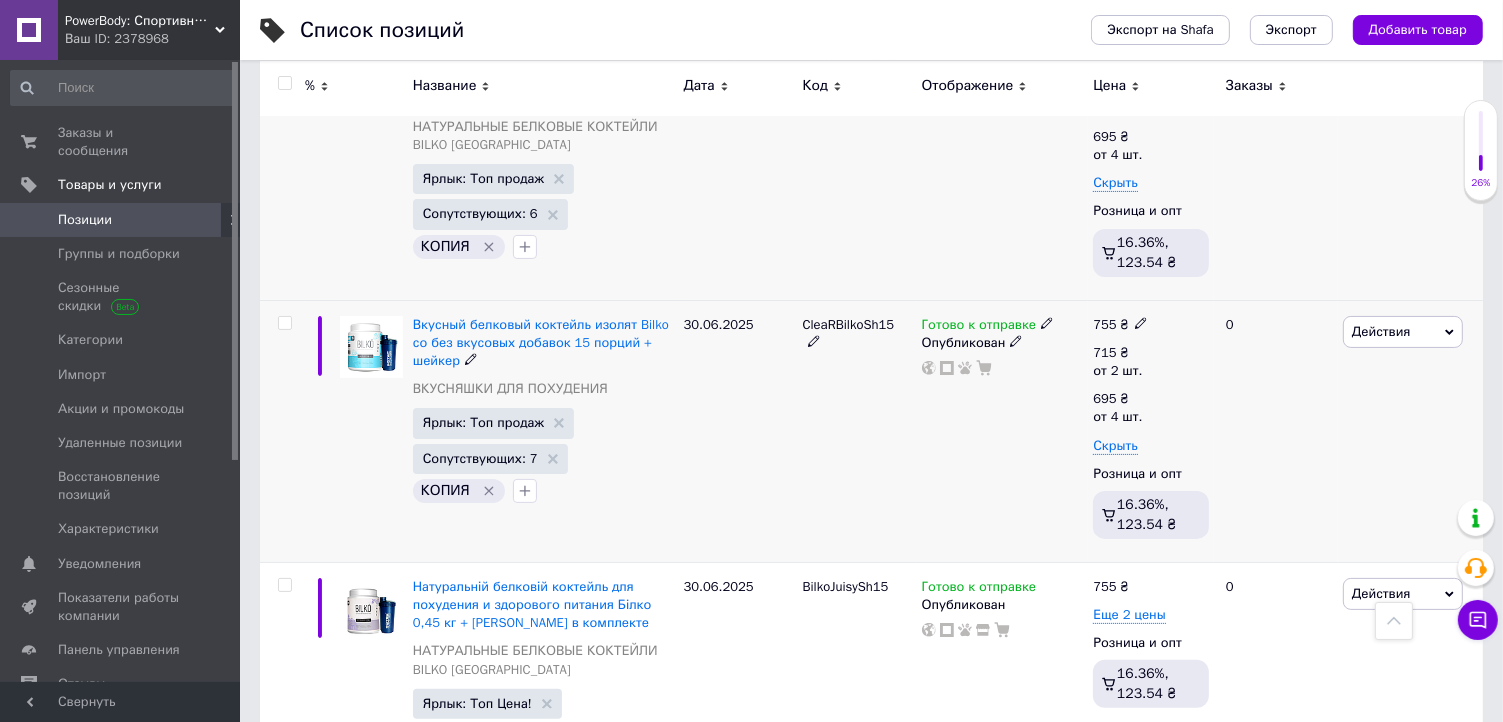 scroll, scrollTop: 7900, scrollLeft: 0, axis: vertical 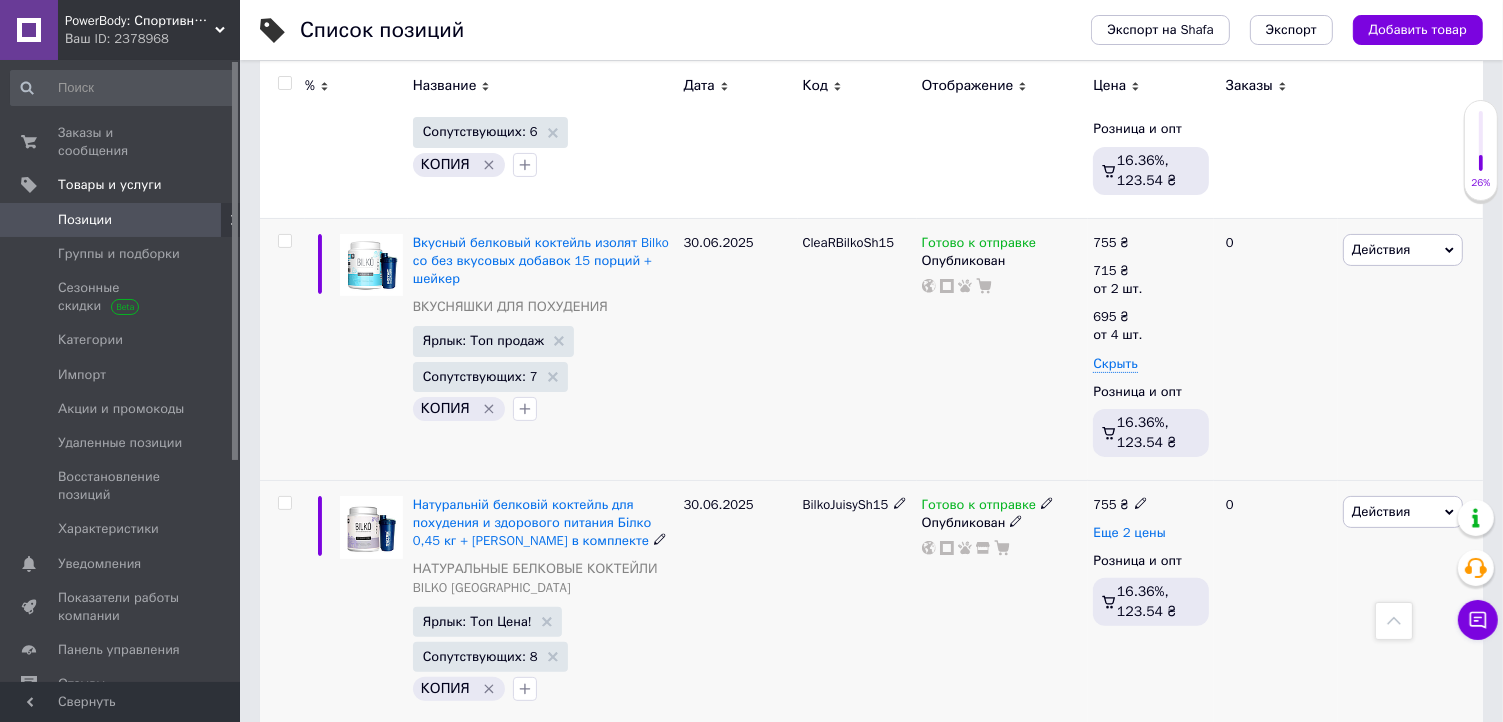 click on "Еще 2 цены" at bounding box center (1129, 533) 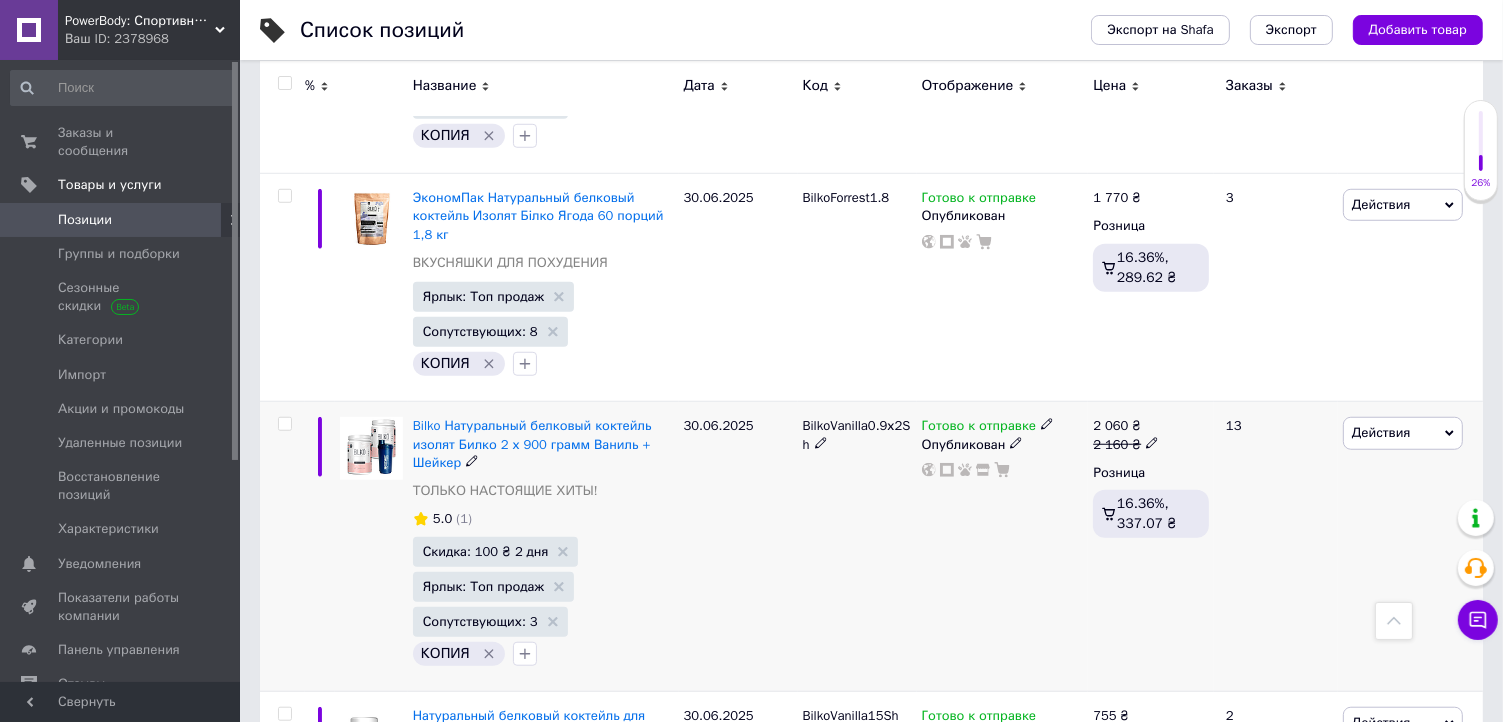 scroll, scrollTop: 9100, scrollLeft: 0, axis: vertical 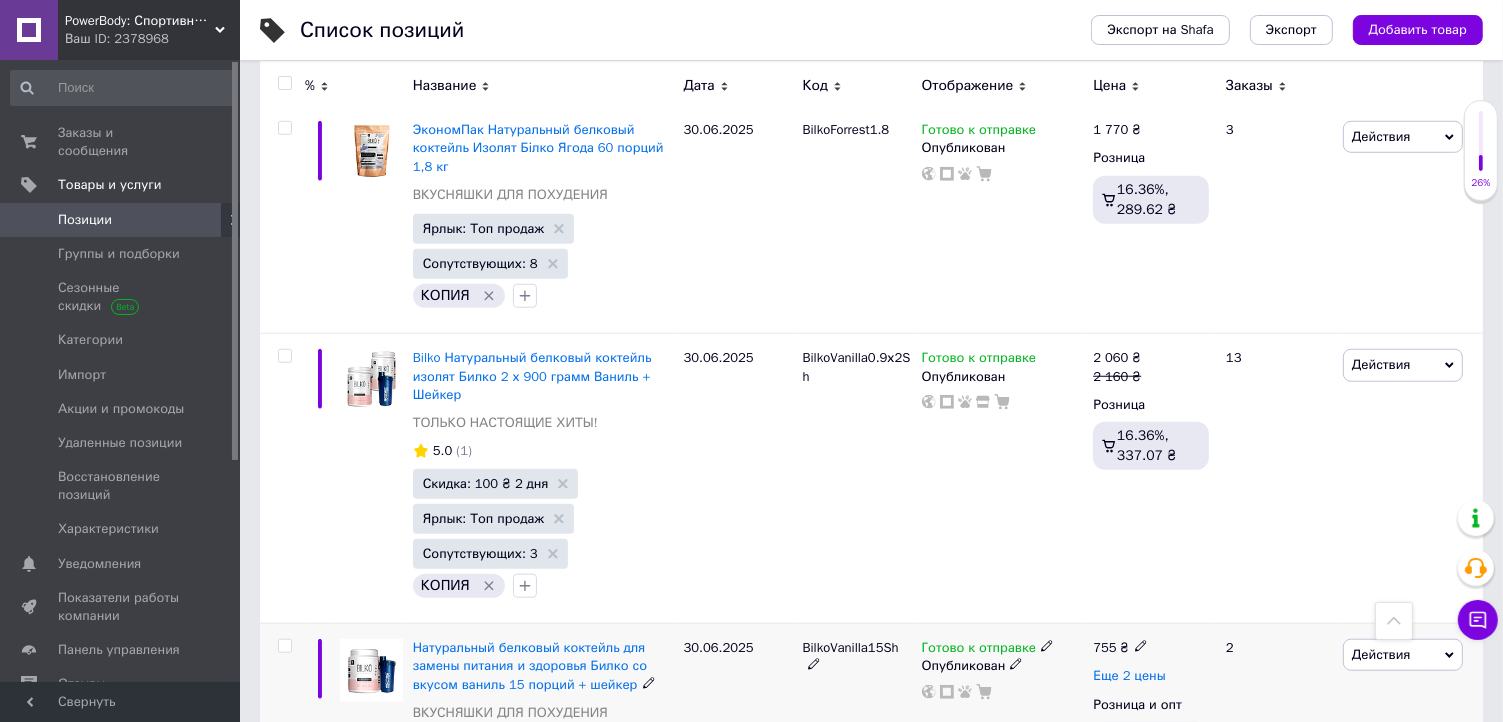 click on "Еще 2 цены" at bounding box center [1129, 676] 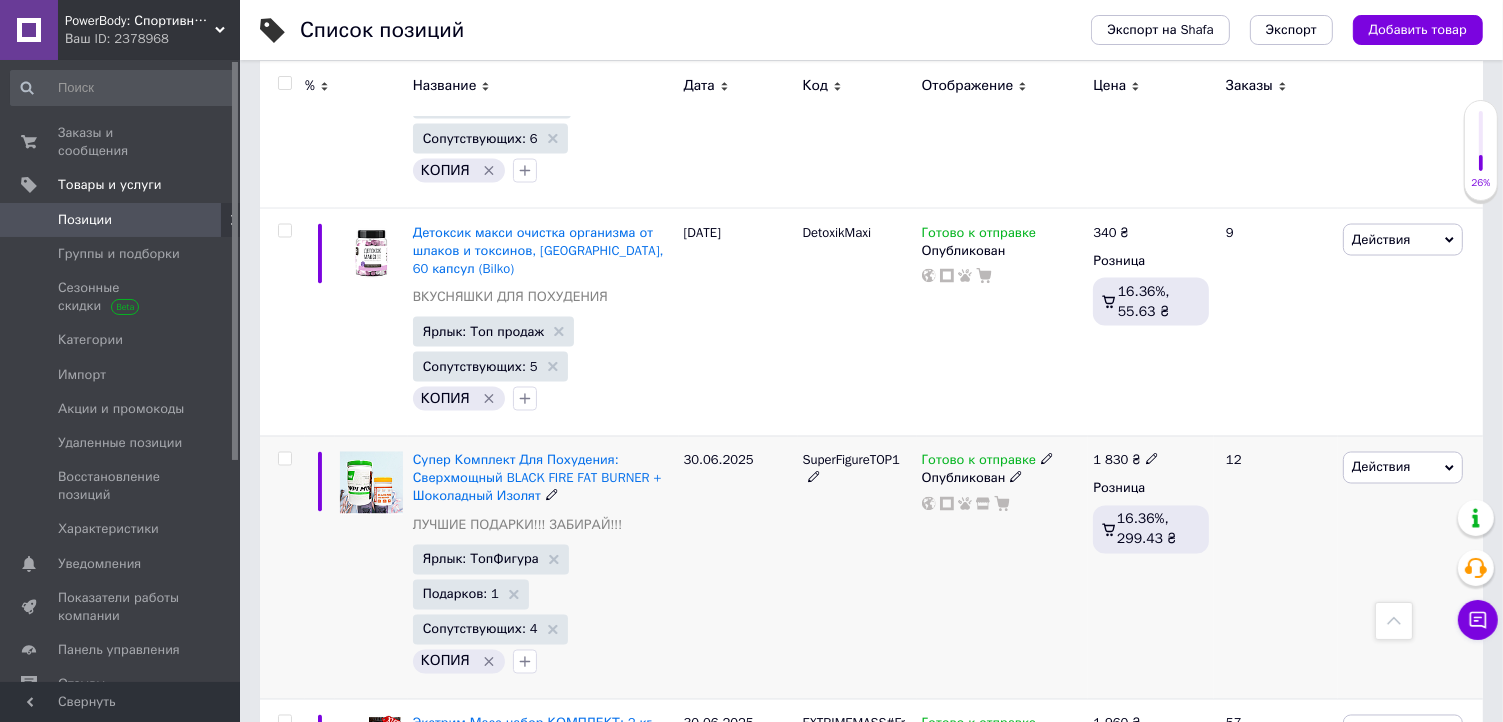 scroll, scrollTop: 10900, scrollLeft: 0, axis: vertical 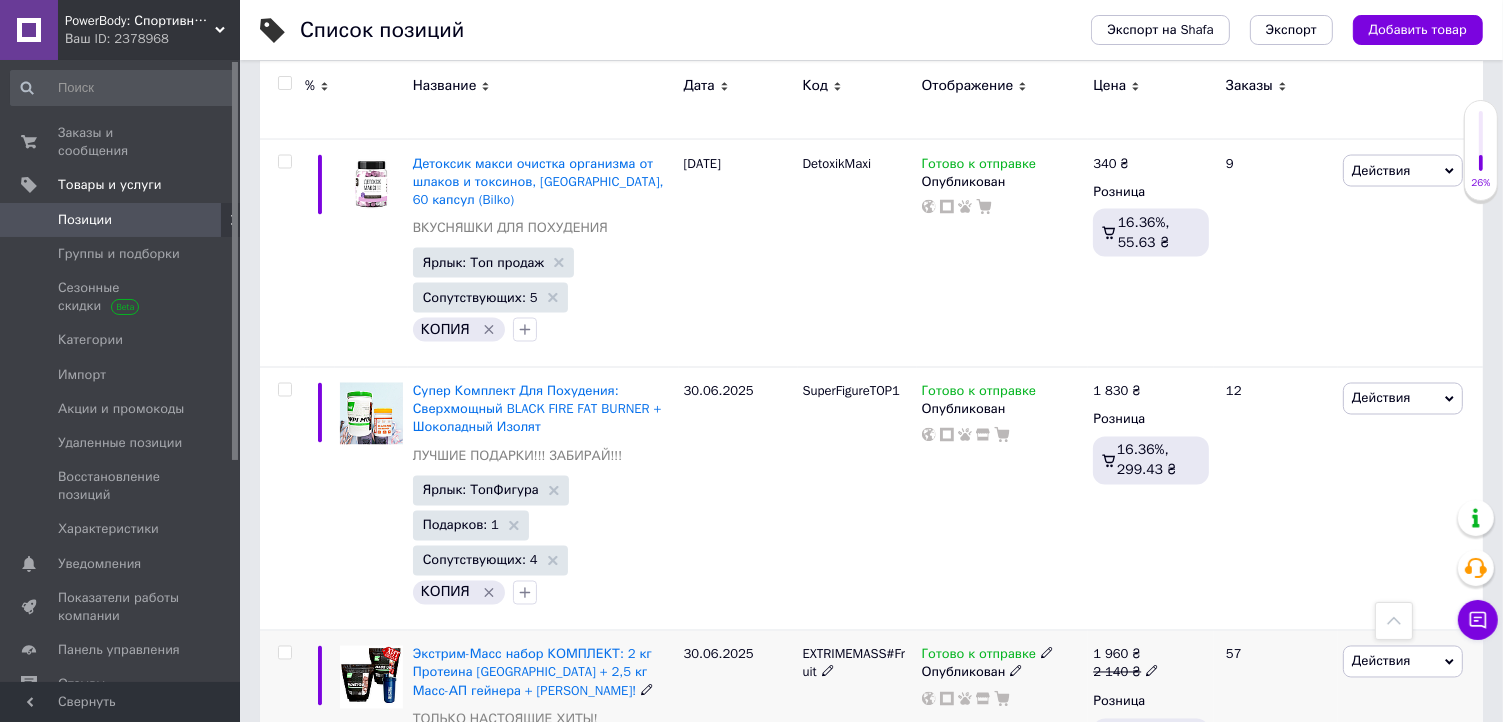 click at bounding box center [284, 653] 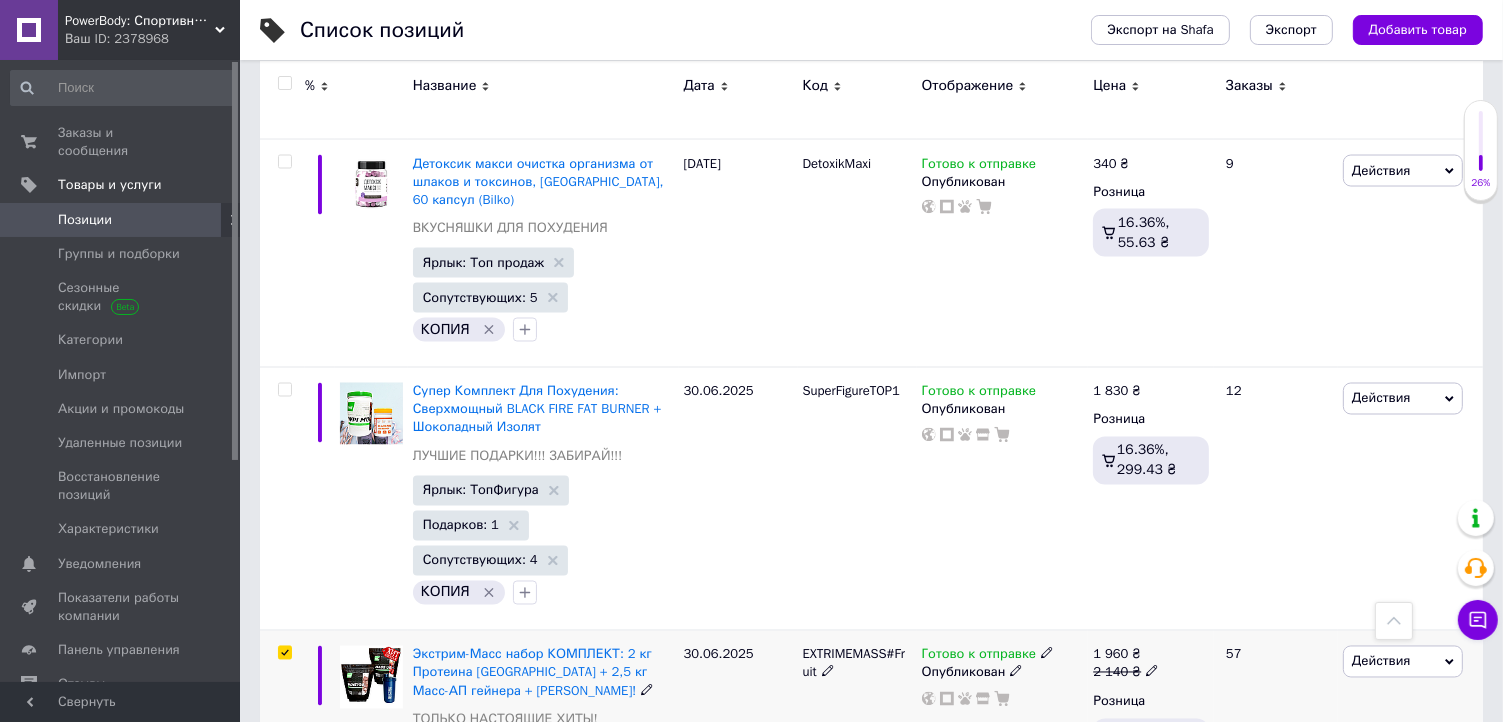 checkbox on "true" 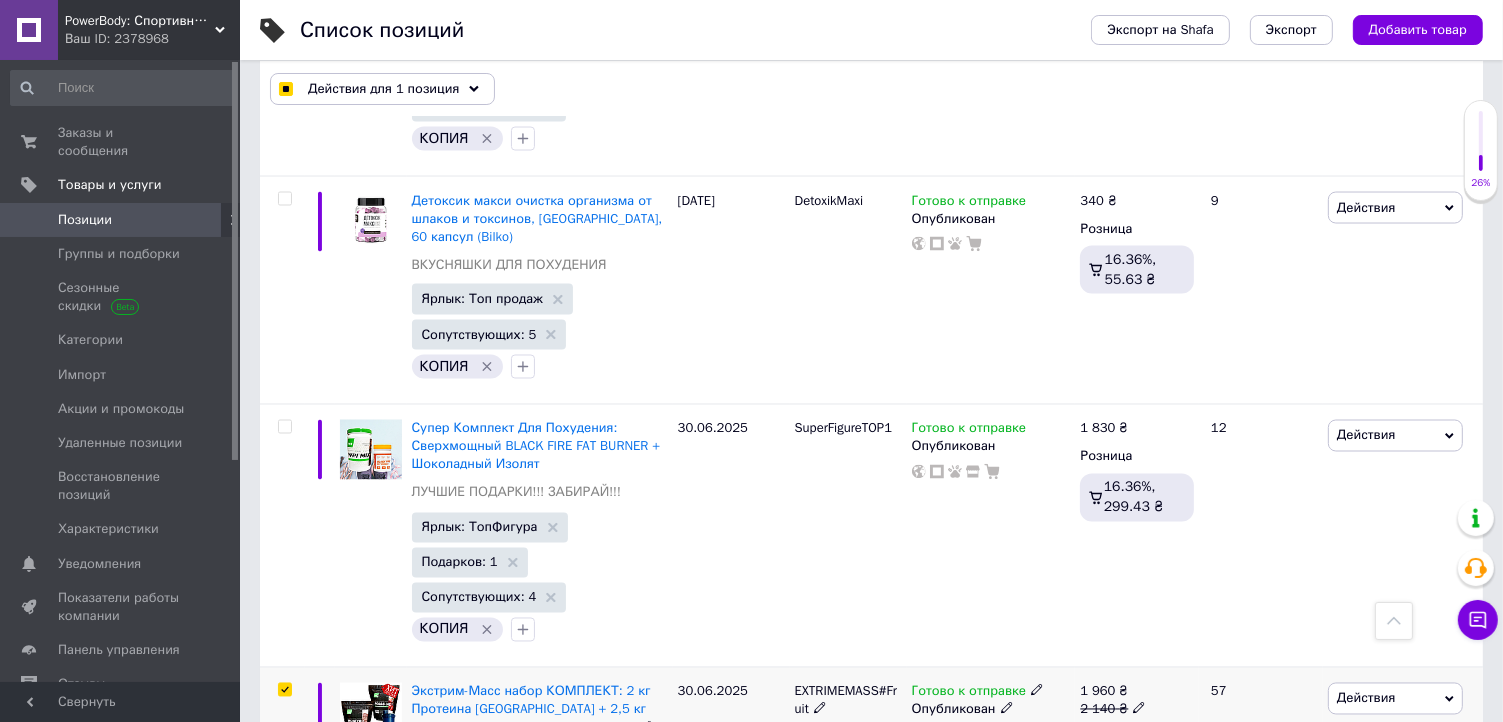 click on "EXTRIMEMASS#Fruit" at bounding box center [846, 700] 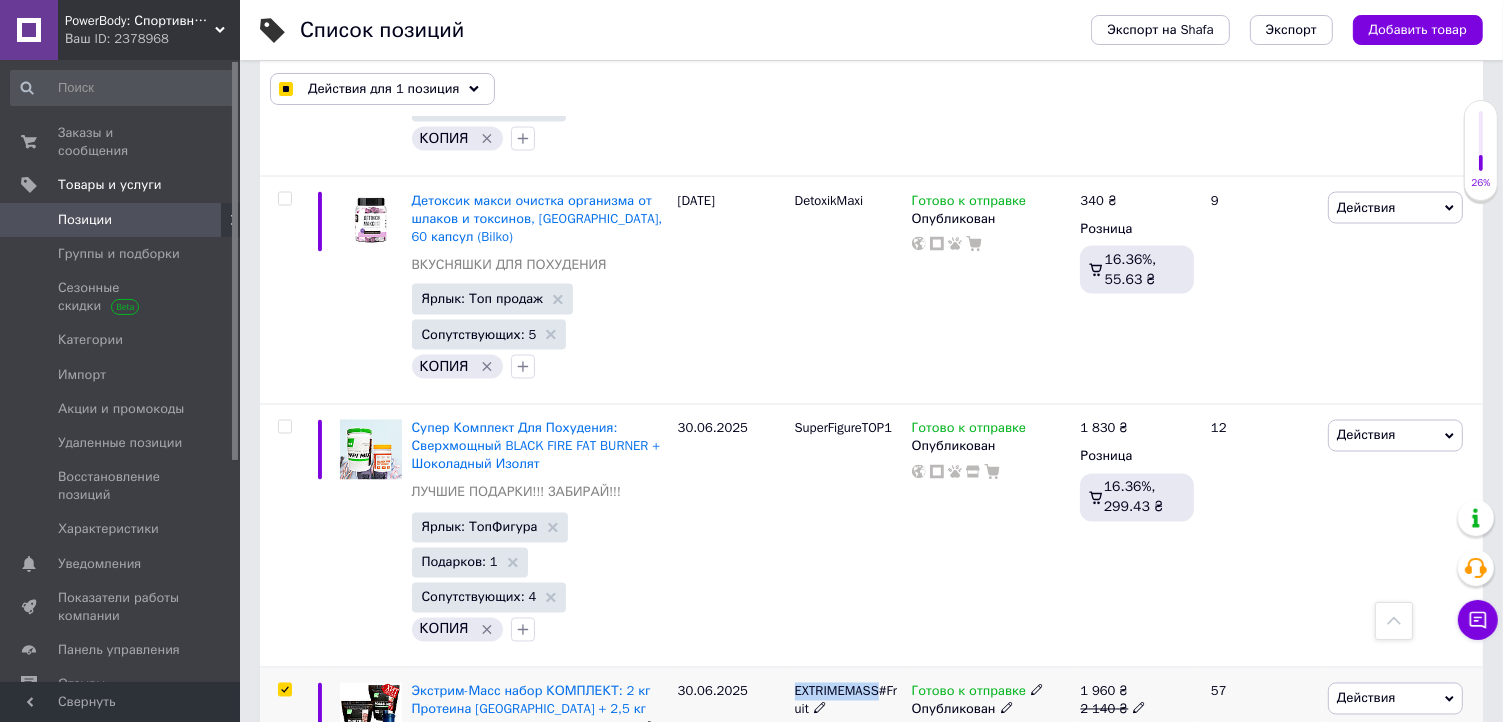 click on "EXTRIMEMASS#Fruit" at bounding box center [846, 700] 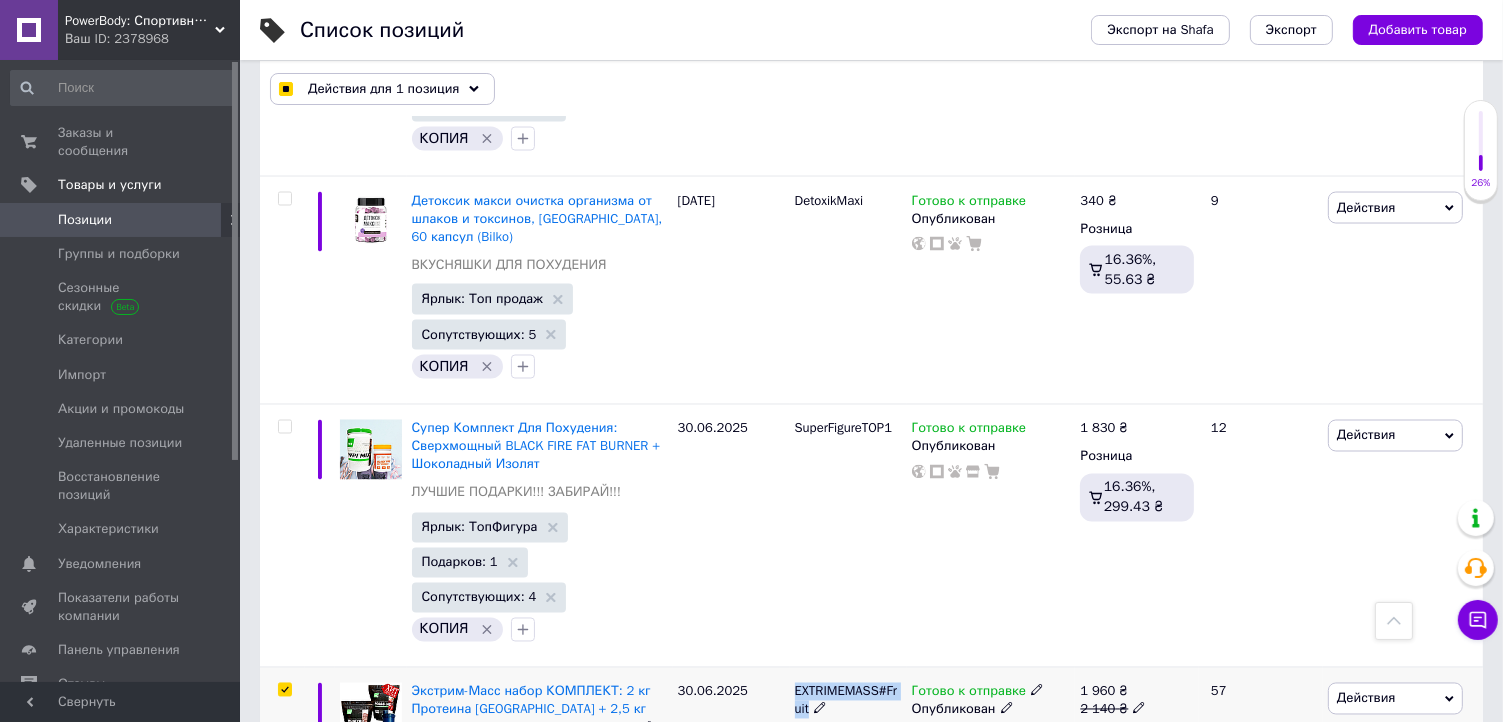 drag, startPoint x: 814, startPoint y: 393, endPoint x: 745, endPoint y: 456, distance: 93.43447 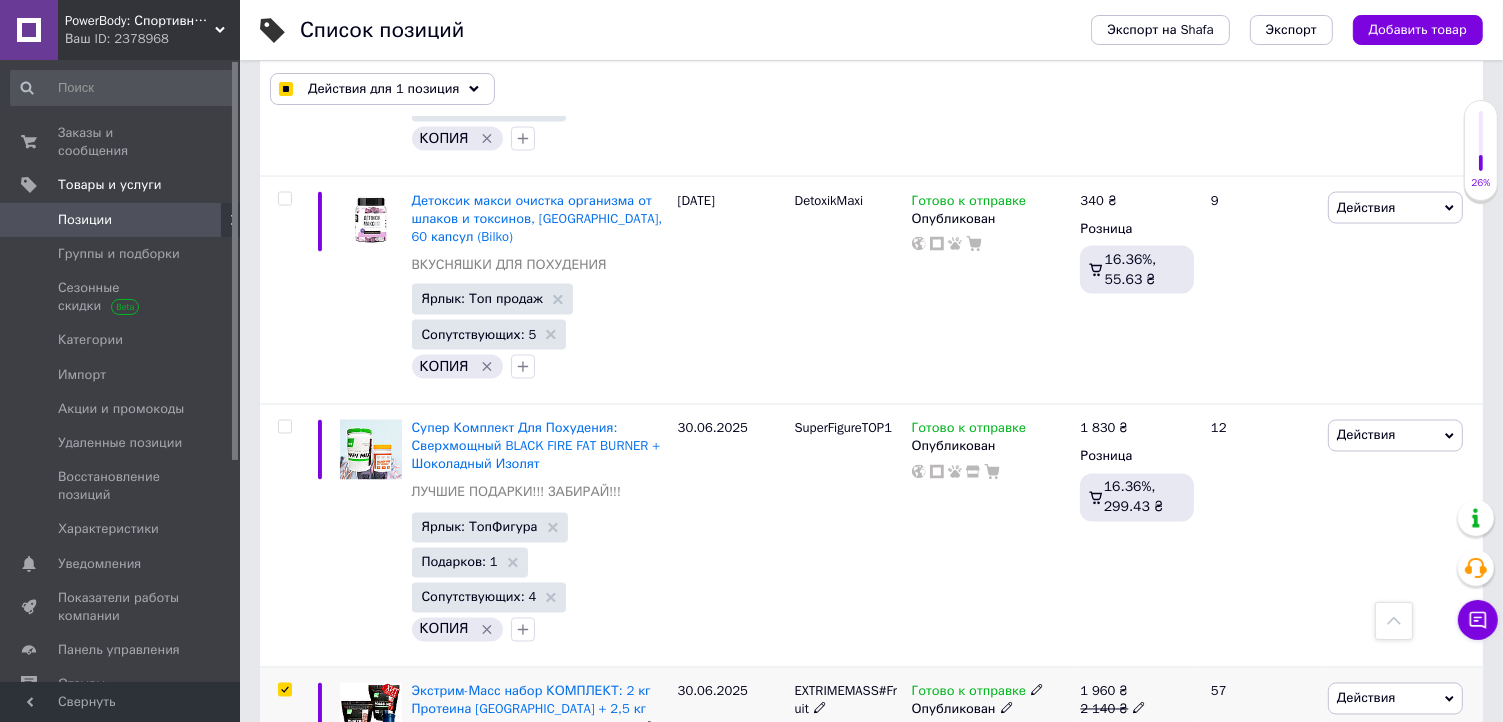 click at bounding box center (284, 690) 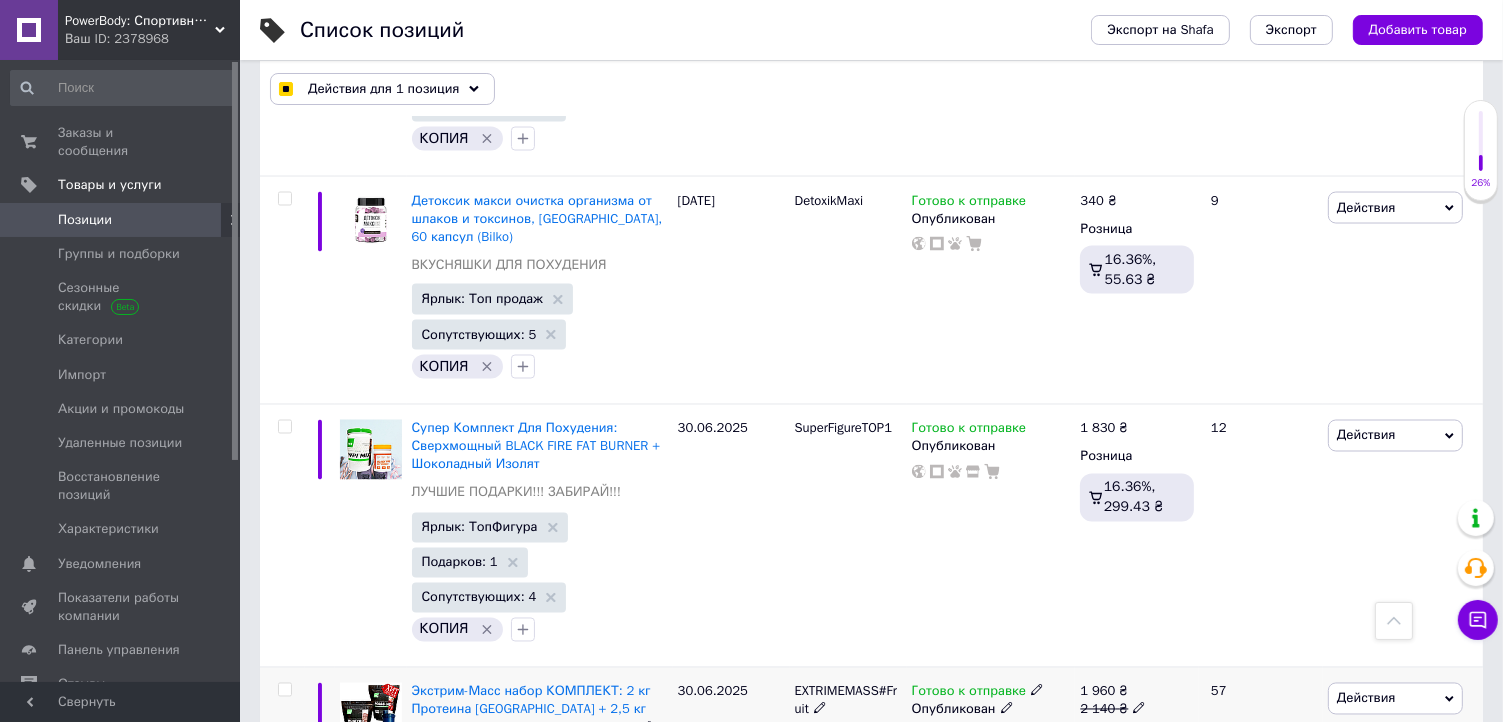 checkbox on "false" 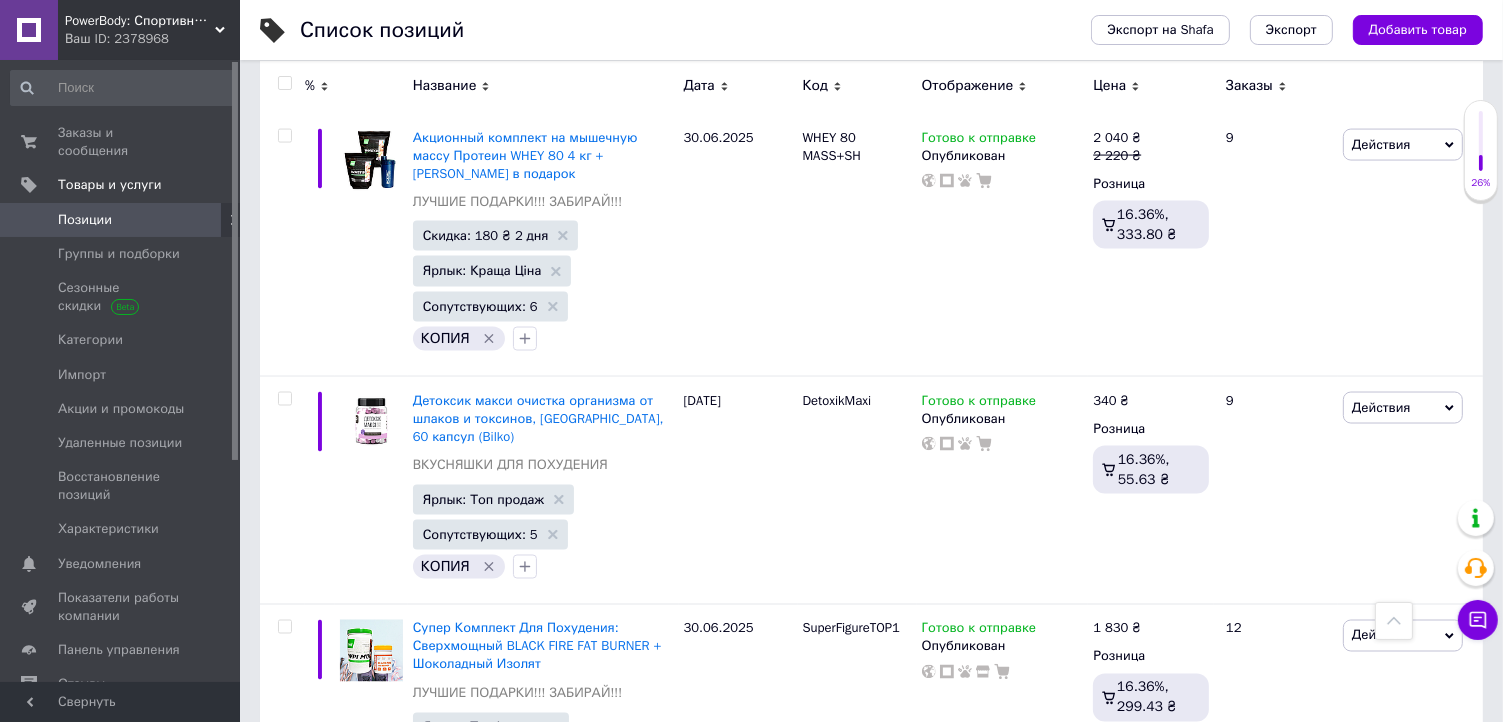 scroll, scrollTop: 10600, scrollLeft: 0, axis: vertical 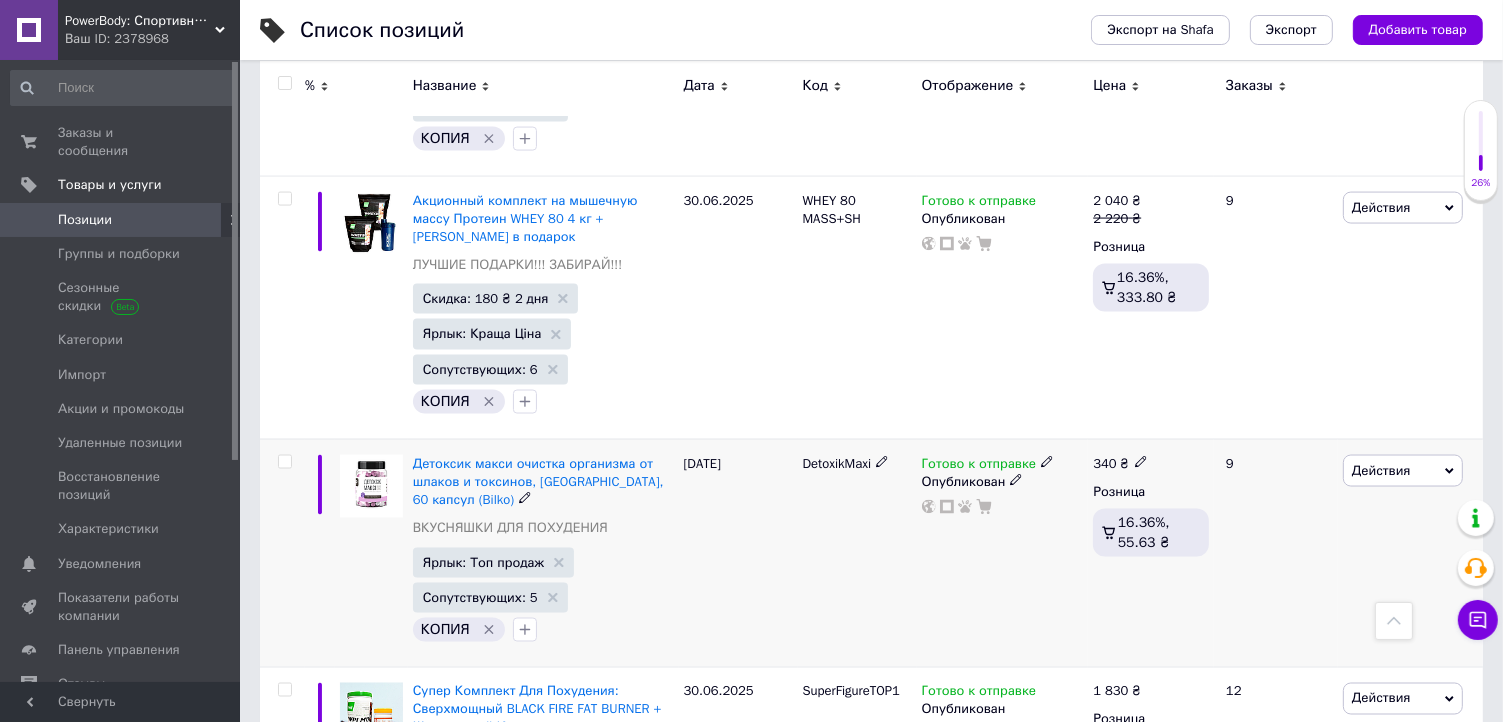 click on "[DATE]" at bounding box center [738, 553] 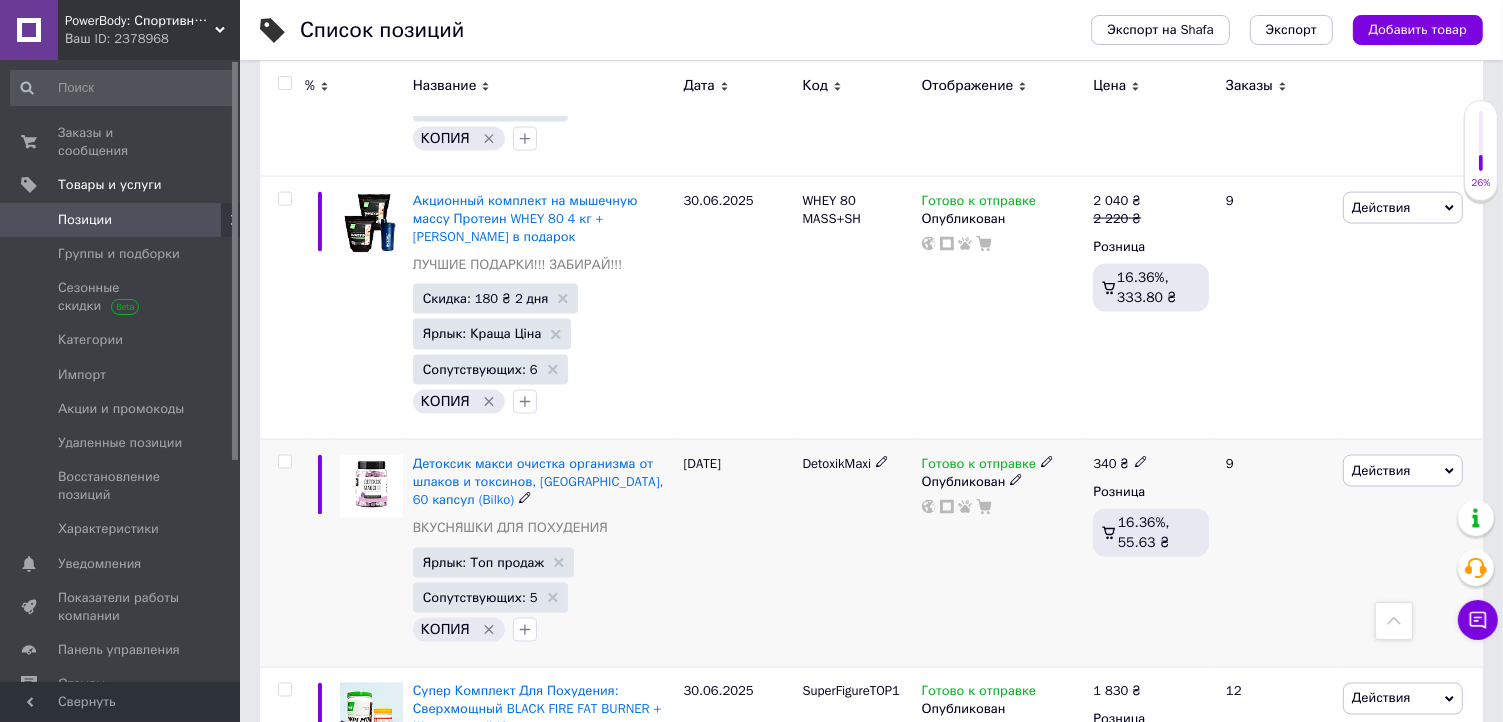 click on "DetoxikMaxi" at bounding box center [837, 463] 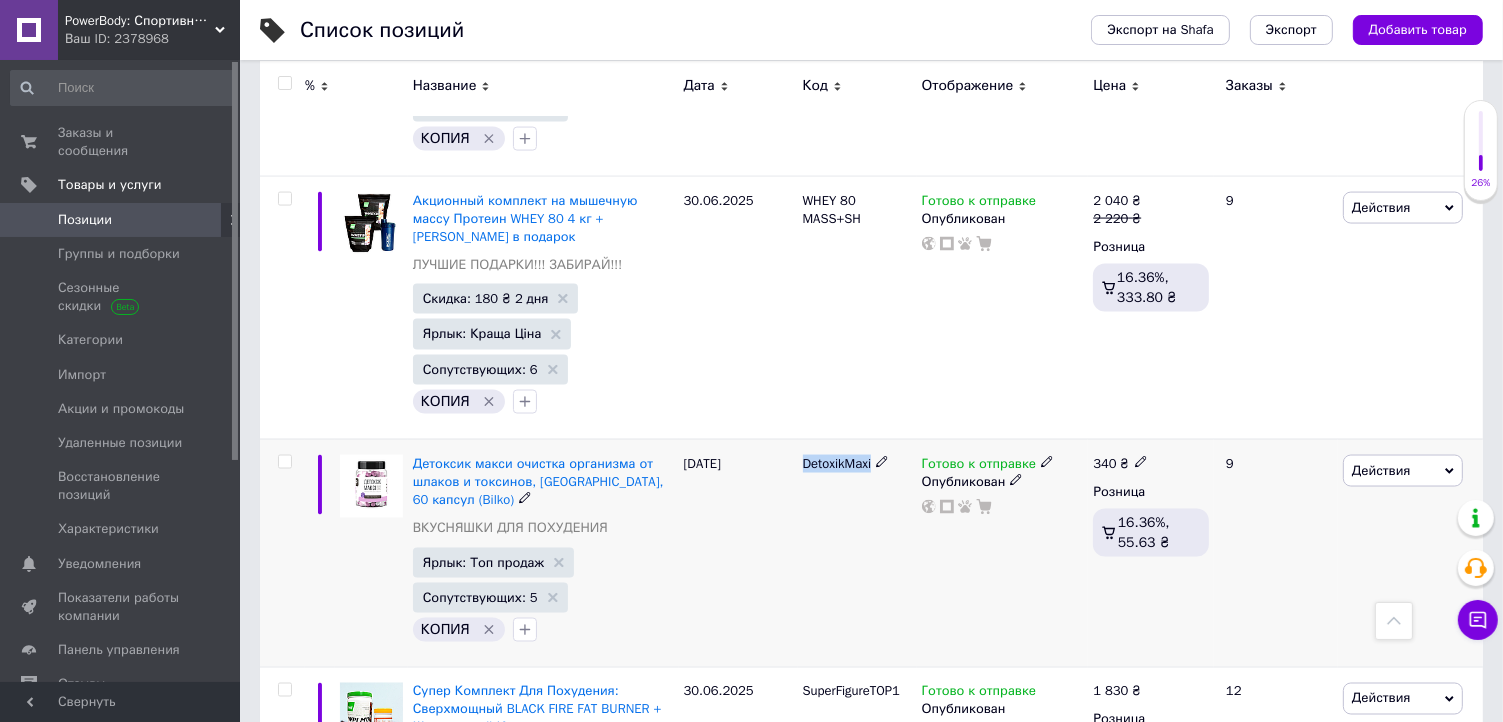 click on "DetoxikMaxi" at bounding box center (837, 463) 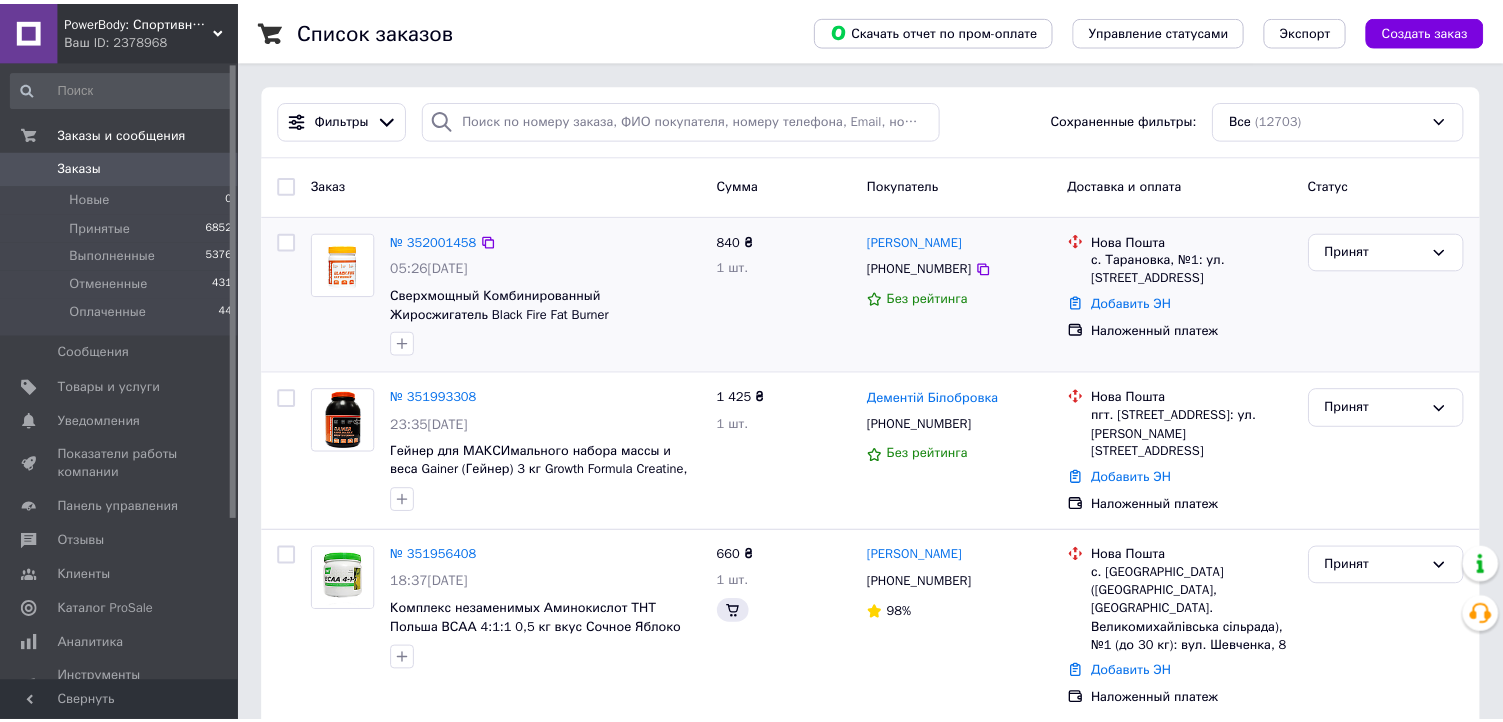 scroll, scrollTop: 0, scrollLeft: 0, axis: both 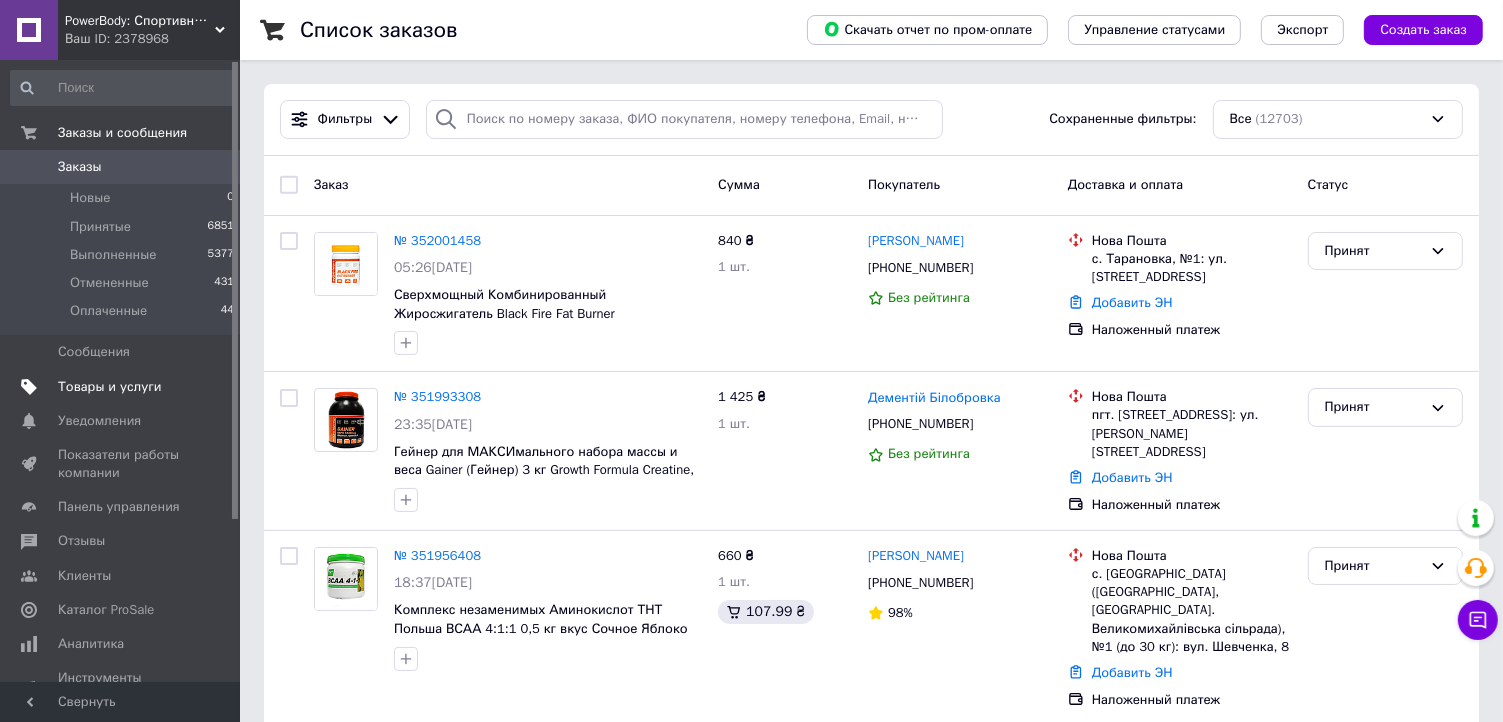 click on "Товары и услуги" at bounding box center (110, 387) 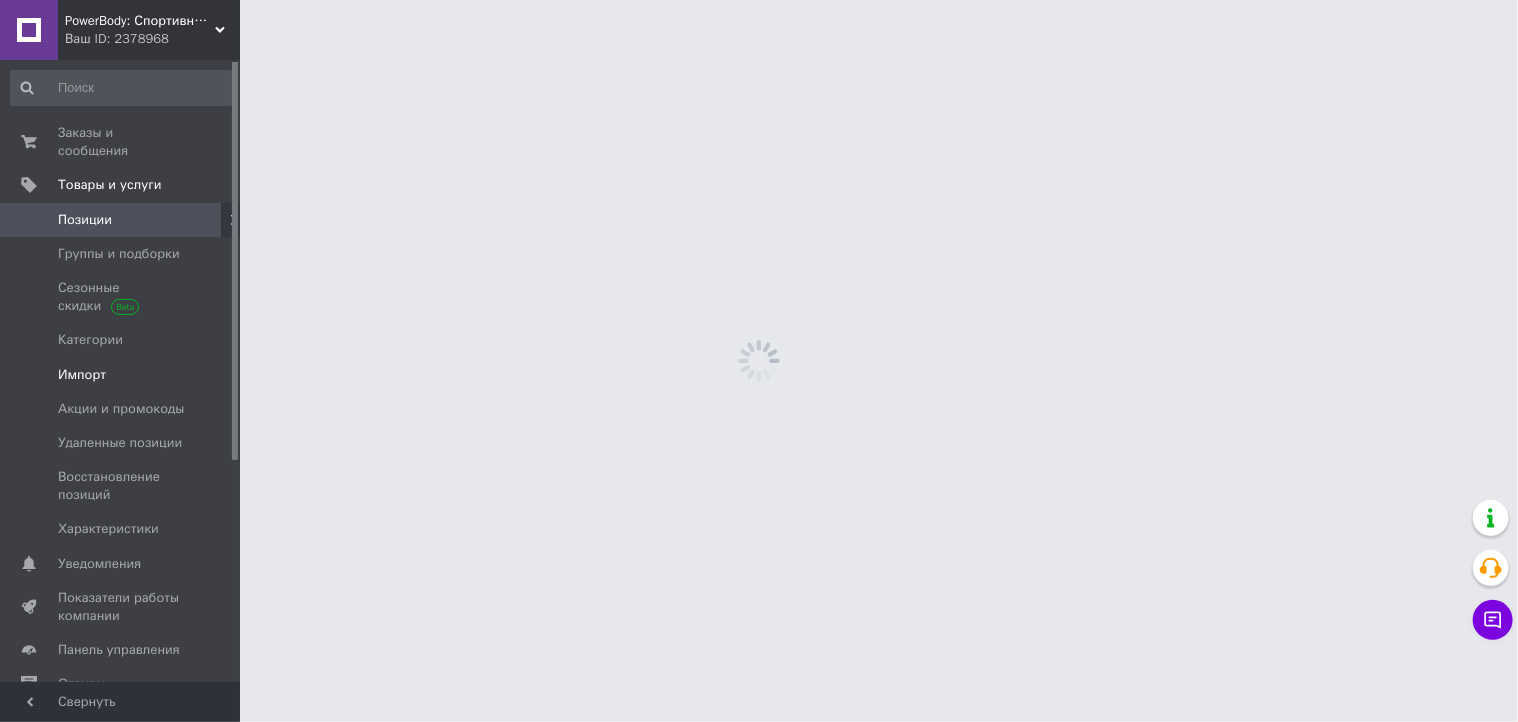 click on "Импорт" at bounding box center [82, 375] 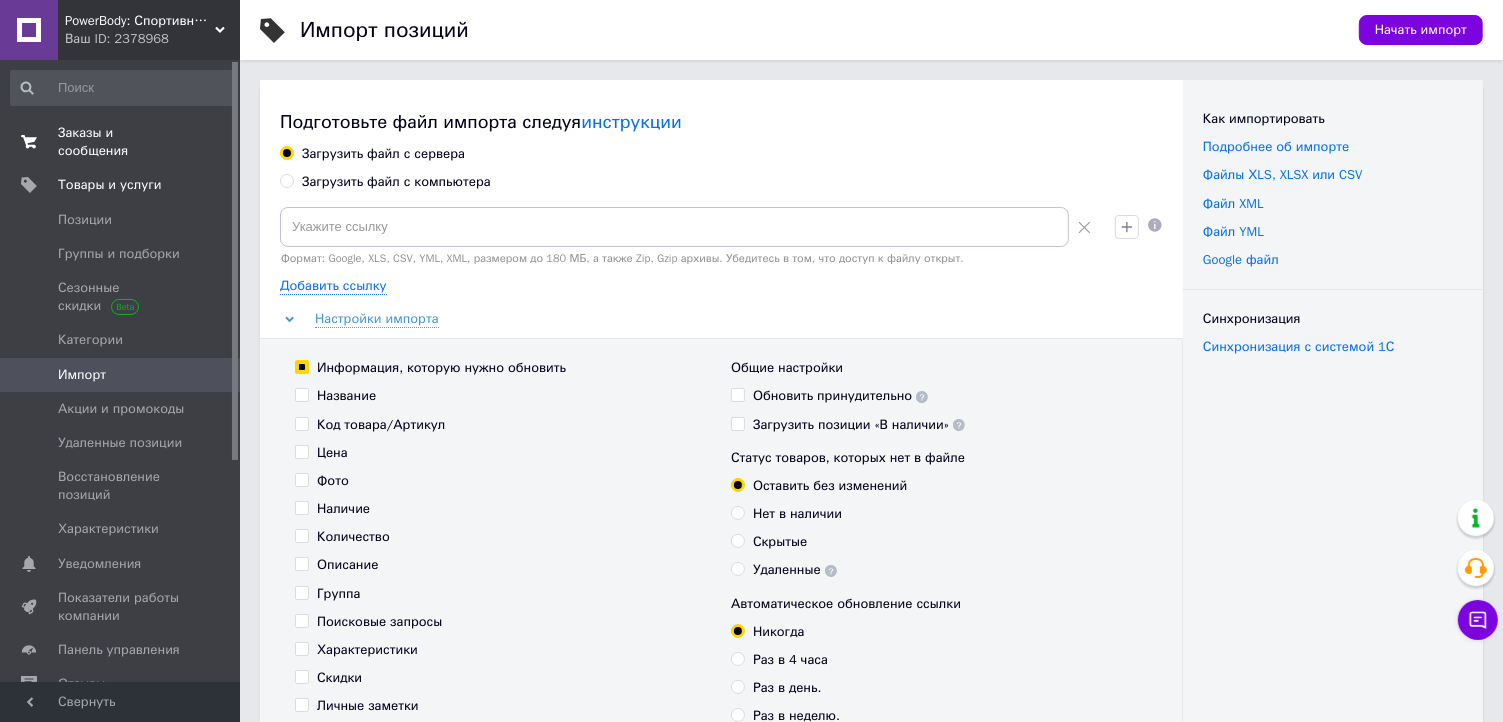 click on "Заказы и сообщения" at bounding box center (121, 142) 